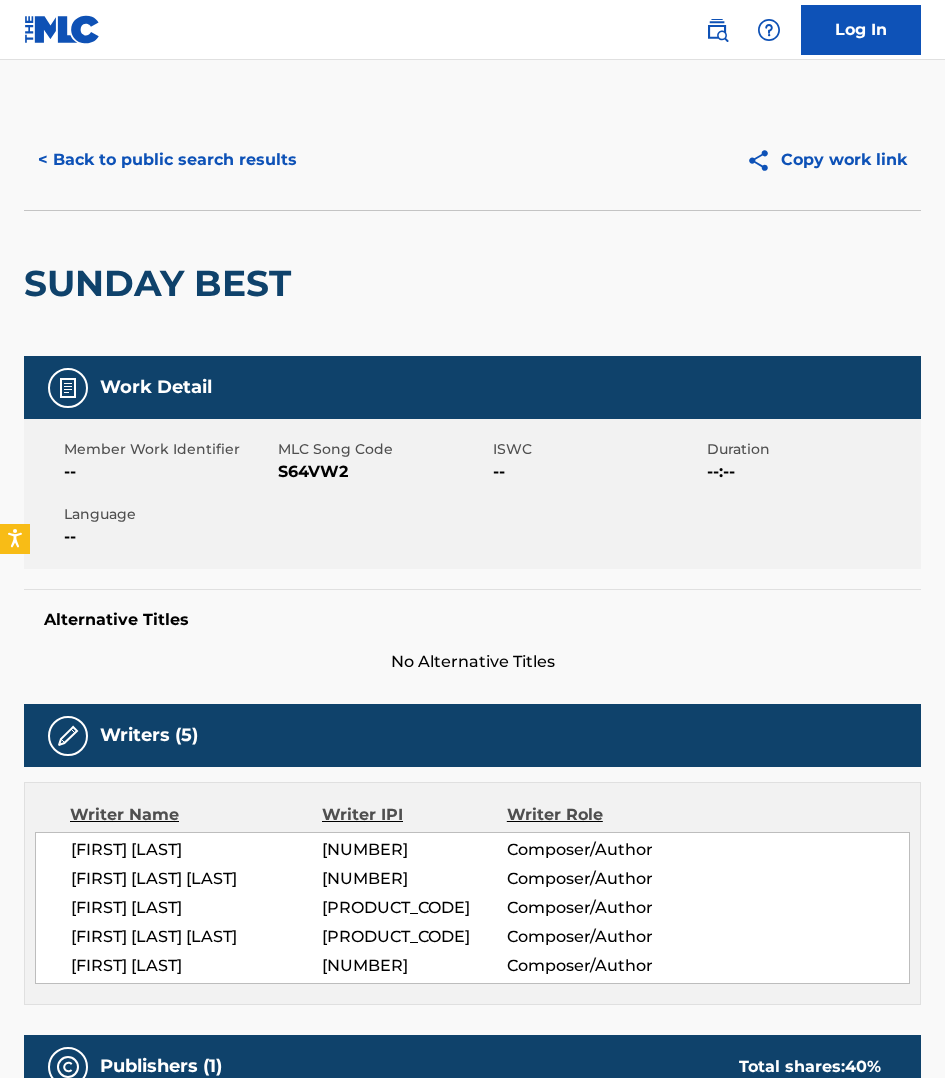 scroll, scrollTop: 437, scrollLeft: 0, axis: vertical 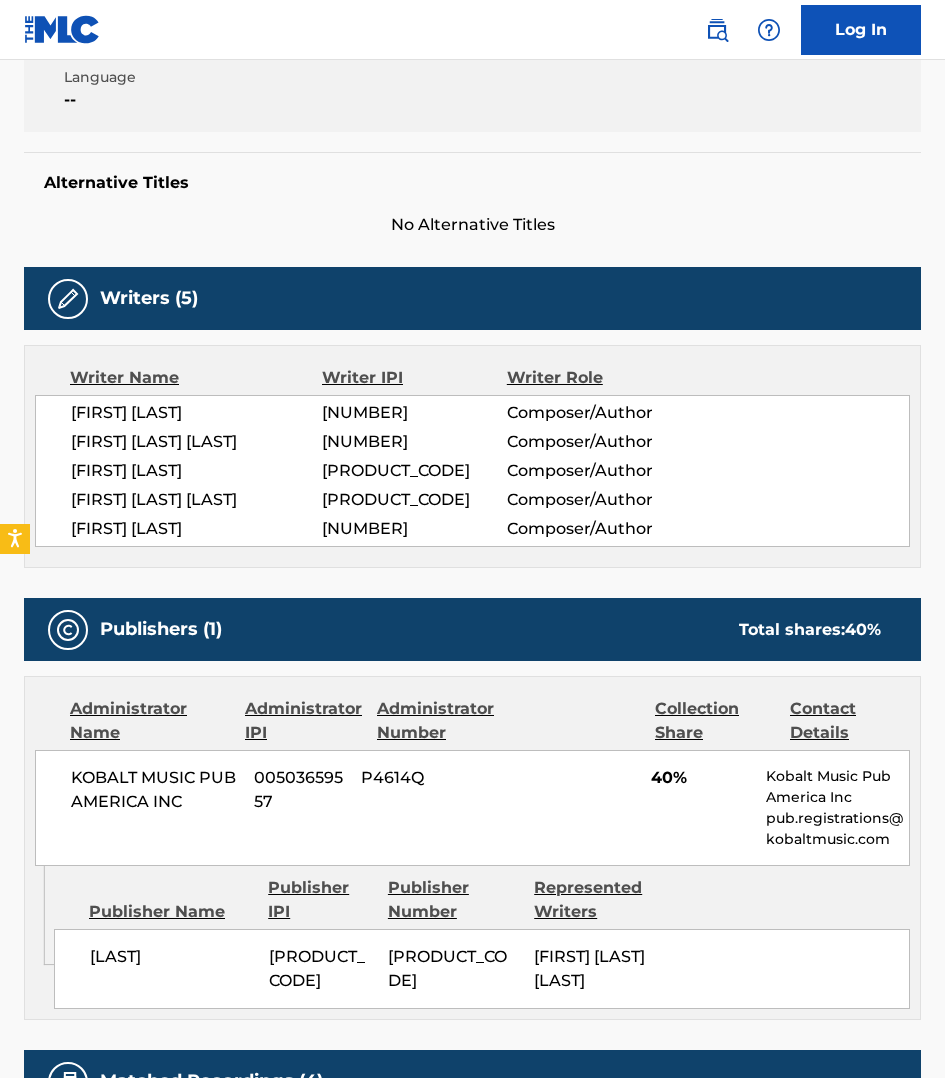 click on "Alternative Titles No Alternative Titles" at bounding box center (472, 194) 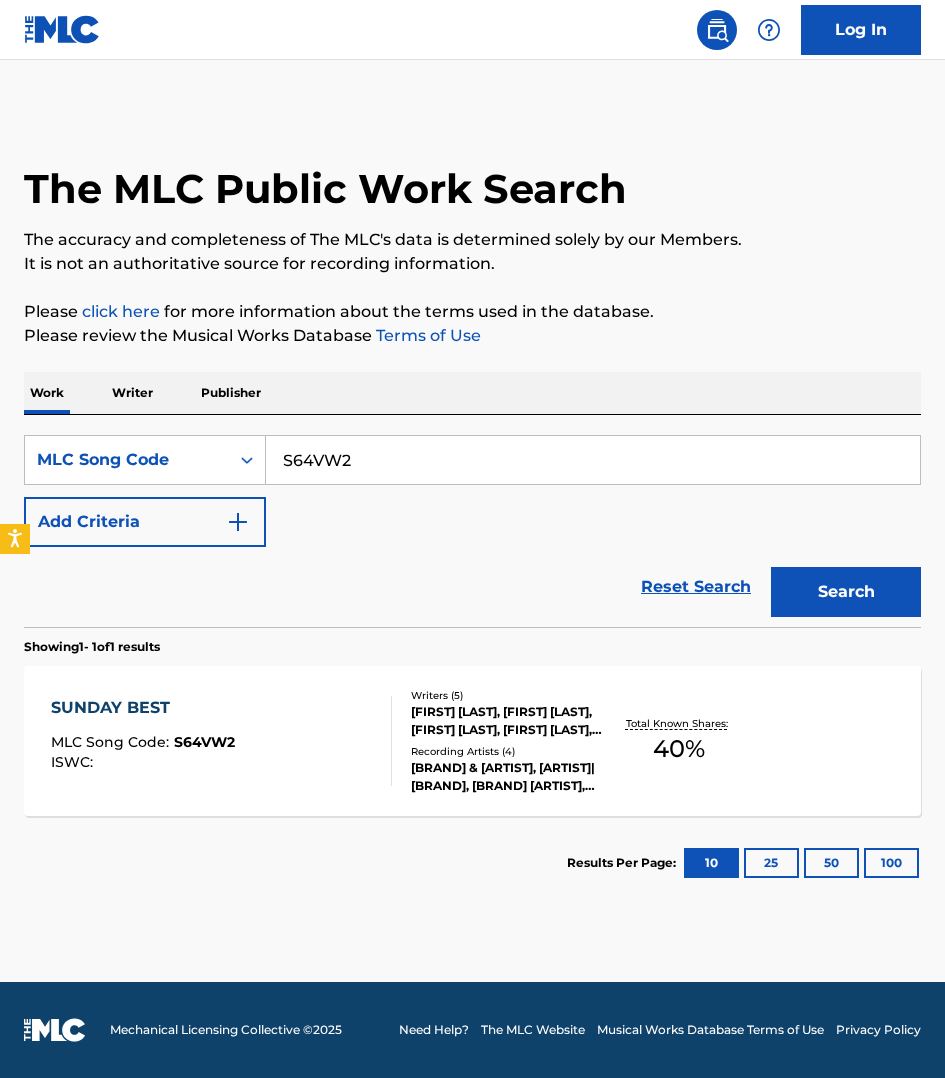 scroll, scrollTop: 0, scrollLeft: 0, axis: both 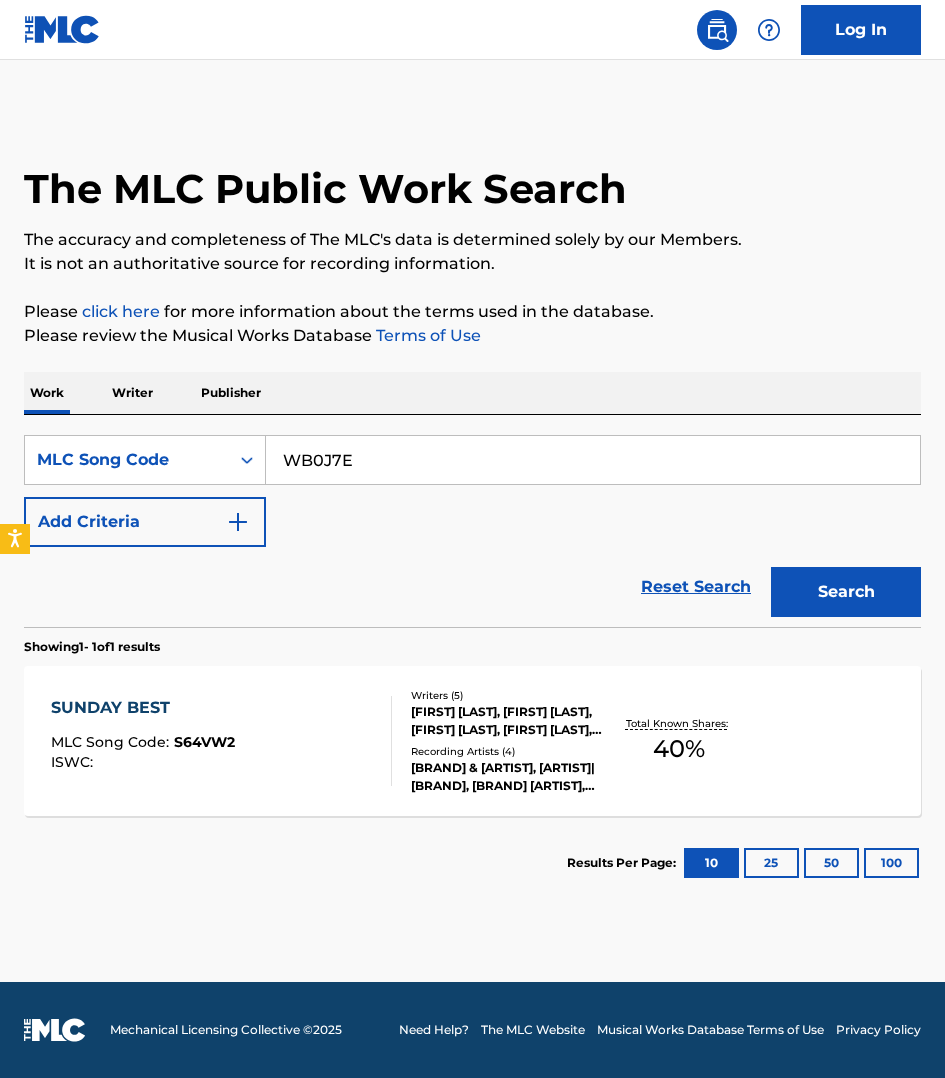 type on "WB0J7E" 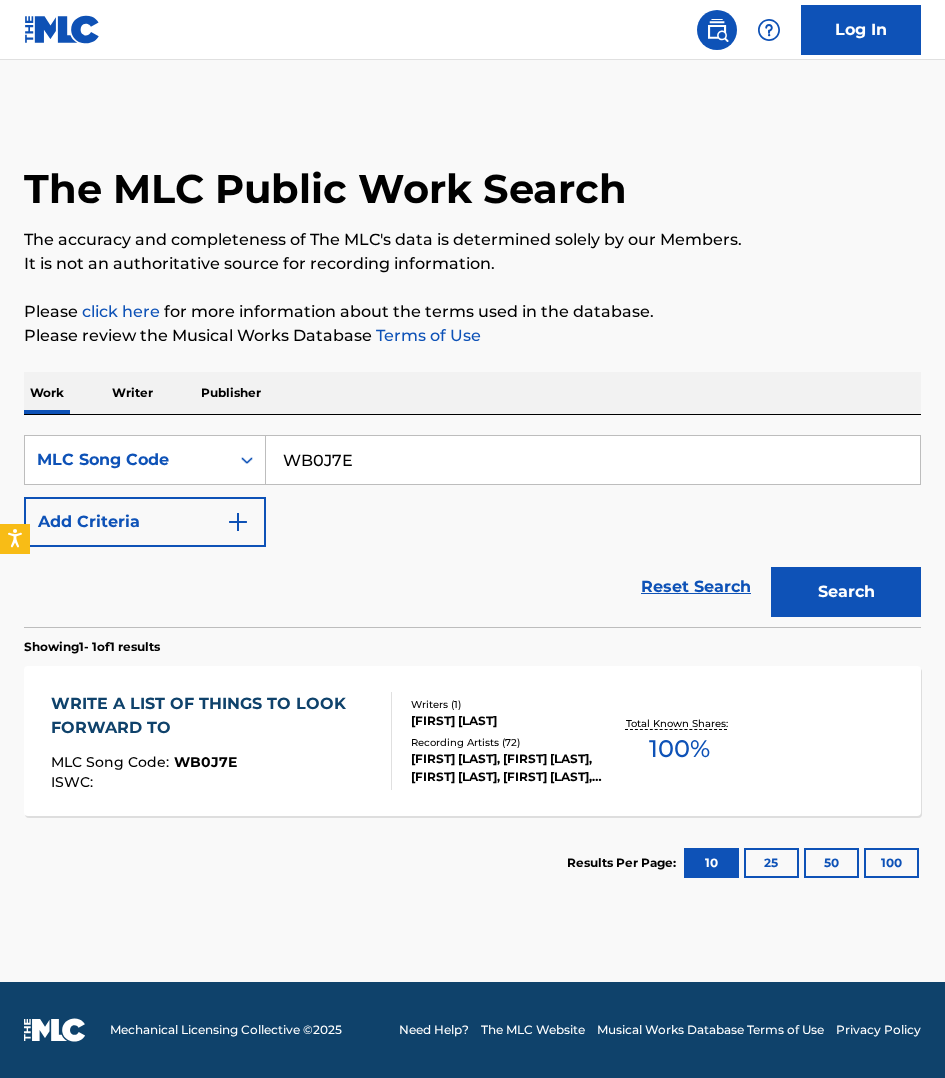 click on "WRITE A LIST OF THINGS TO LOOK FORWARD TO" at bounding box center (213, 716) 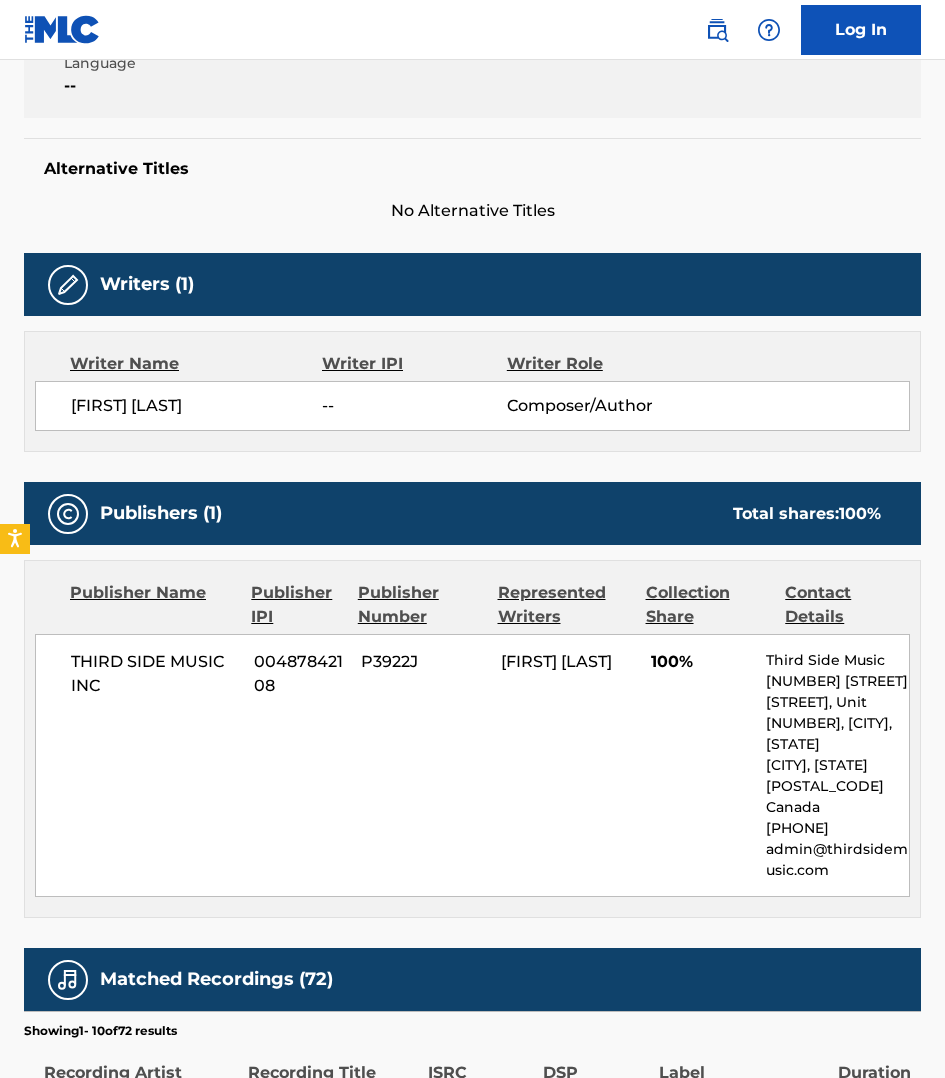 scroll, scrollTop: 500, scrollLeft: 0, axis: vertical 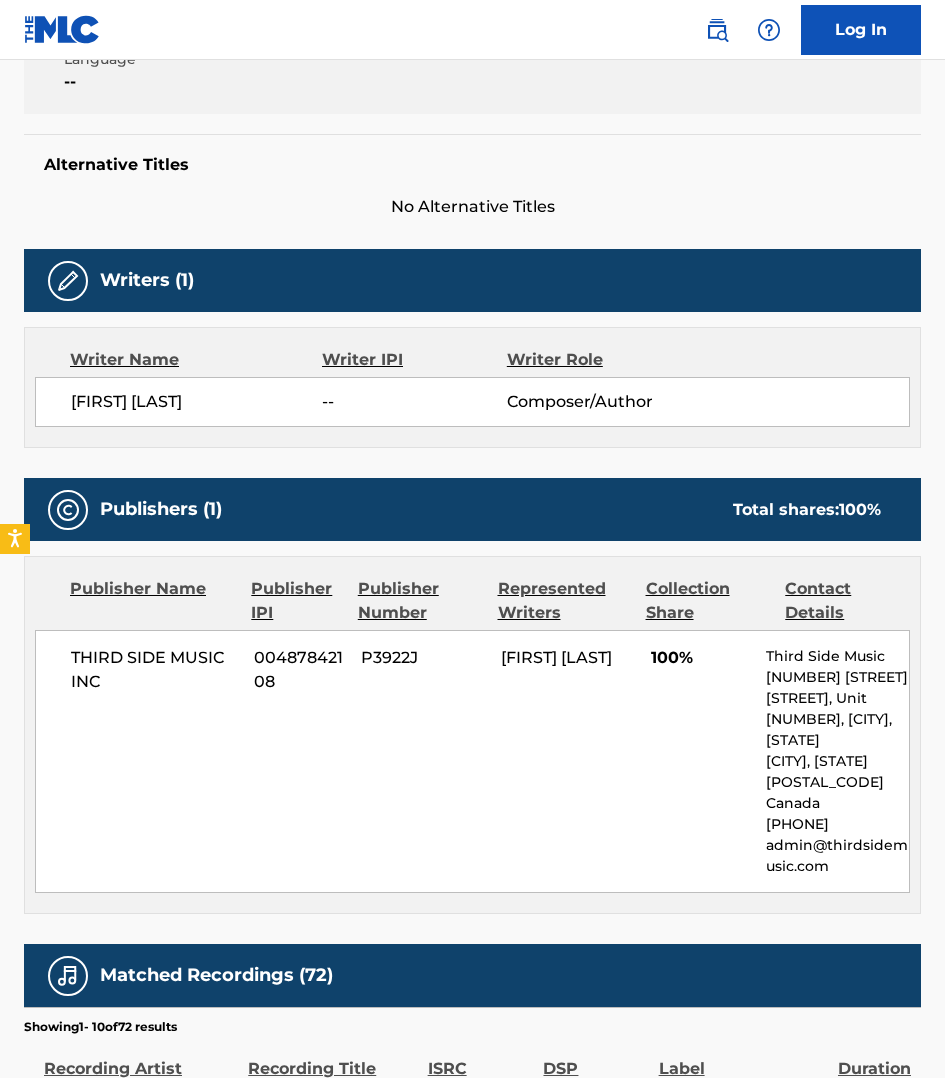 click on "Alternative Titles No Alternative Titles" at bounding box center (472, 176) 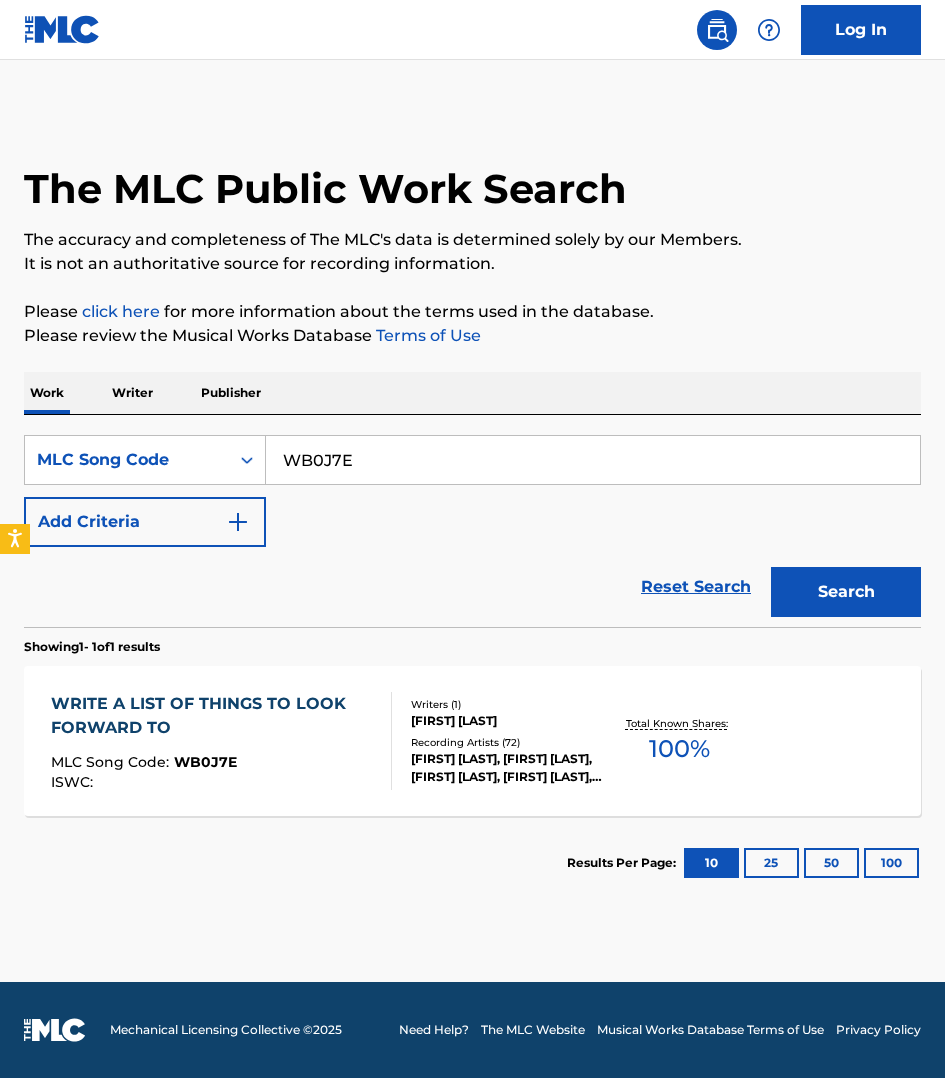 click on "WB0J7E" at bounding box center (593, 460) 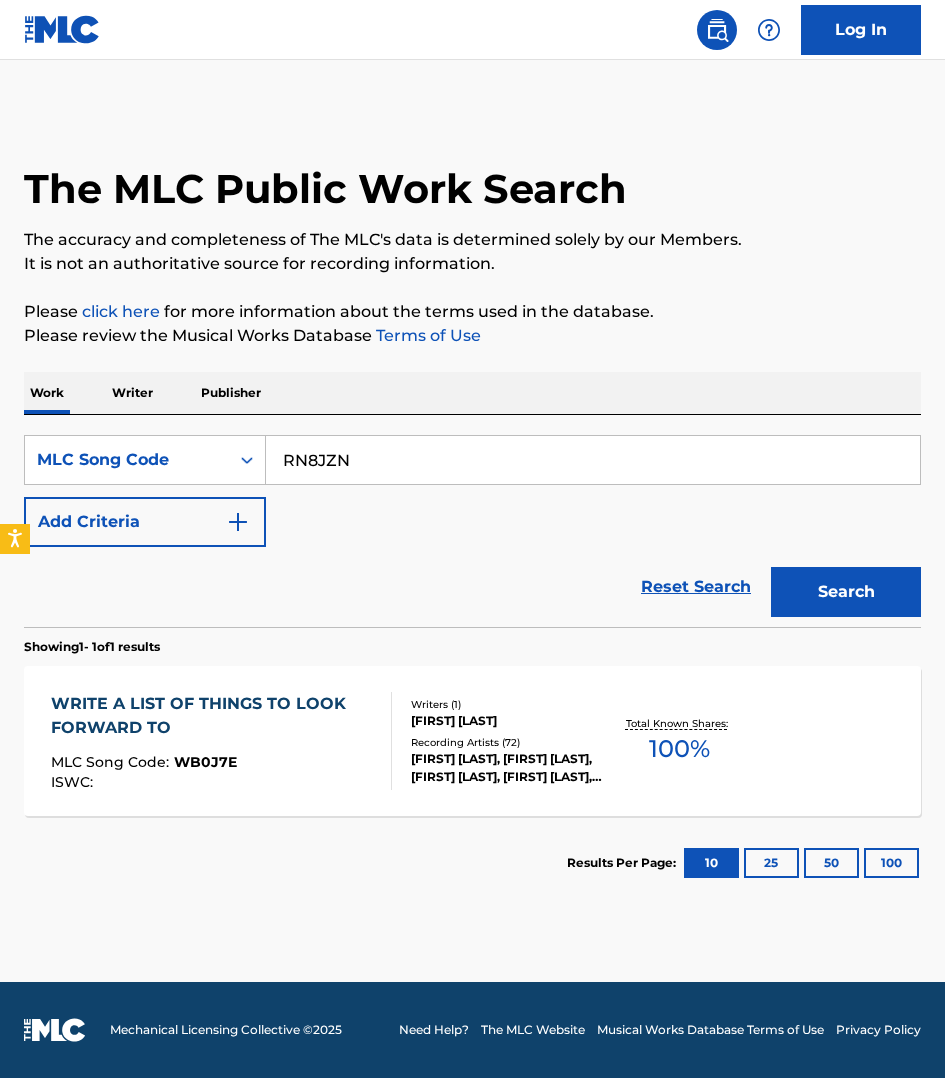 type on "RN8JZN" 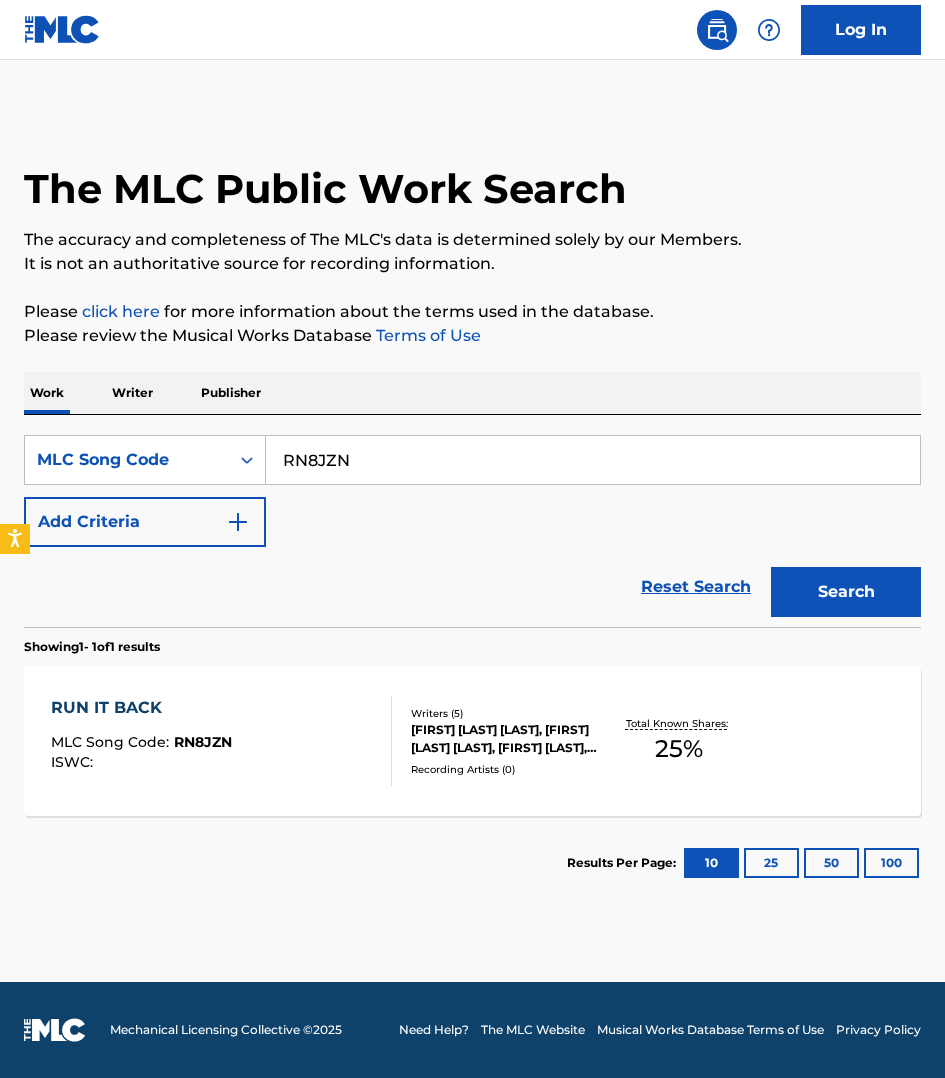click on "RUN IT BACK MLC Song Code : RN8JZN ISWC : Writers ( 5 ) [FIRST] [LAST] [LAST], [FIRST] [LAST] [LAST], [FIRST] [LAST], [FIRST] [LAST] [LAST], [FIRST] [LAST] [LAST] [LAST] Recording Artists ( 0 ) Total Known Shares: 25 %" at bounding box center [472, 741] 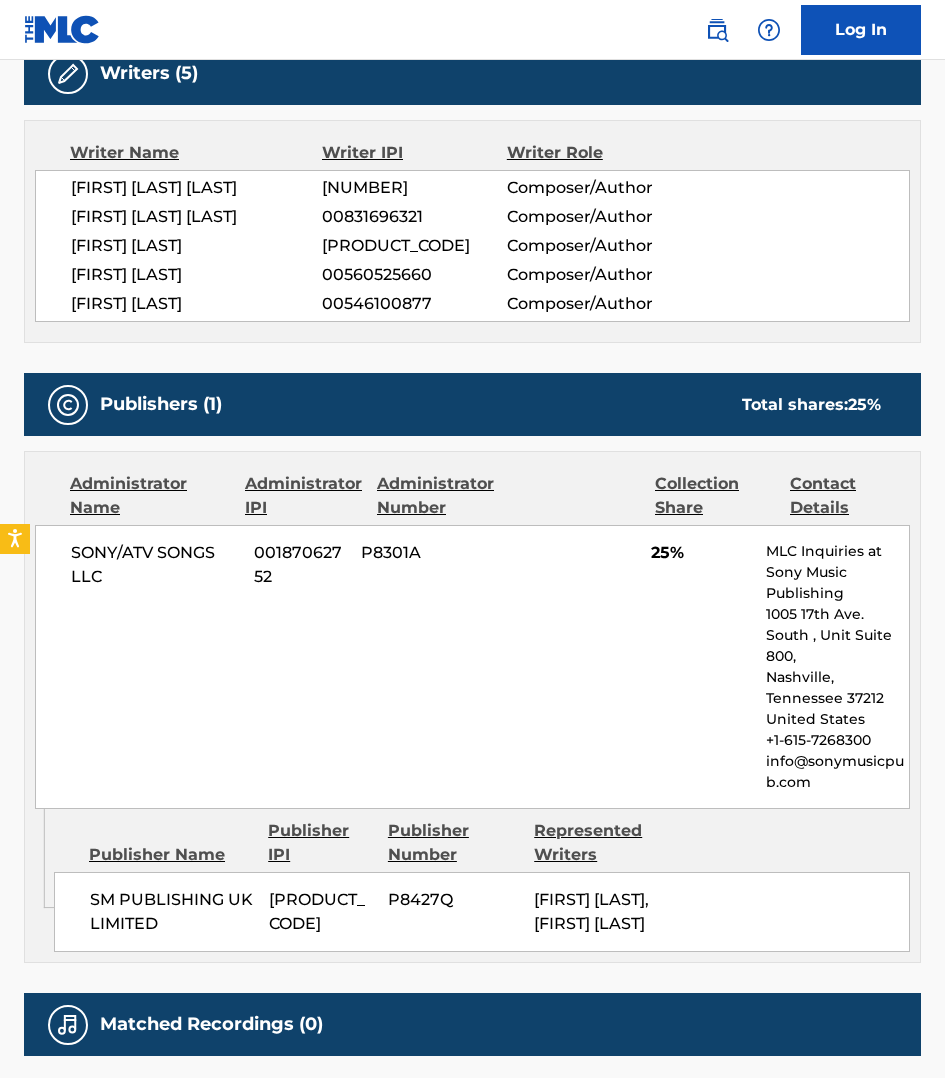 scroll, scrollTop: 927, scrollLeft: 0, axis: vertical 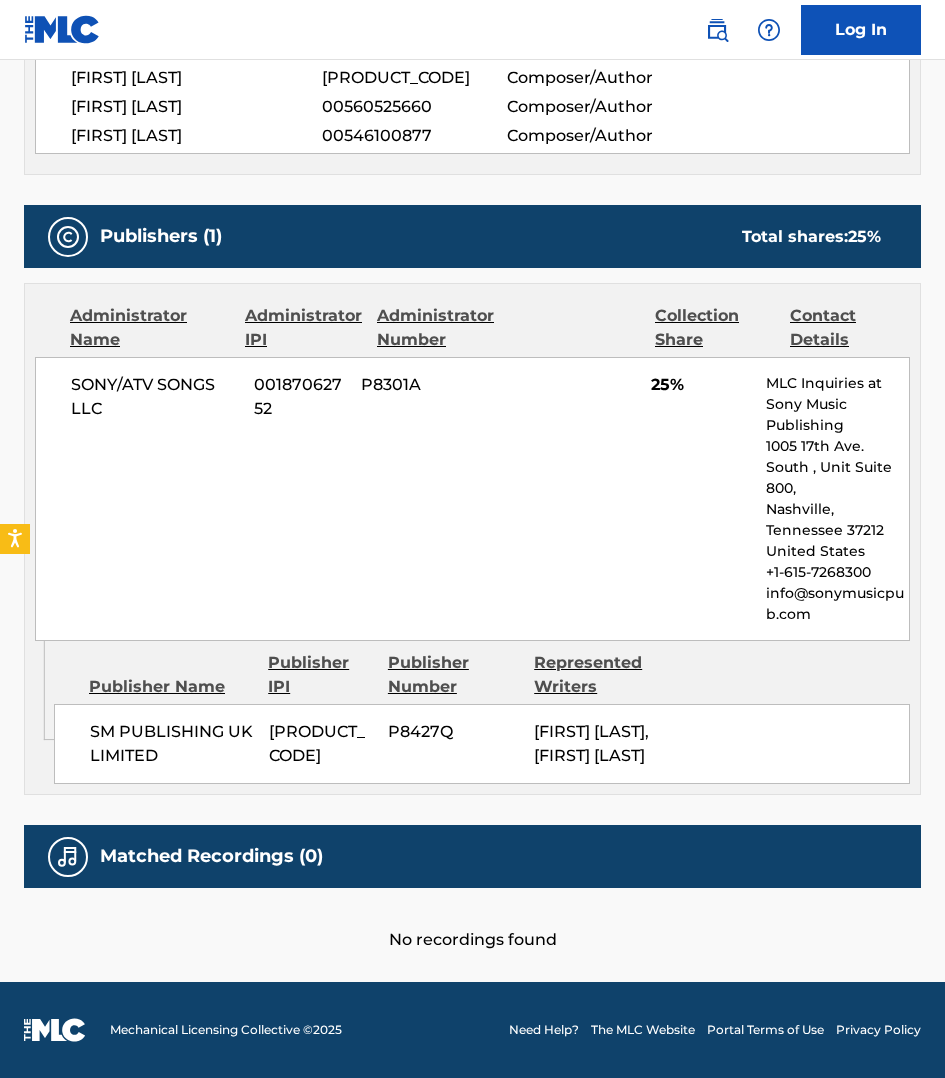 click on "Administrator Name Administrator IPI Administrator Number Collection Share Contact Details SONY/ATV SONGS LLC 00187062752 P8301A 25% MLC Inquiries at Sony Music Publishing 1005 17th Ave. South , Unit Suite 800,  Nashville, Tennessee 37212 United States +1-615-7268300 info@sonymusicpub.com" at bounding box center [472, 462] 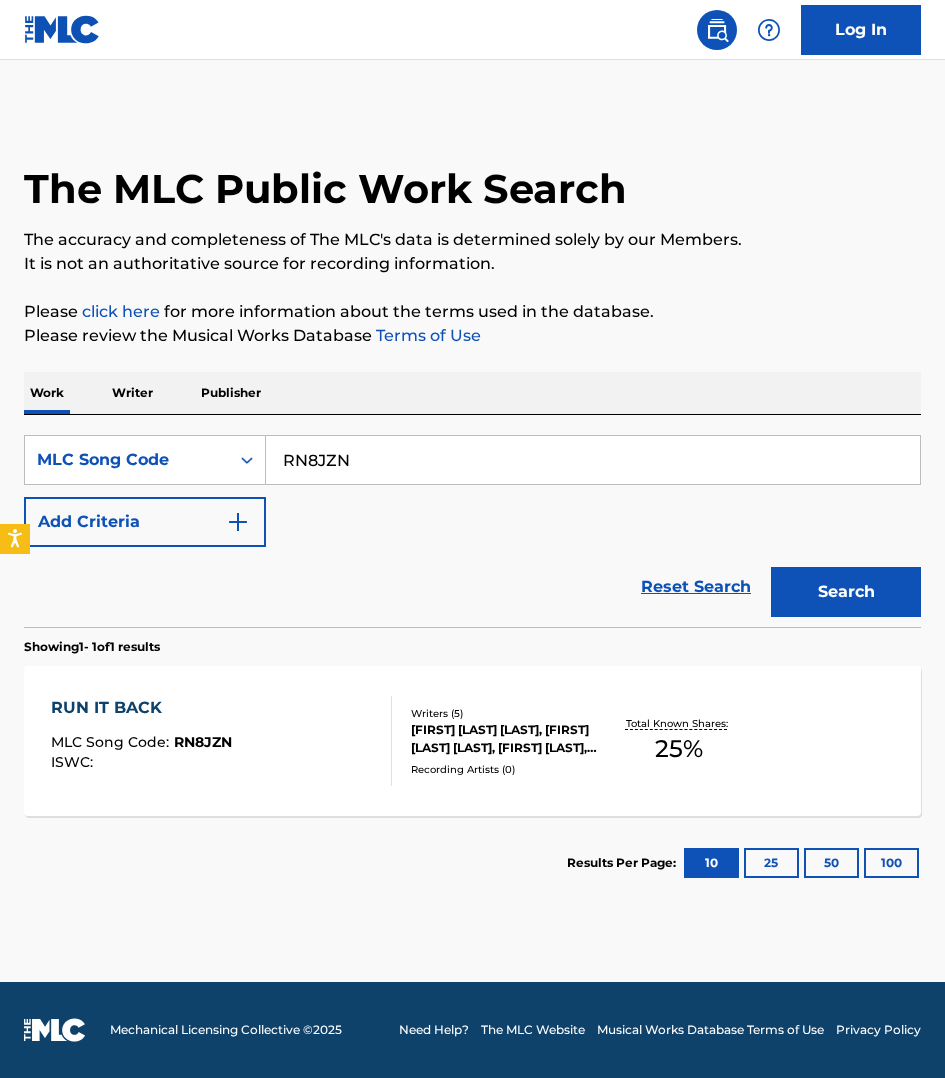 scroll, scrollTop: 0, scrollLeft: 0, axis: both 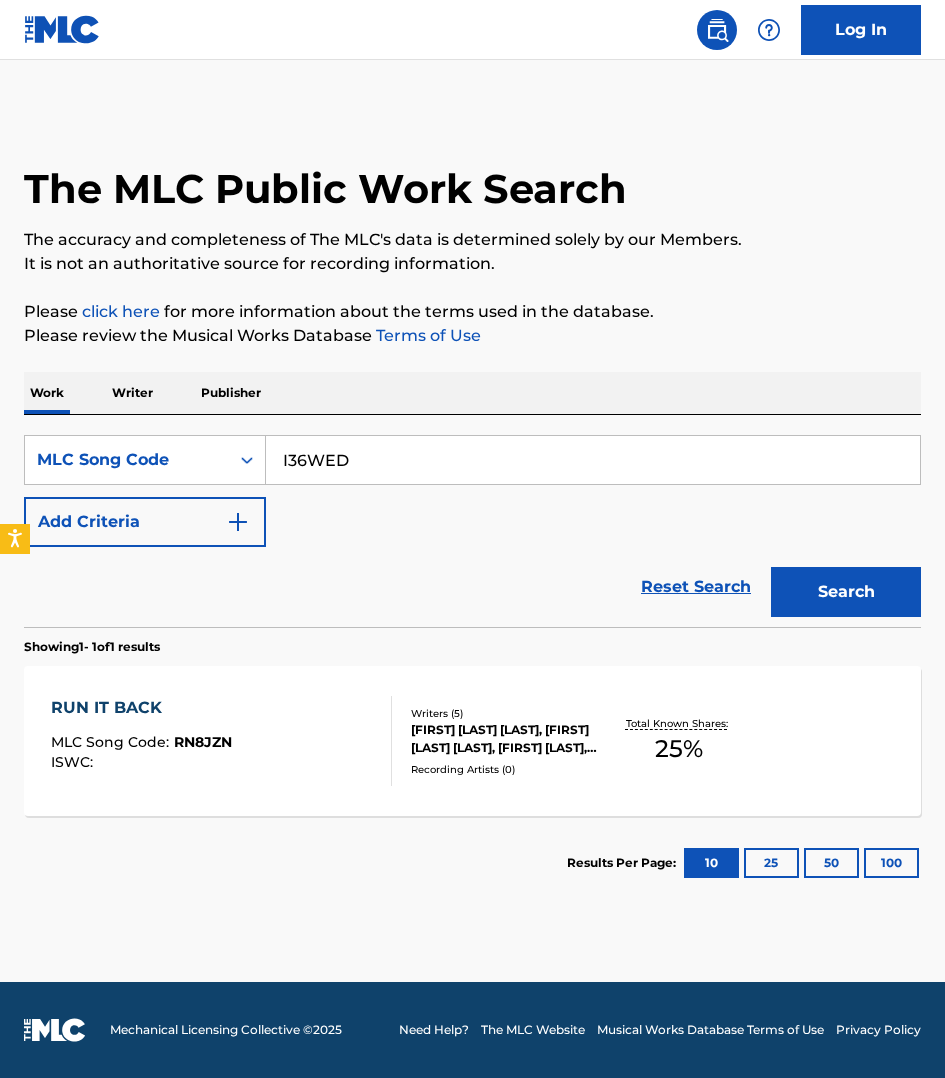 type on "I36WED" 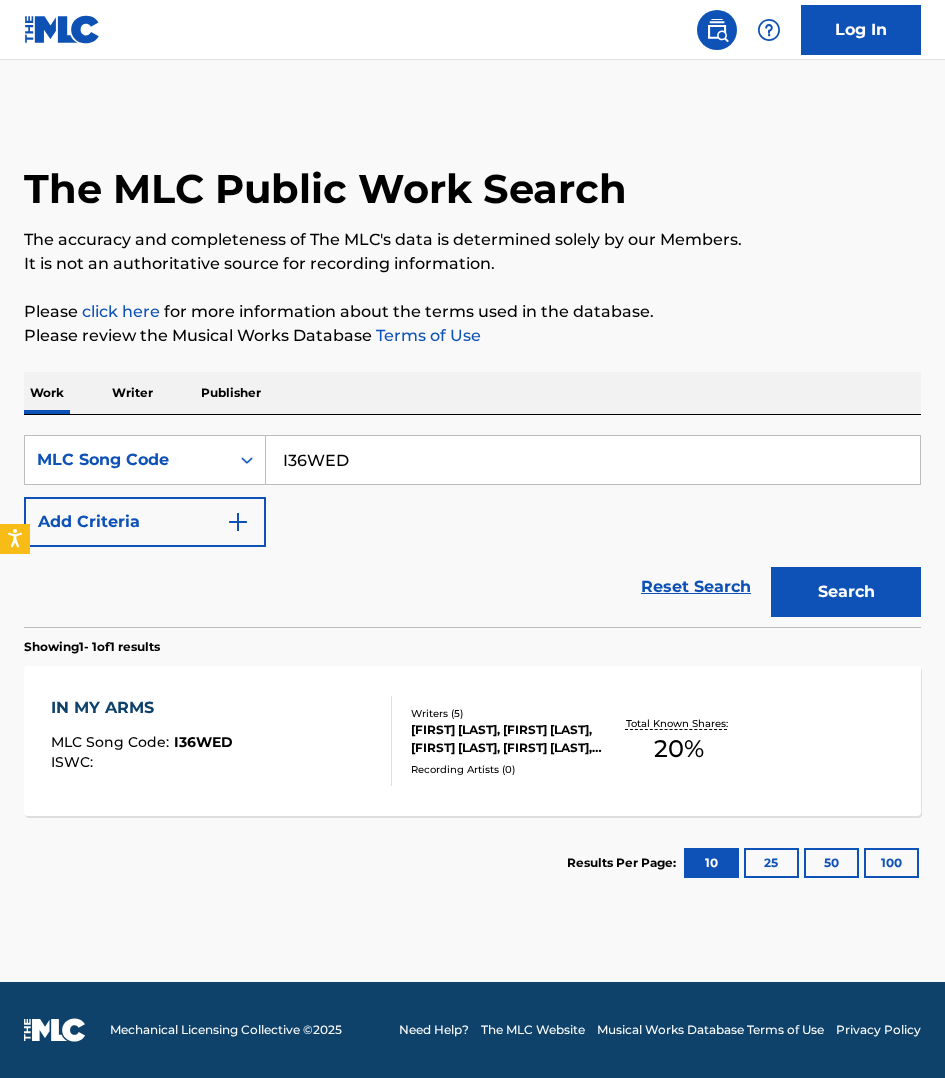click on "[TITLE] MLC Song Code : I36WED ISWC :" at bounding box center [221, 741] 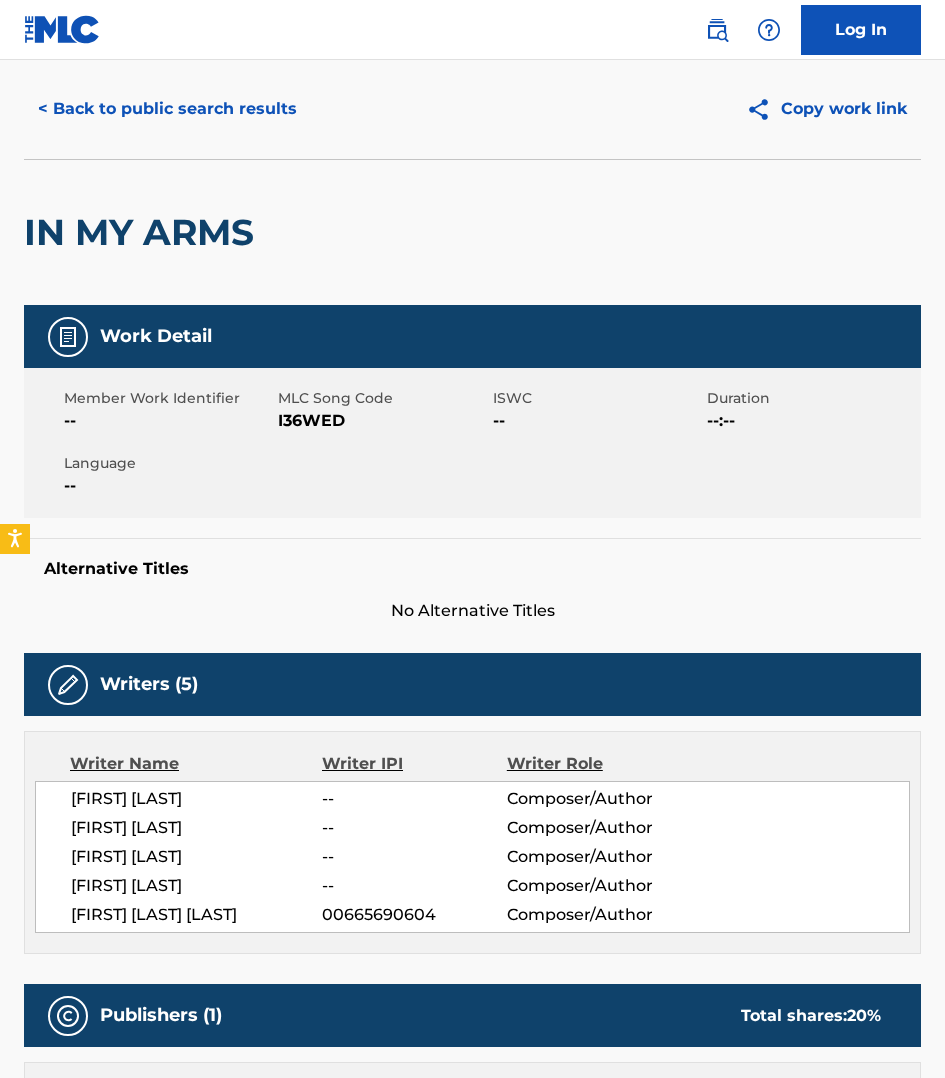 scroll, scrollTop: 0, scrollLeft: 0, axis: both 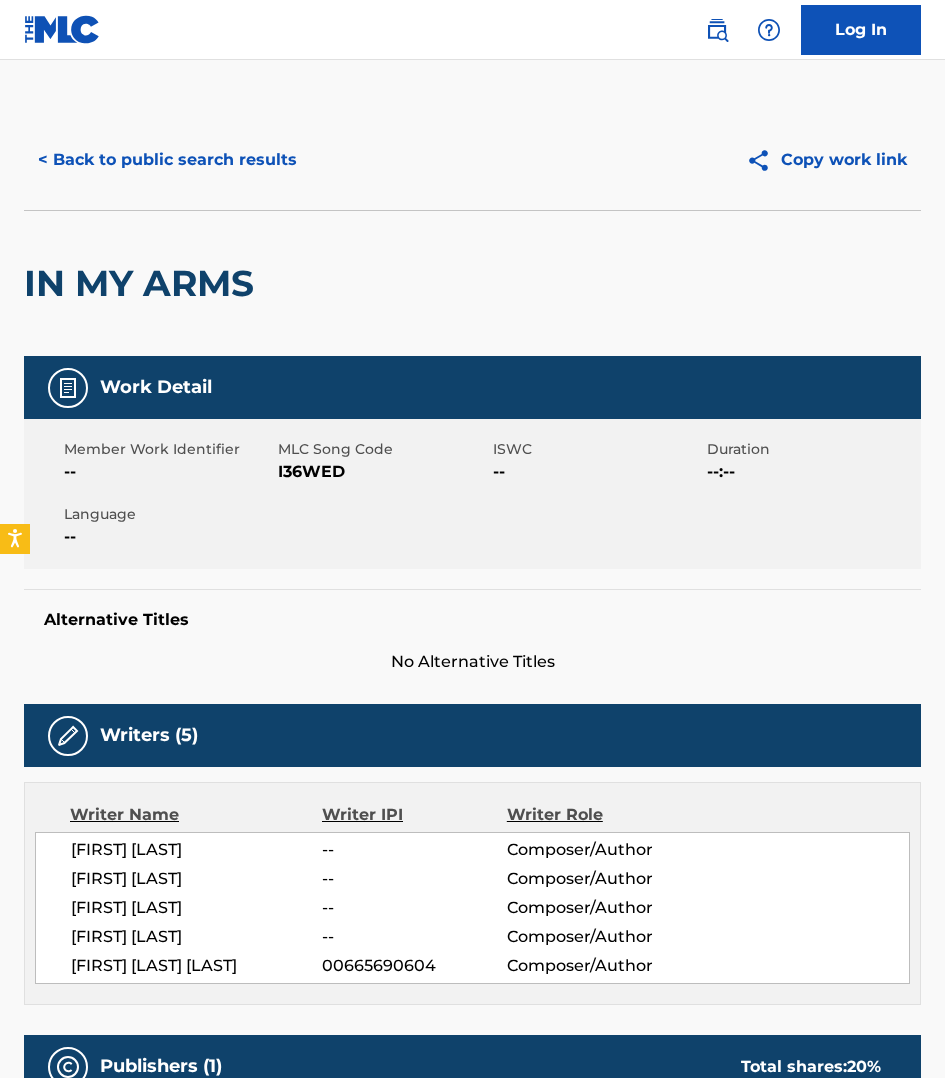 click on "I36WED" at bounding box center [382, 472] 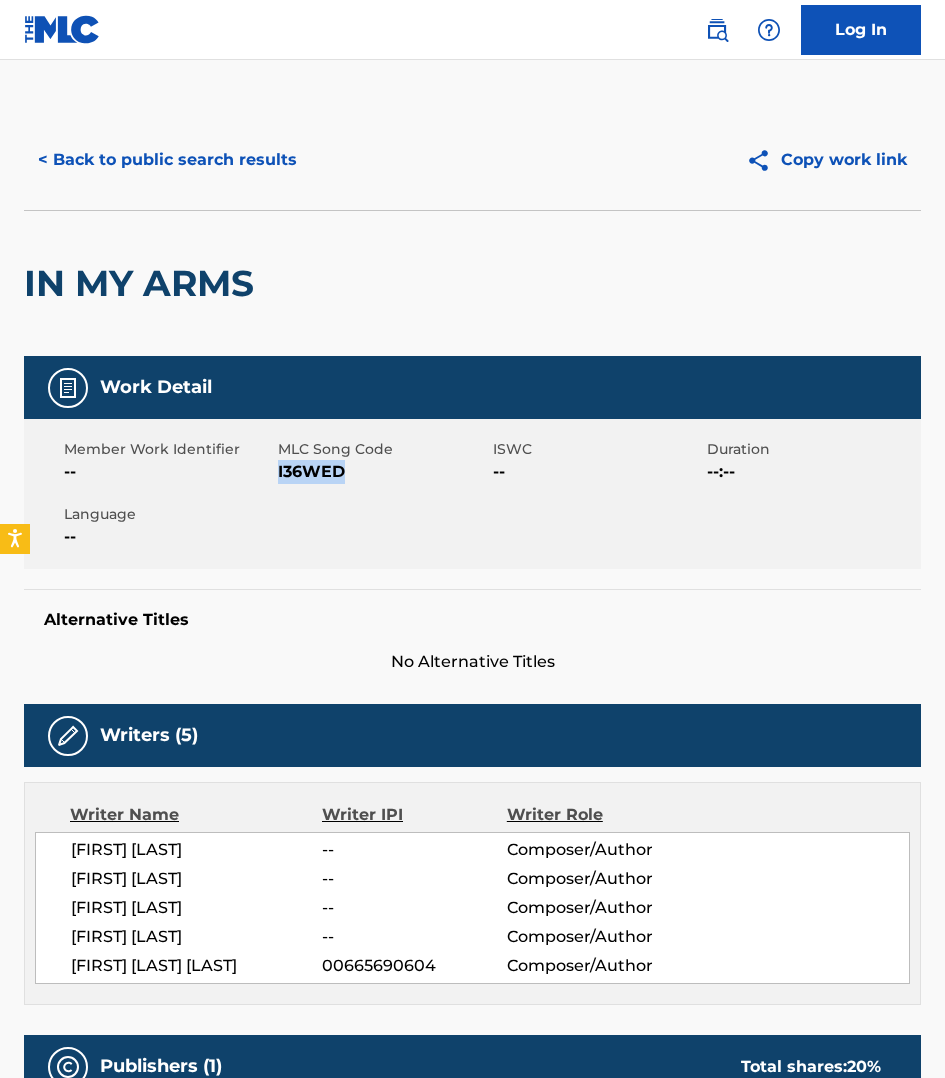click on "I36WED" at bounding box center (382, 472) 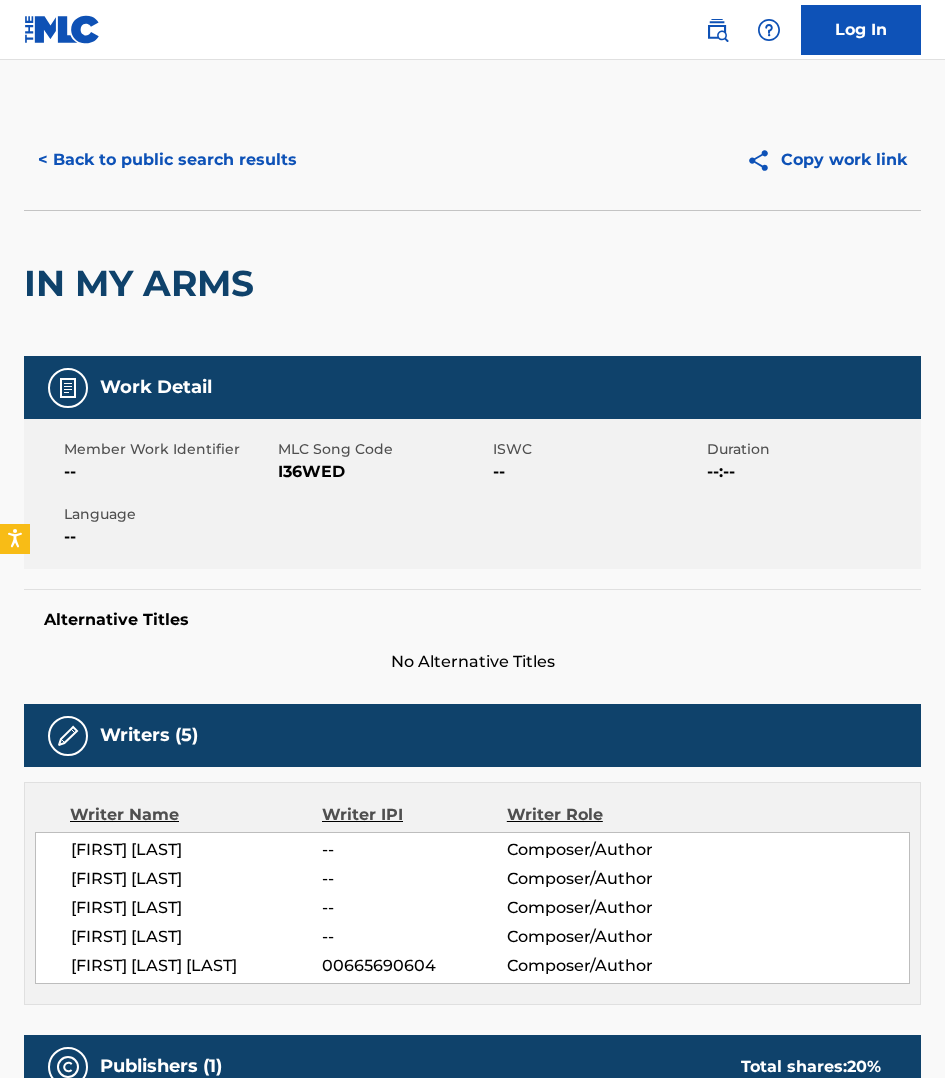click on "[FIRST] [LAST] -- [LAST] [LAST], [FIRST] [LAST] 00665690604 [LAST]" at bounding box center (472, 893) 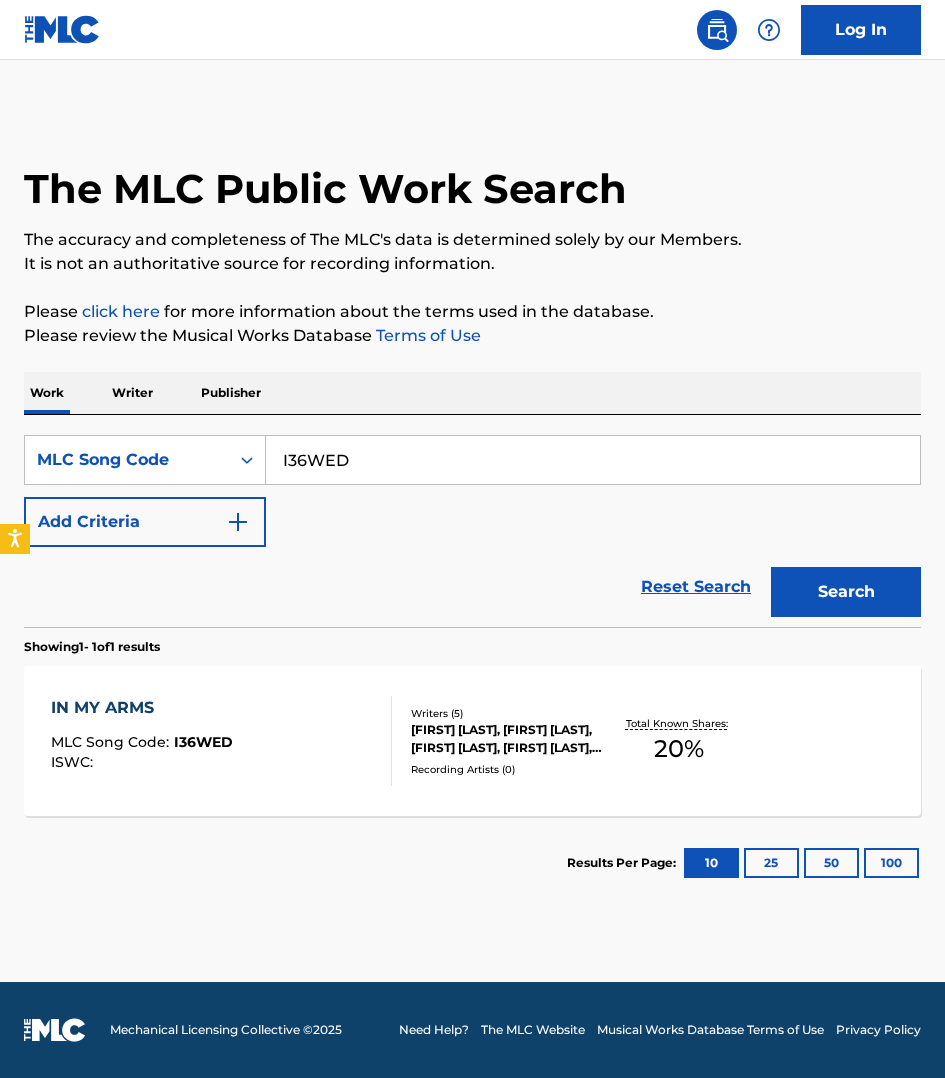 click on "I36WED" at bounding box center (593, 460) 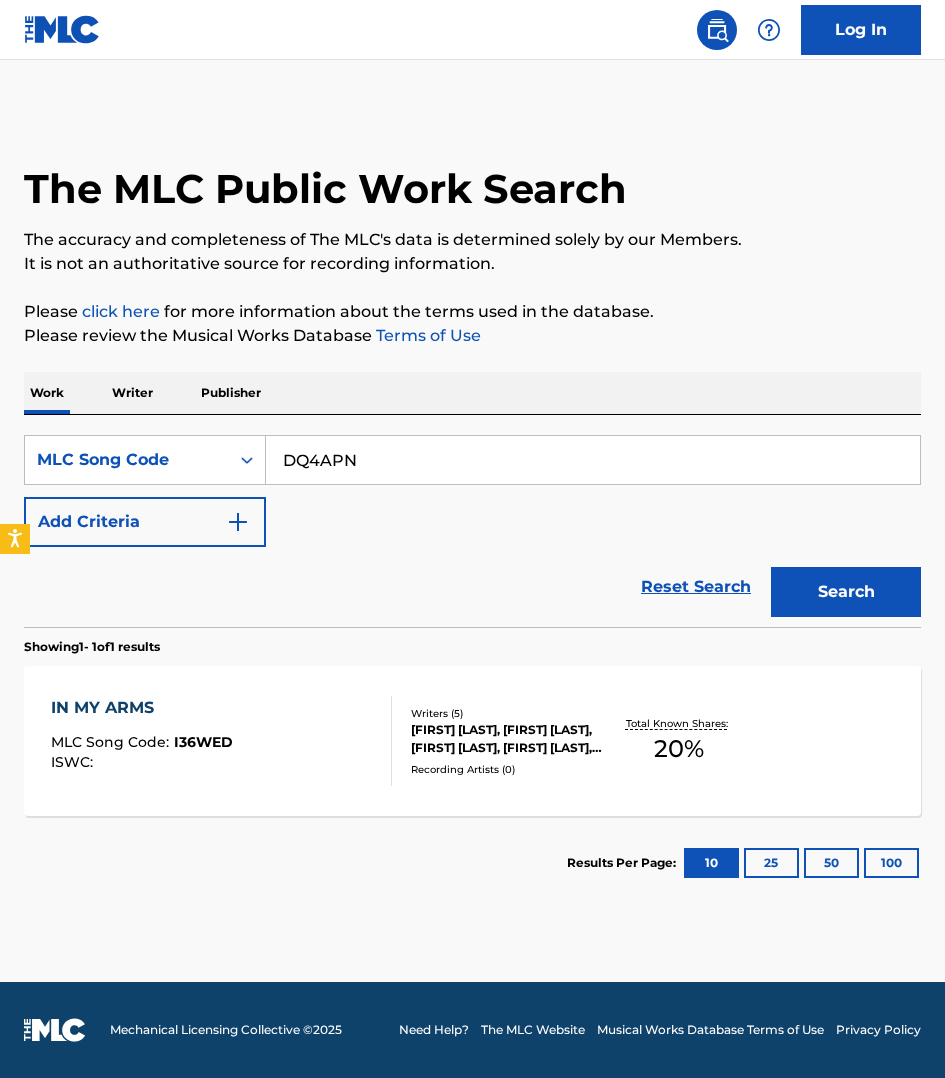 type on "DQ4APN" 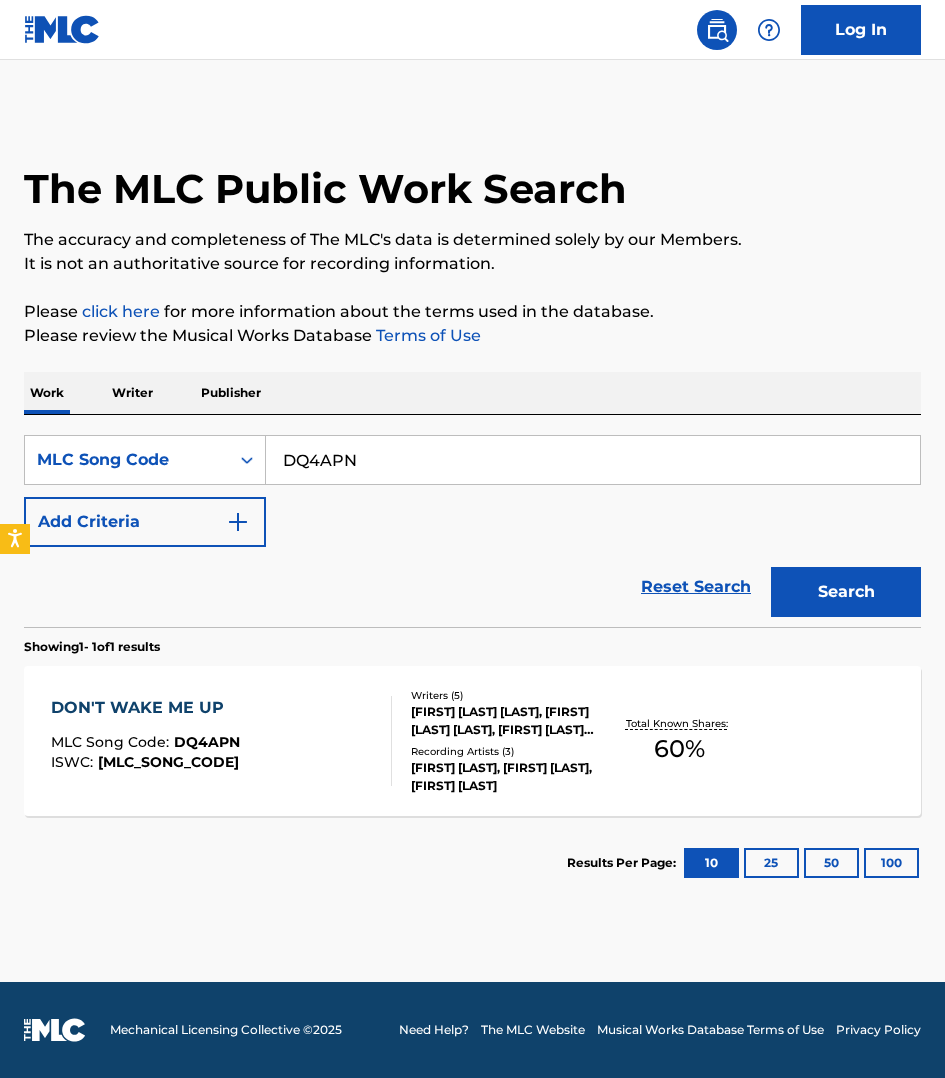 click on "DON'T WAKE ME UP MLC Song Code : DQ4APN ISWC : T3289768129" at bounding box center [221, 741] 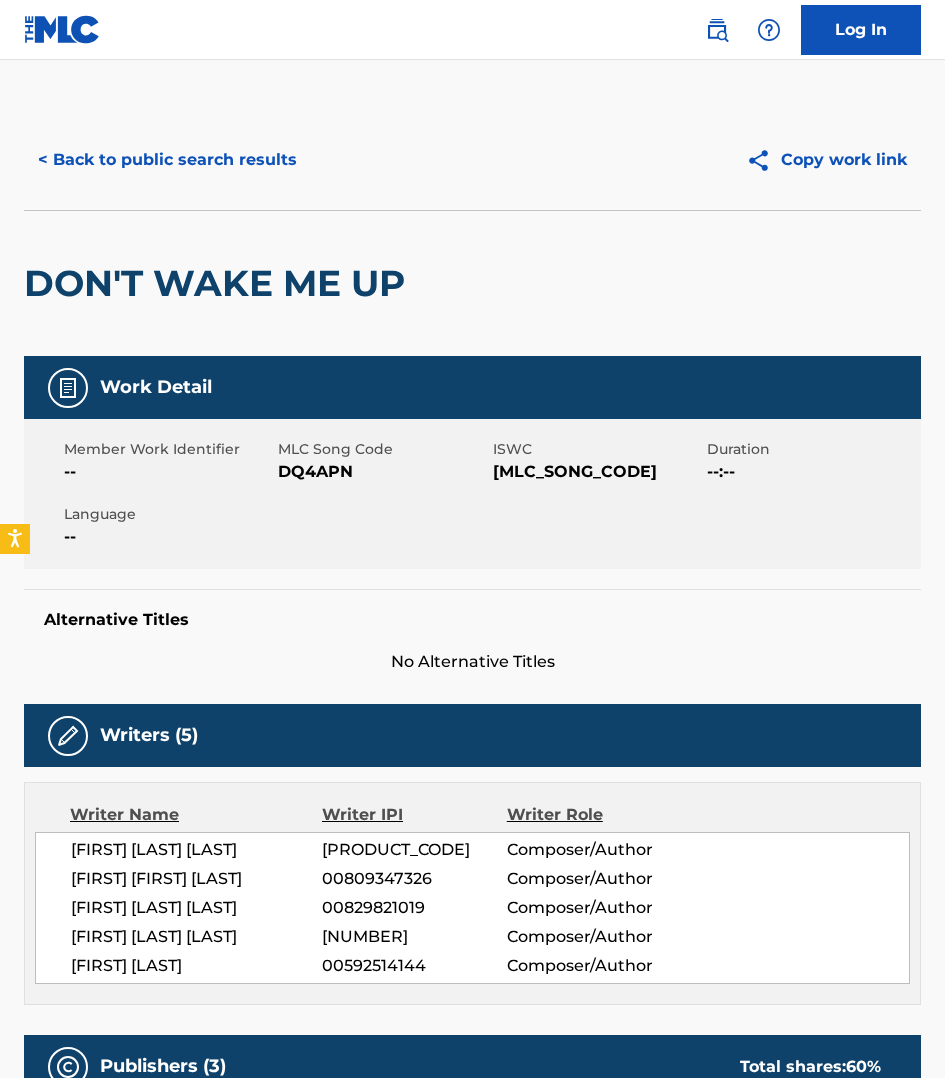 click on "Alternative Titles No Alternative Titles" at bounding box center [472, 631] 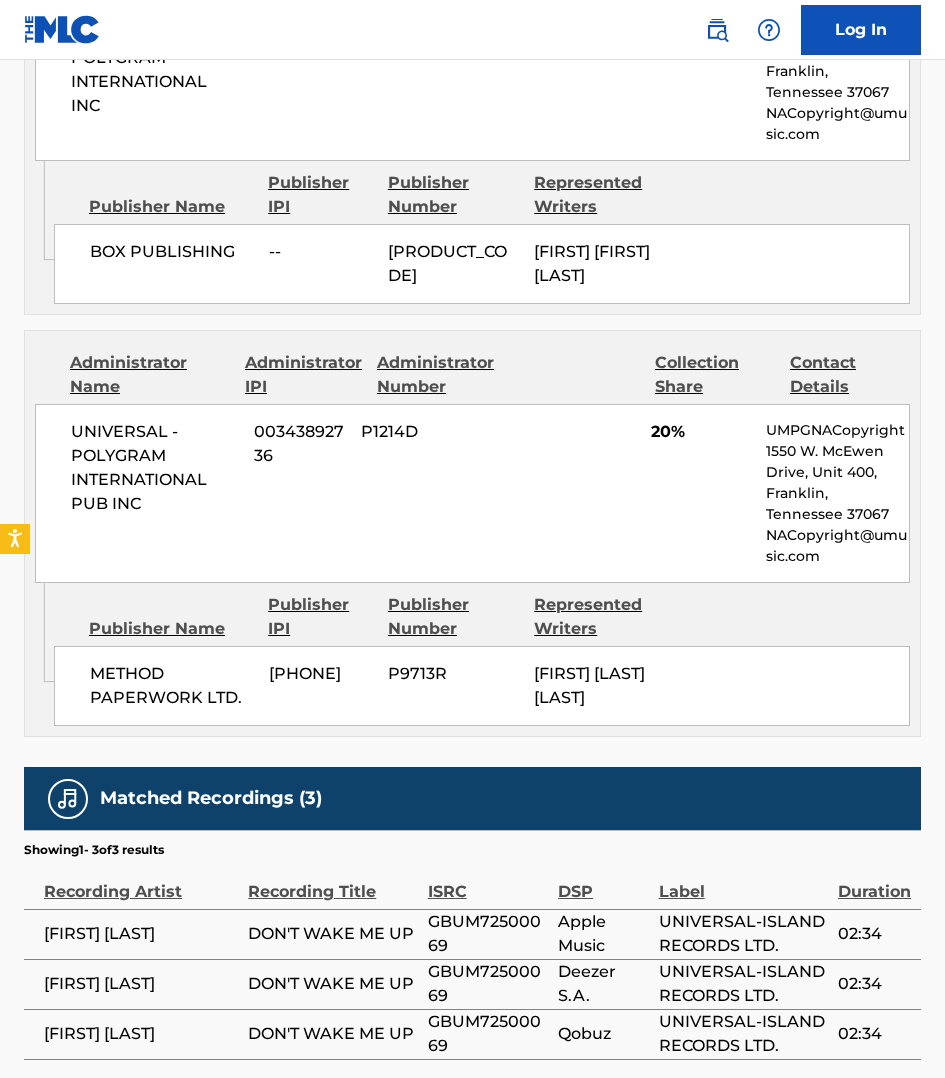 scroll, scrollTop: 1750, scrollLeft: 0, axis: vertical 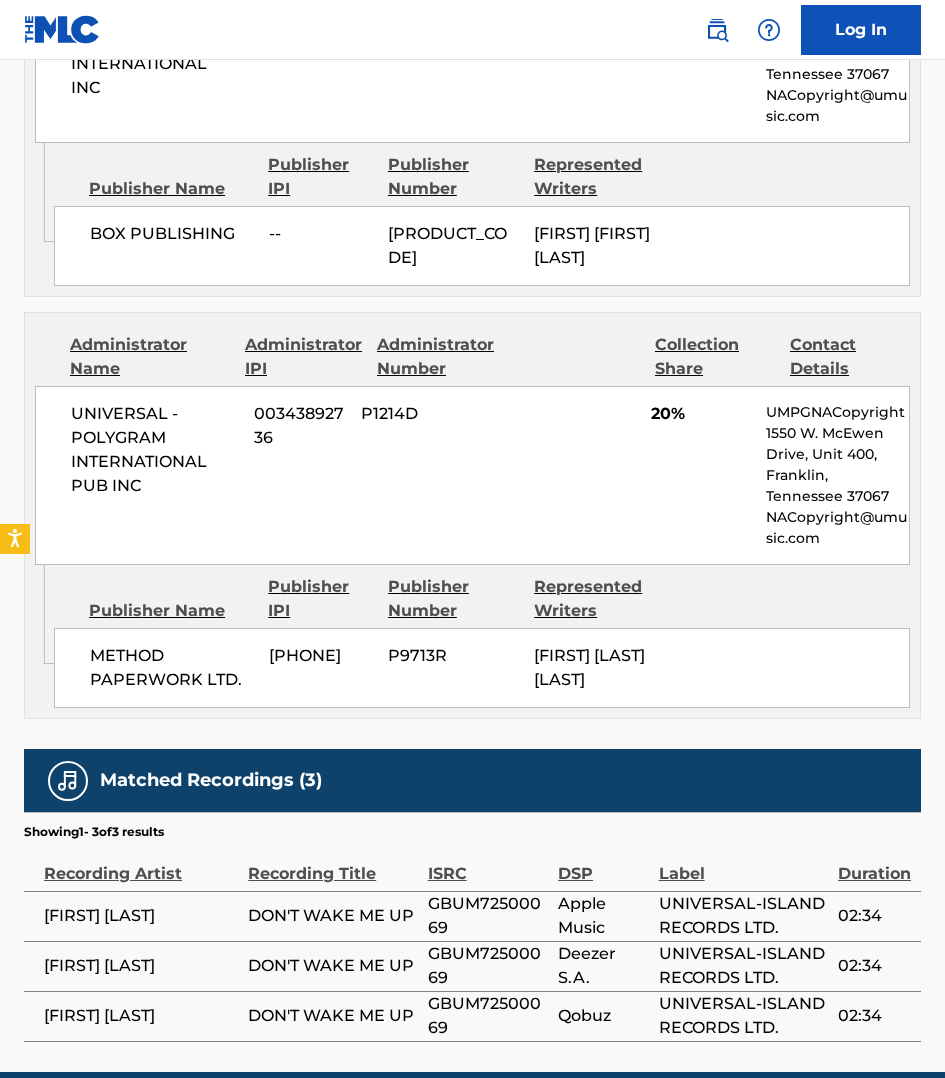 click on "Publishers   (3) Total shares:  60 % Administrator Name Administrator IPI Administrator Number Collection Share Contact Details [COMPANY_NAME] [PRODUCT_CODE] [PRODUCT_CODE] 20% MLC Inquiries at [COMPANY_NAME] [NUMBER] [STREET] [STREET], Unit [NUMBER],  [CITY], [STATE] [COUNTRY] [PHONE] [EMAIL] Admin Original Publisher Connecting Line Publisher Name Publisher IPI Publisher Number Represented Writers [COMPANY_NAME] [PRODUCT_CODE] [PRODUCT_CODE] [FIRST] [LAST] [LAST] Administrator Name Administrator IPI Administrator Number Collection Share Contact Details [PRODUCT_CODE] 60" at bounding box center (472, 2) 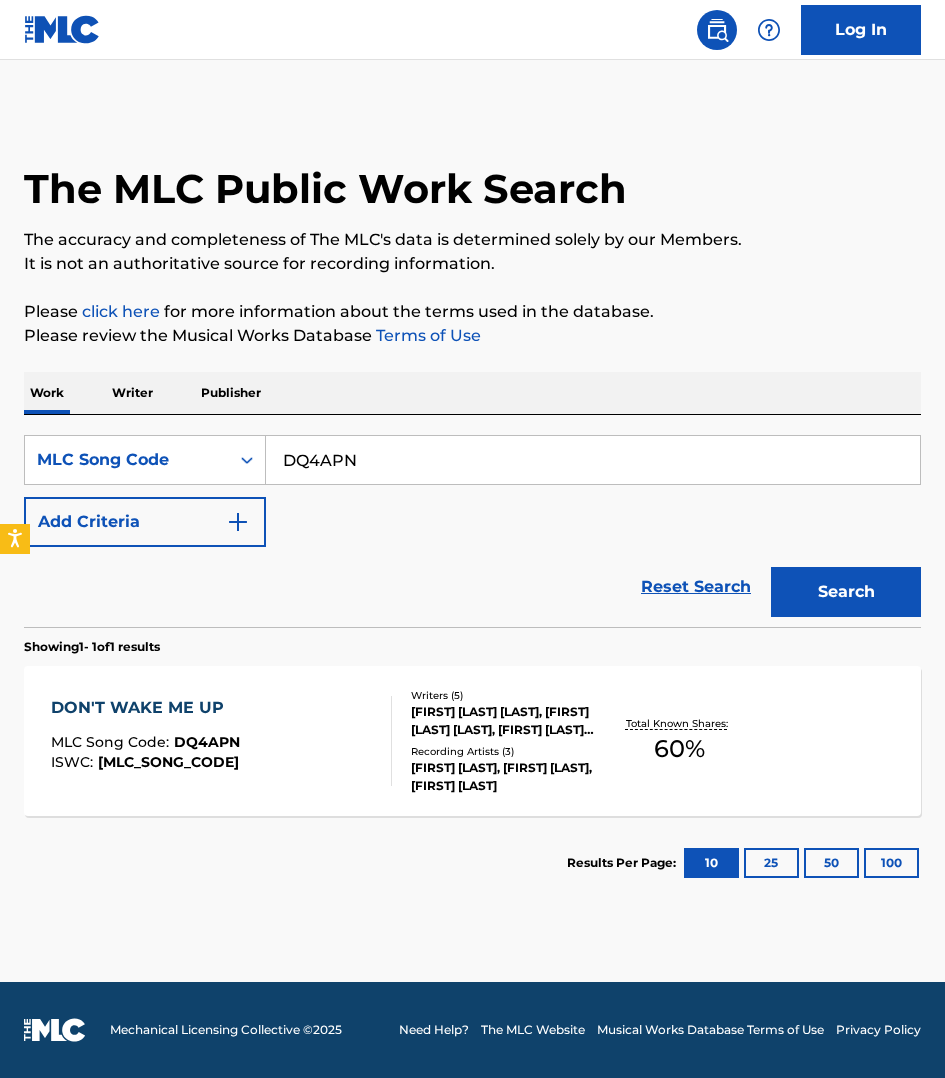 scroll, scrollTop: 0, scrollLeft: 0, axis: both 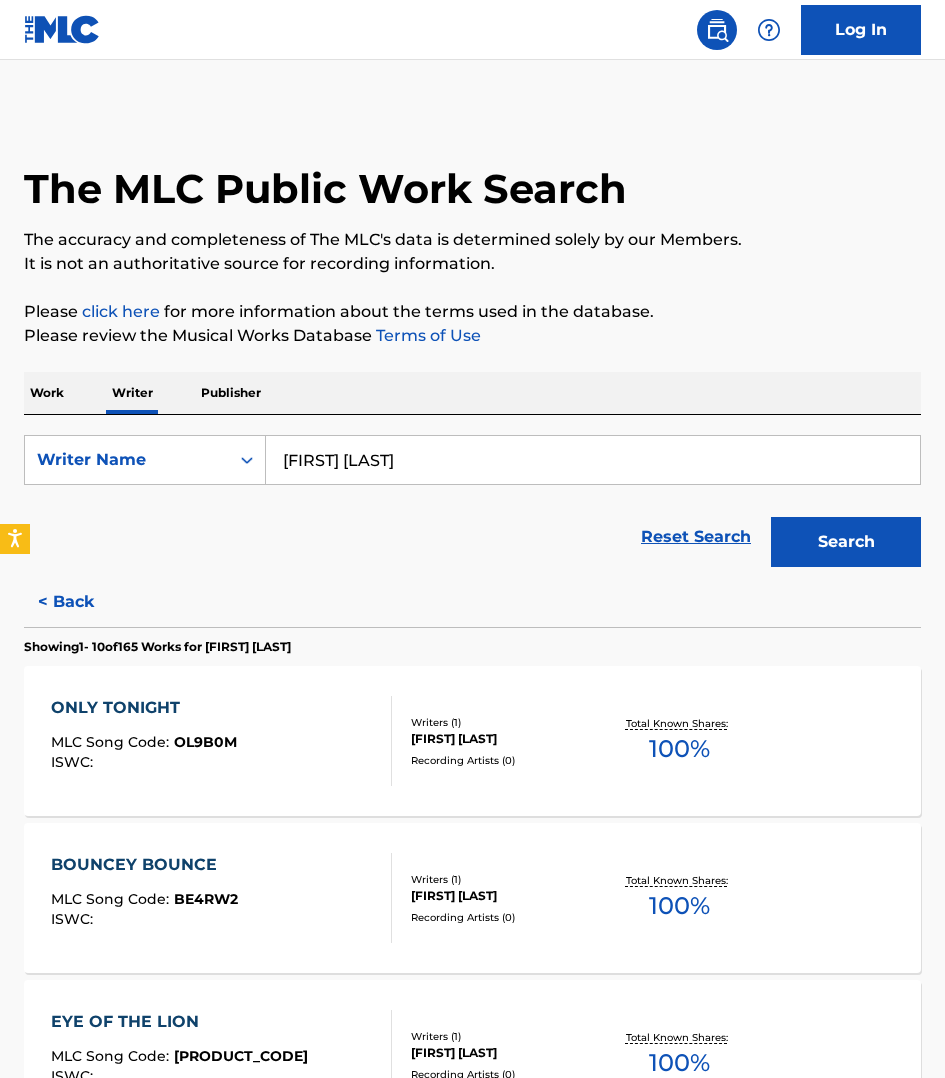 click on "[FIRST] [LAST]" at bounding box center (593, 460) 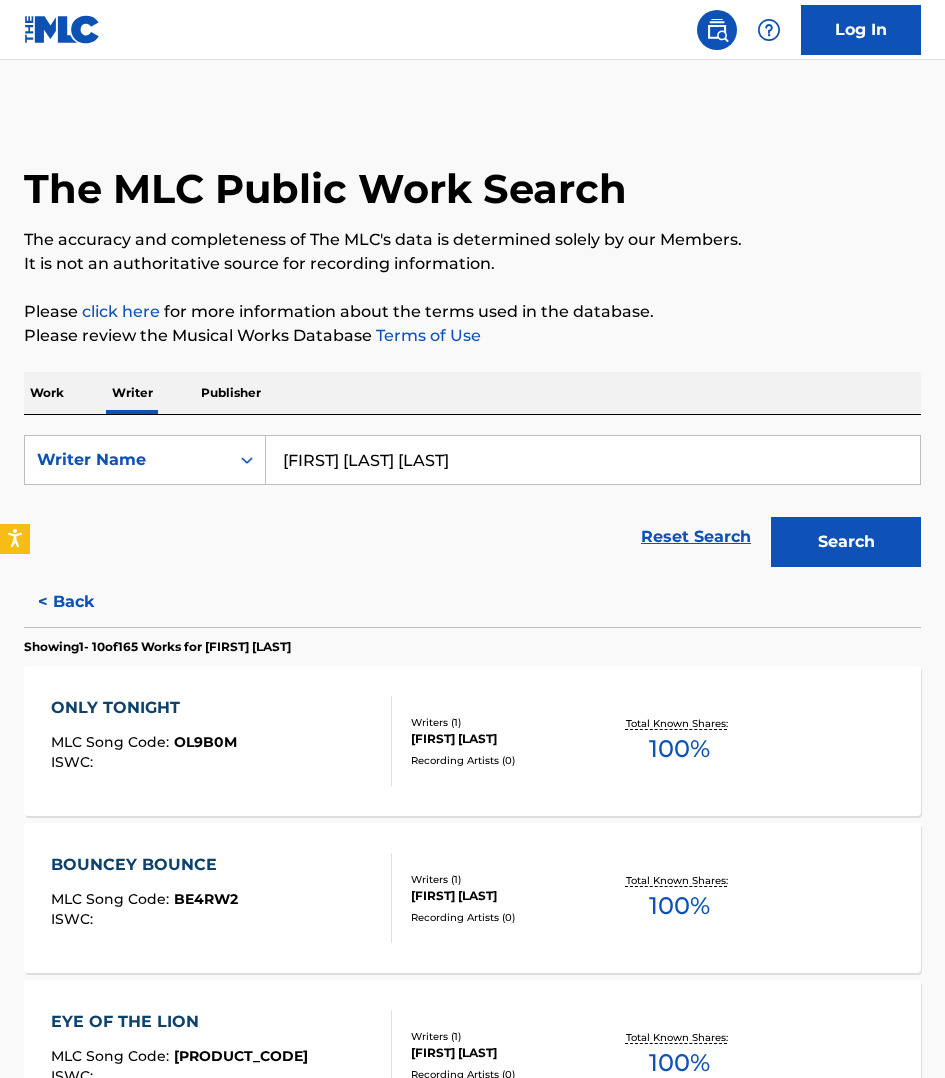 type on "[FIRST] [LAST] [LAST]" 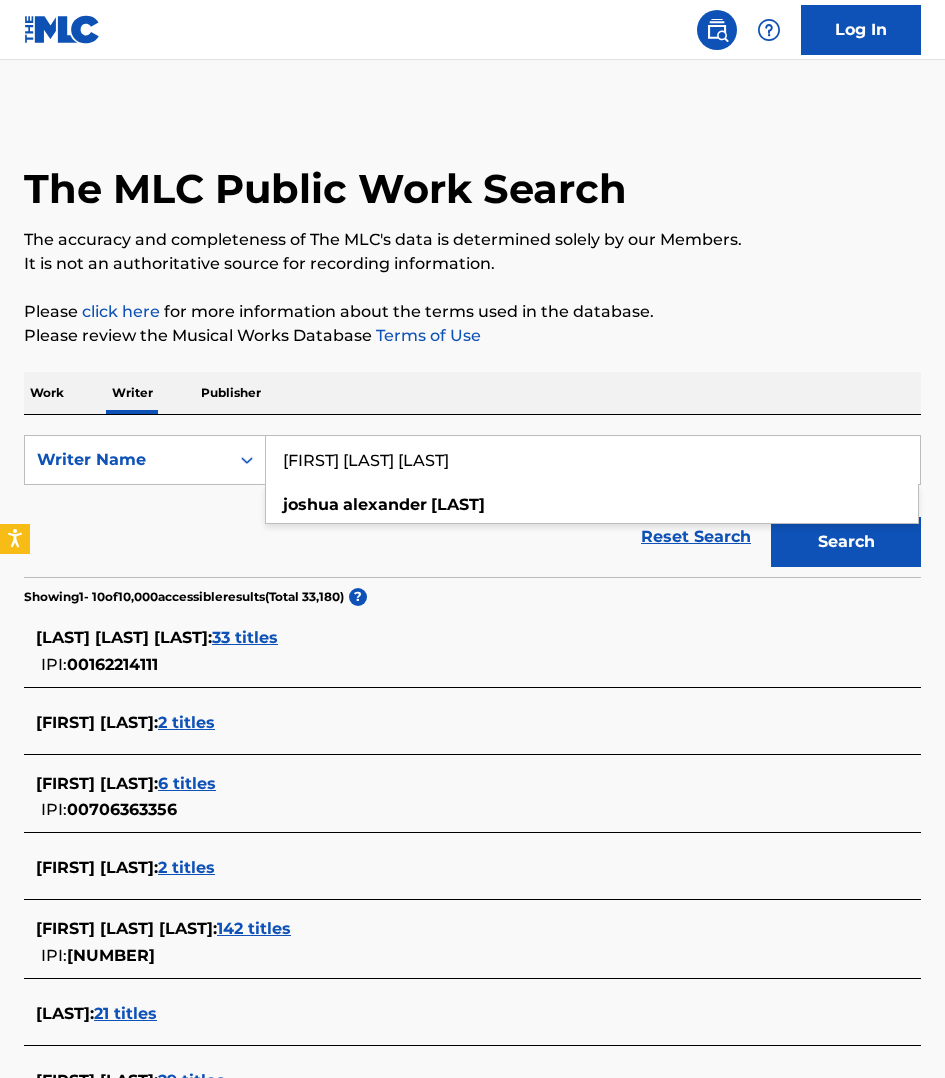 click on "142 titles" at bounding box center [254, 928] 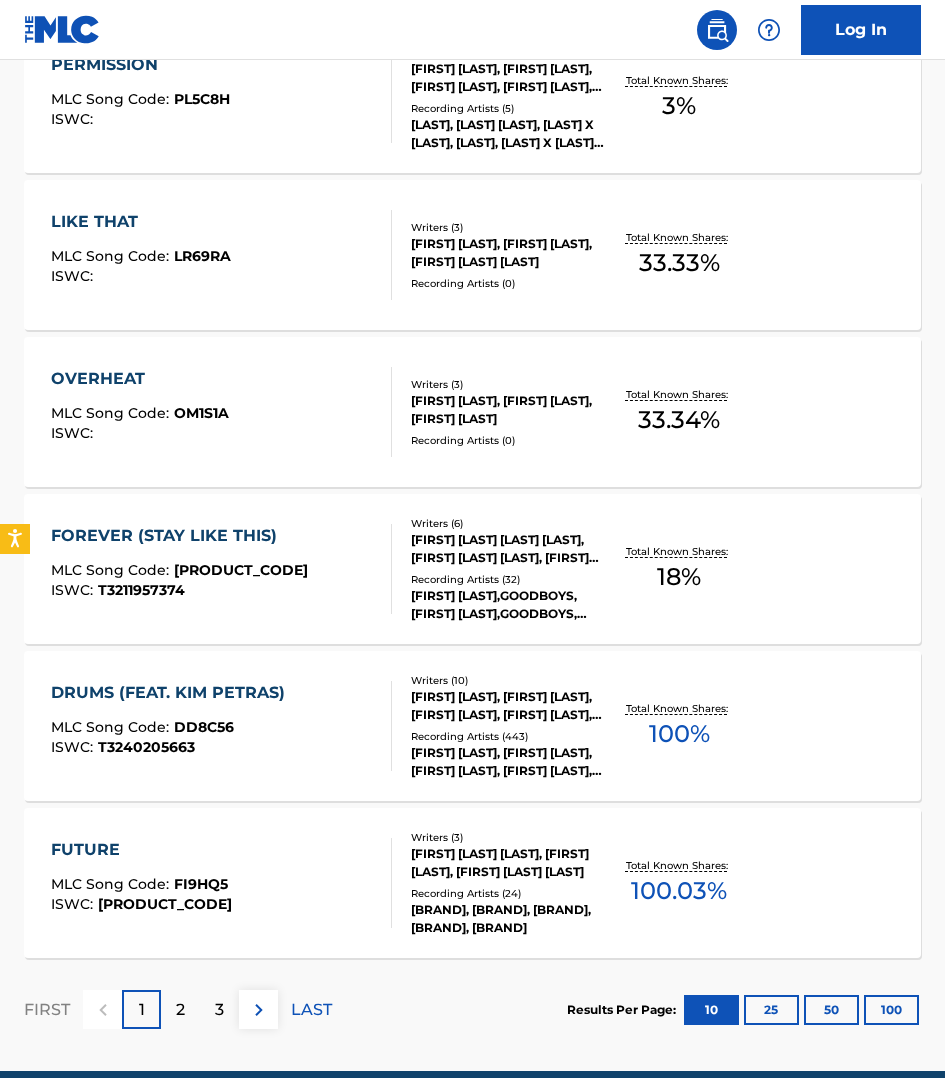 scroll, scrollTop: 1281, scrollLeft: 0, axis: vertical 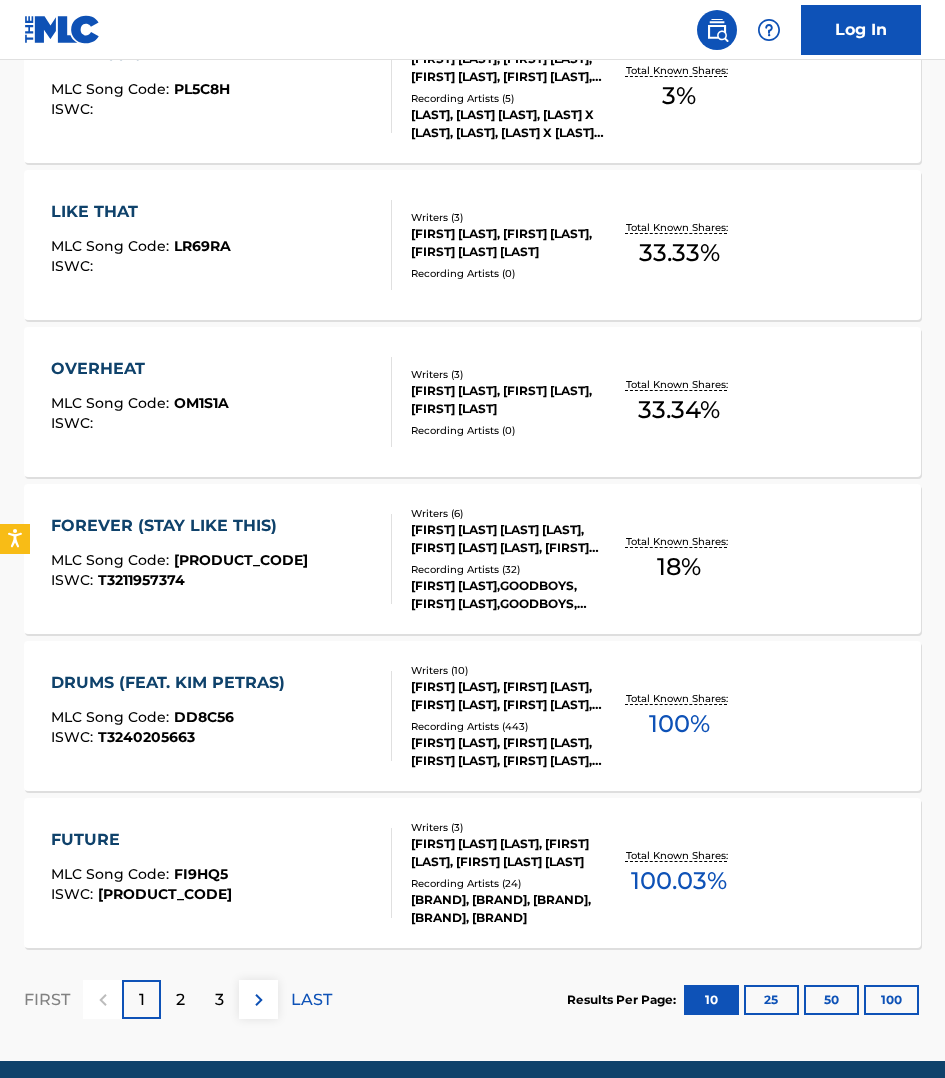 click on "DRUMS (FEAT. KIM PETRAS) MLC Song Code : DD8C56 ISWC : T3240205663" at bounding box center [221, 716] 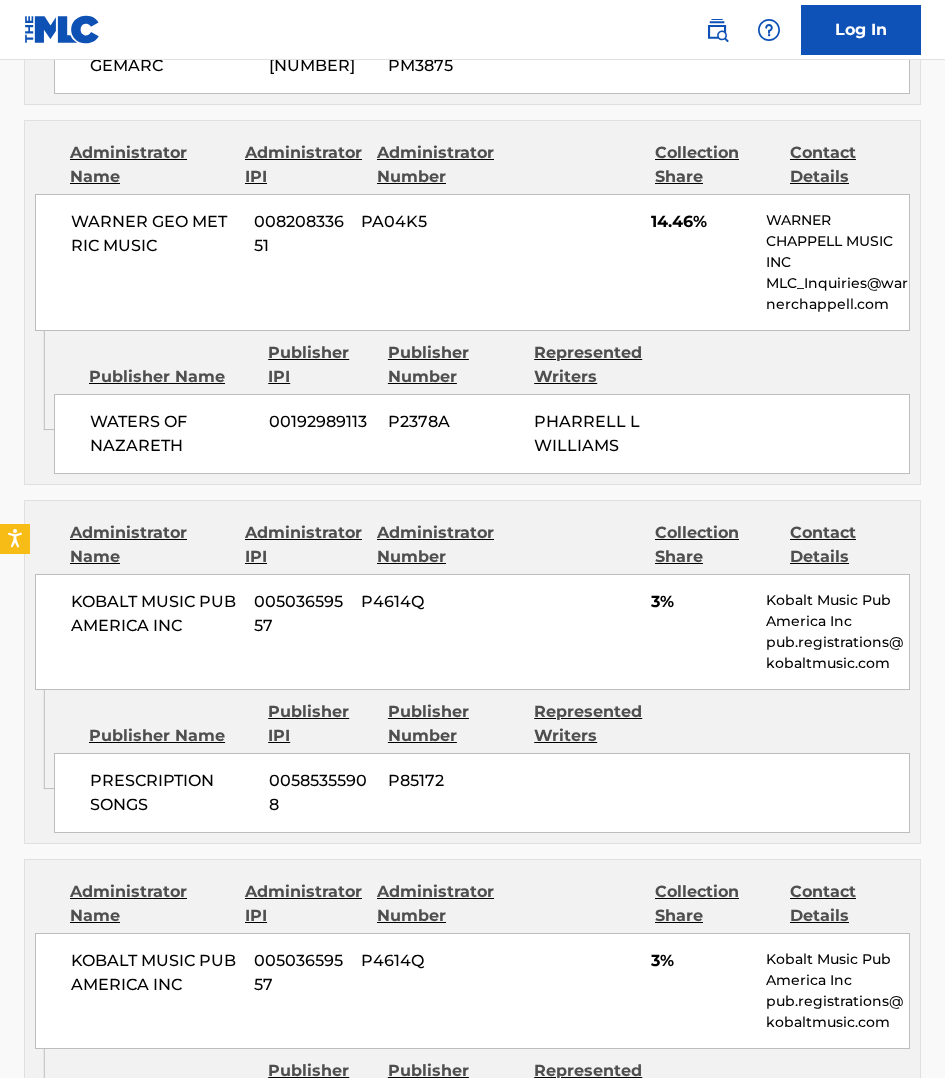 scroll, scrollTop: 3968, scrollLeft: 0, axis: vertical 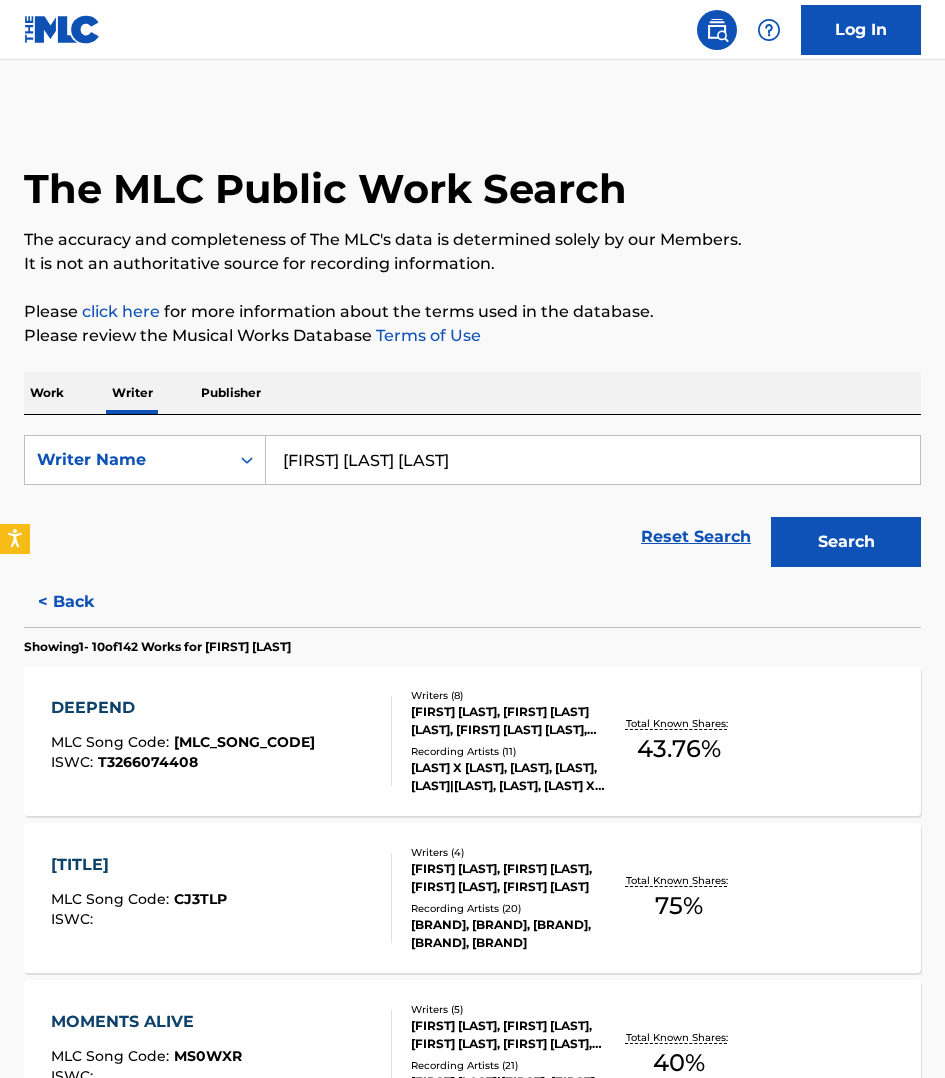 click on "[FIRST] [LAST] [LAST]" at bounding box center [593, 460] 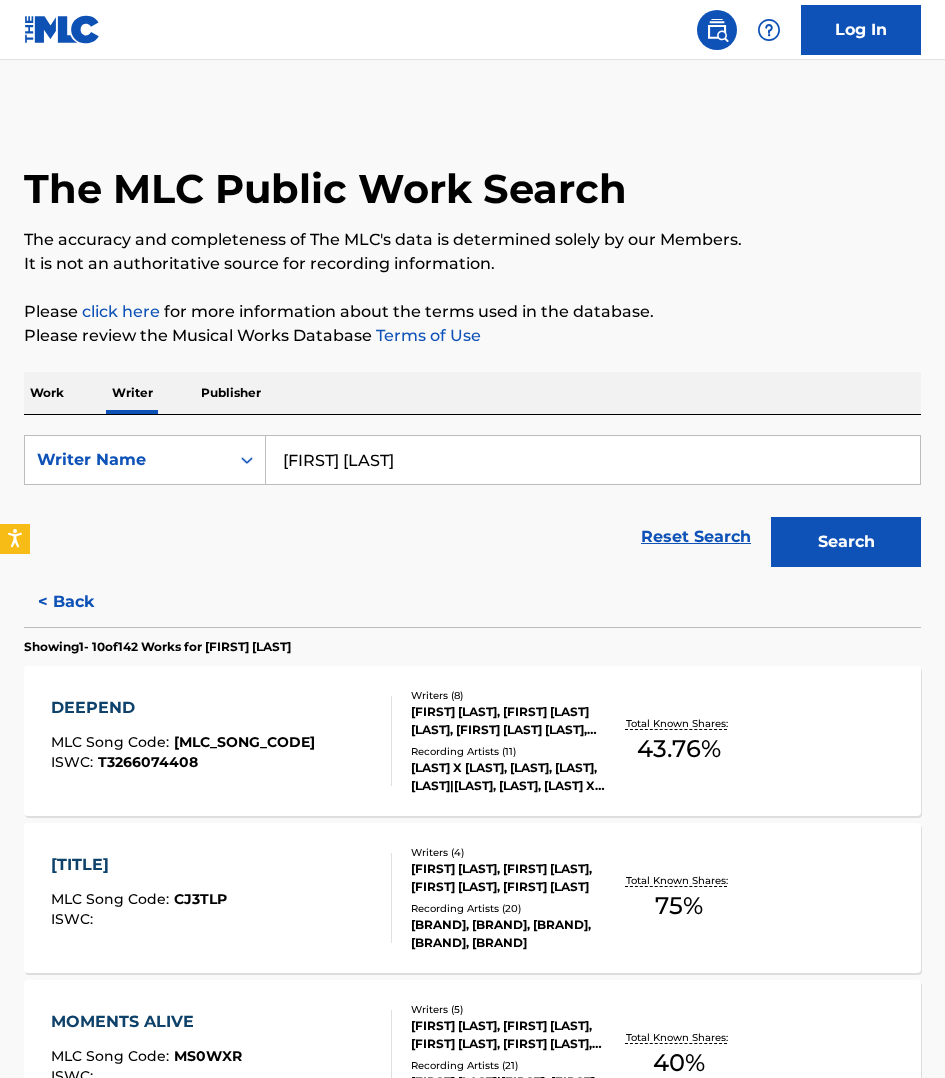 type on "[FIRST] [LAST]" 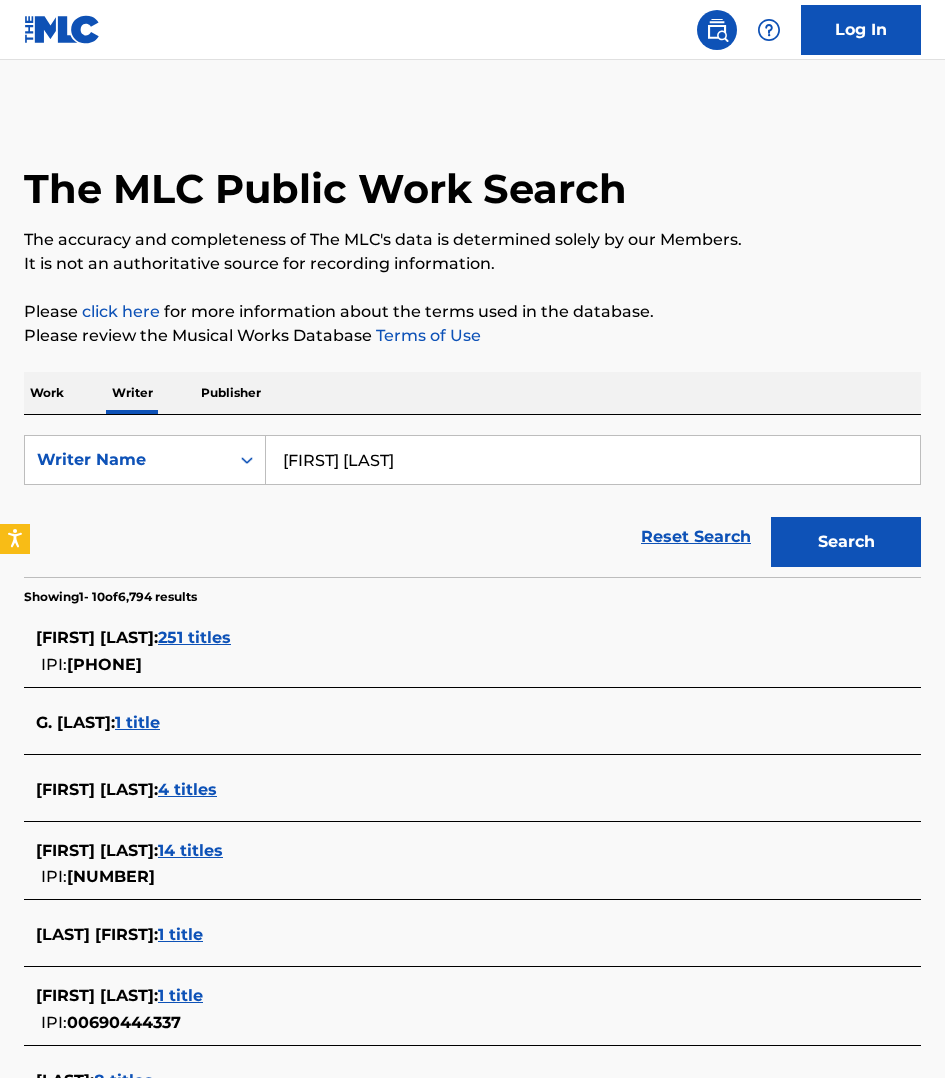 click on "Reset Search Search" at bounding box center [472, 537] 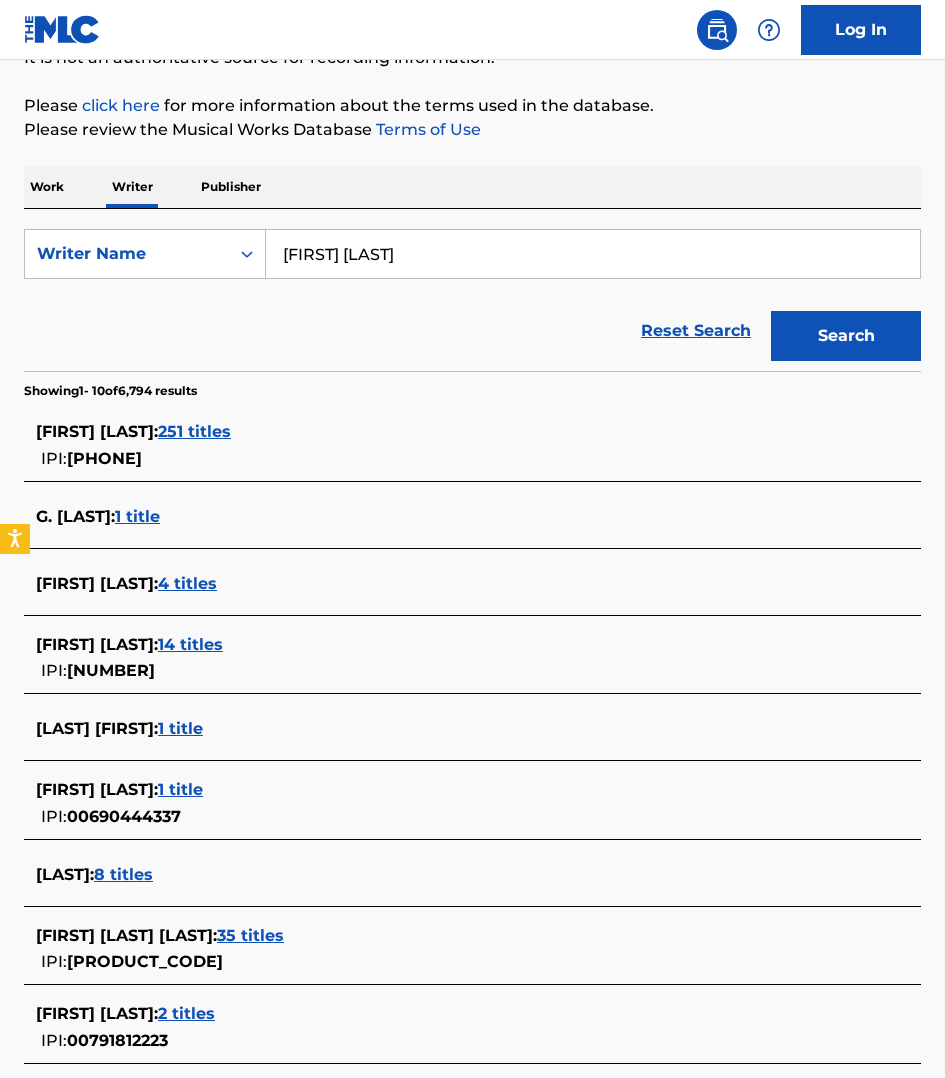 scroll, scrollTop: 437, scrollLeft: 0, axis: vertical 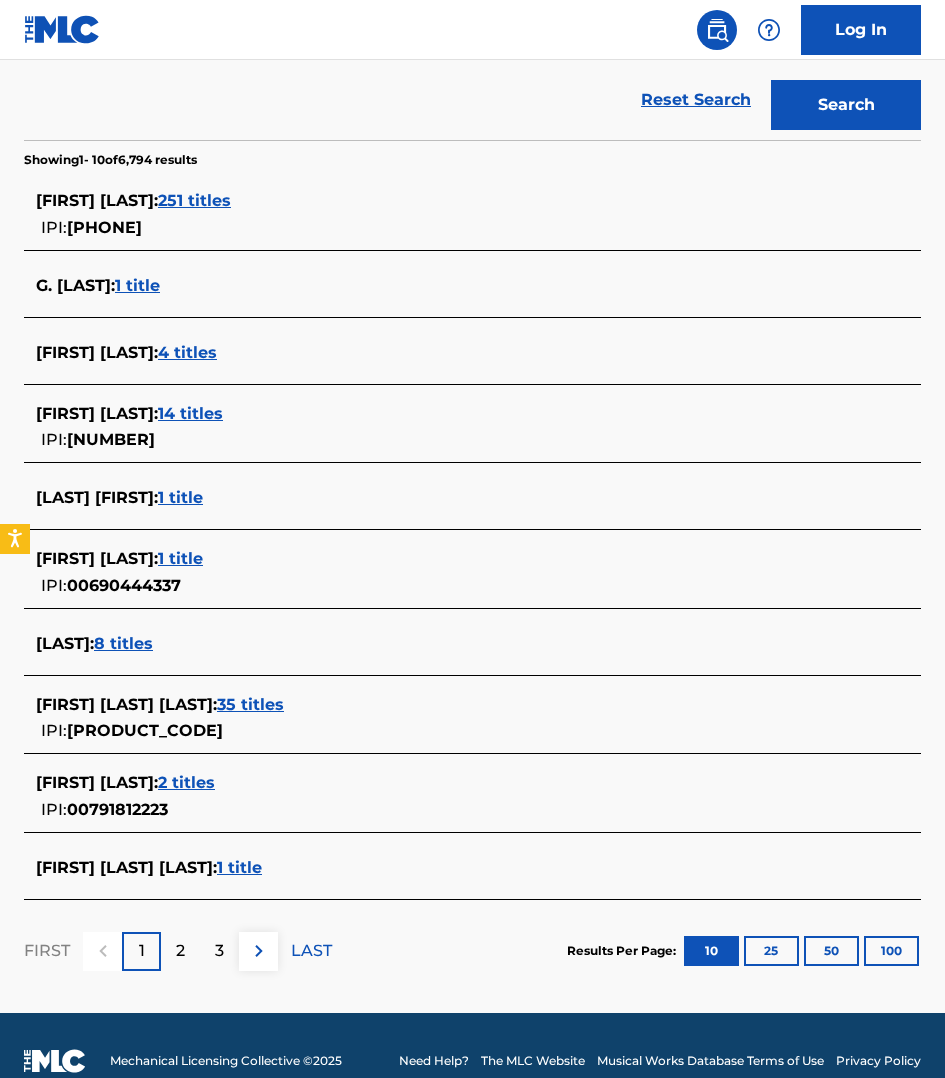 click on "35 titles" at bounding box center [250, 704] 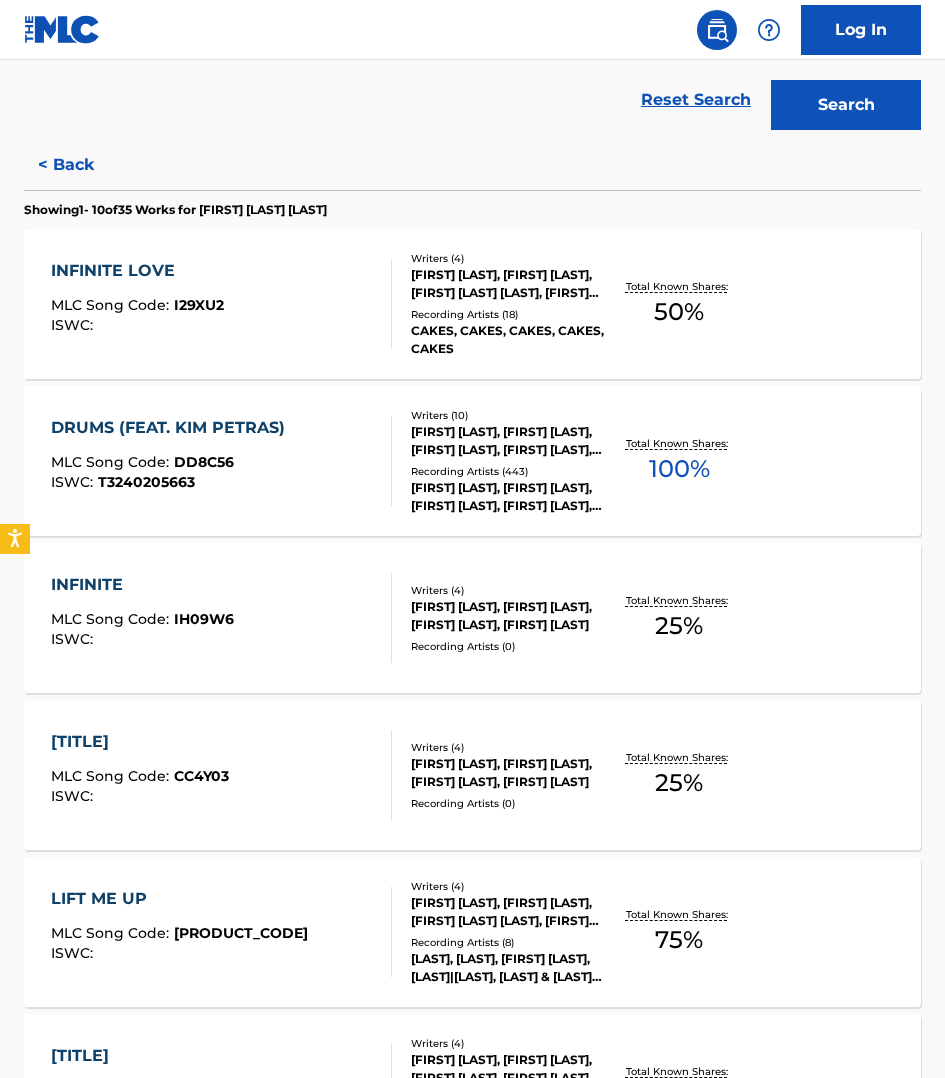 click on "DRUMS (FEAT. KIM PETRAS) MLC Song Code : DD8C56 ISWC : T3240205663" at bounding box center [221, 461] 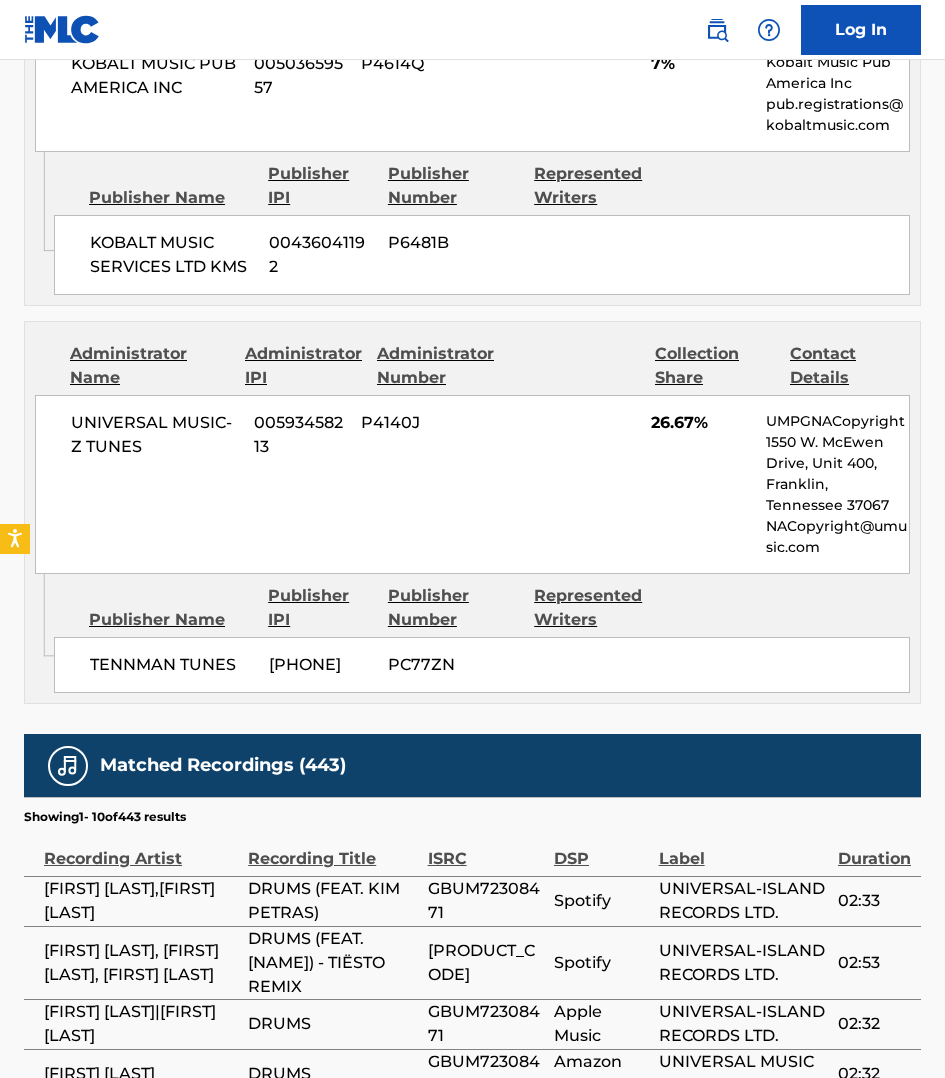 scroll, scrollTop: 5843, scrollLeft: 0, axis: vertical 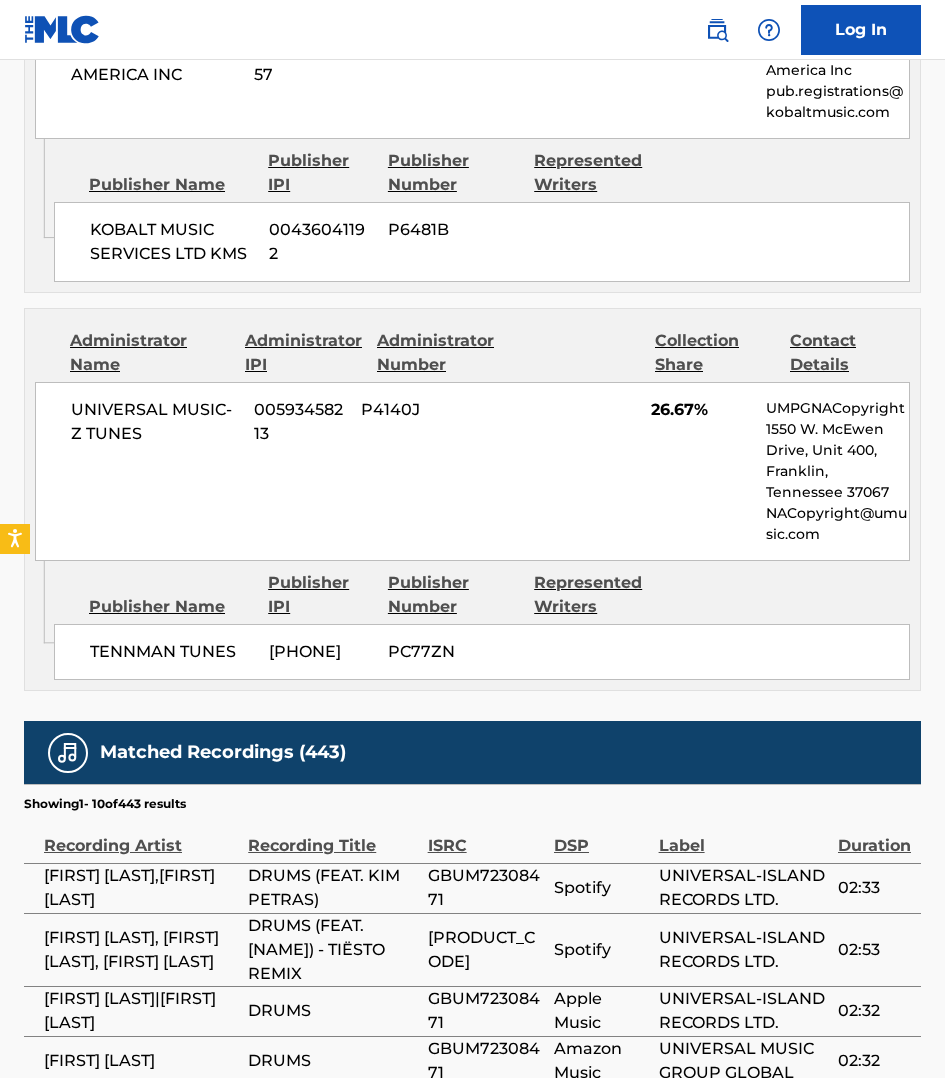 click on "Admin Original Publisher Connecting Line Publisher Name Publisher IPI Publisher Number Represented Writers KOBALT MUSIC SERVICES LTD KMS 00436041192 P6481B" at bounding box center [472, 215] 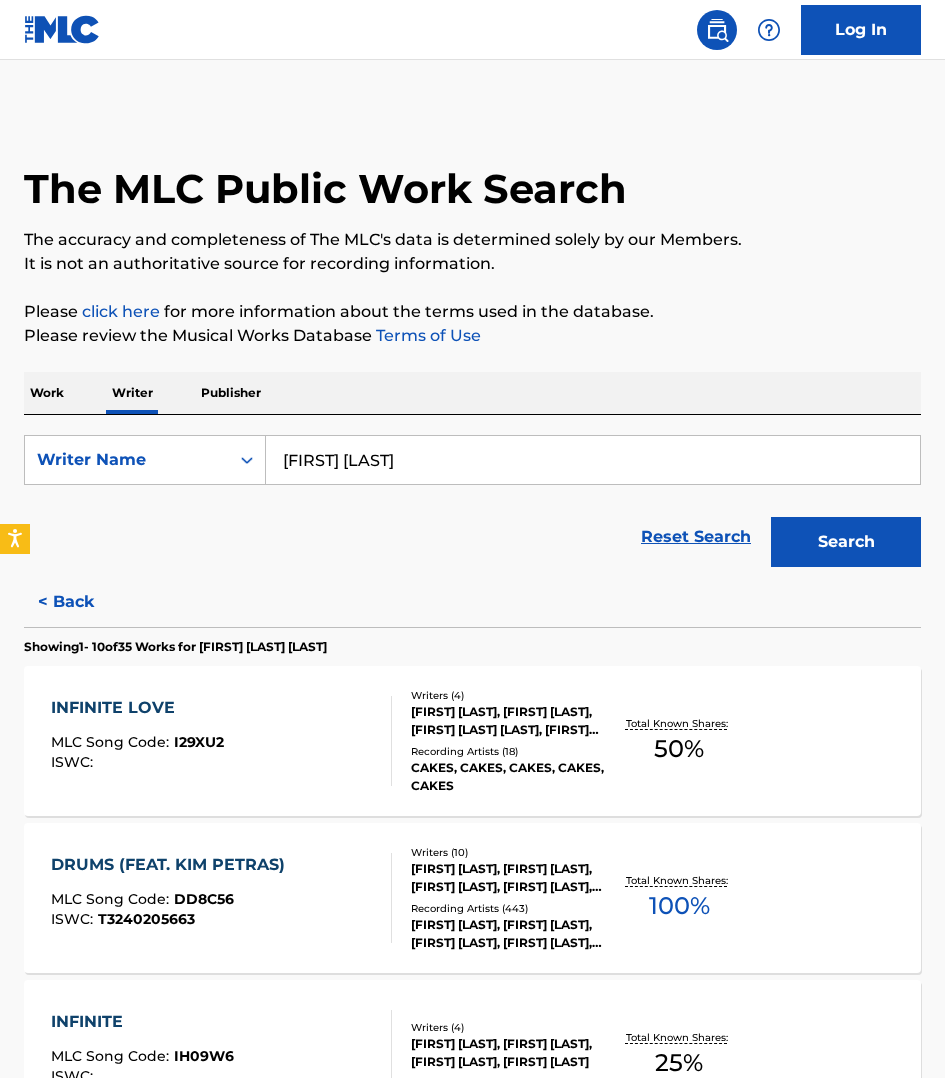 click on "Work" at bounding box center (47, 393) 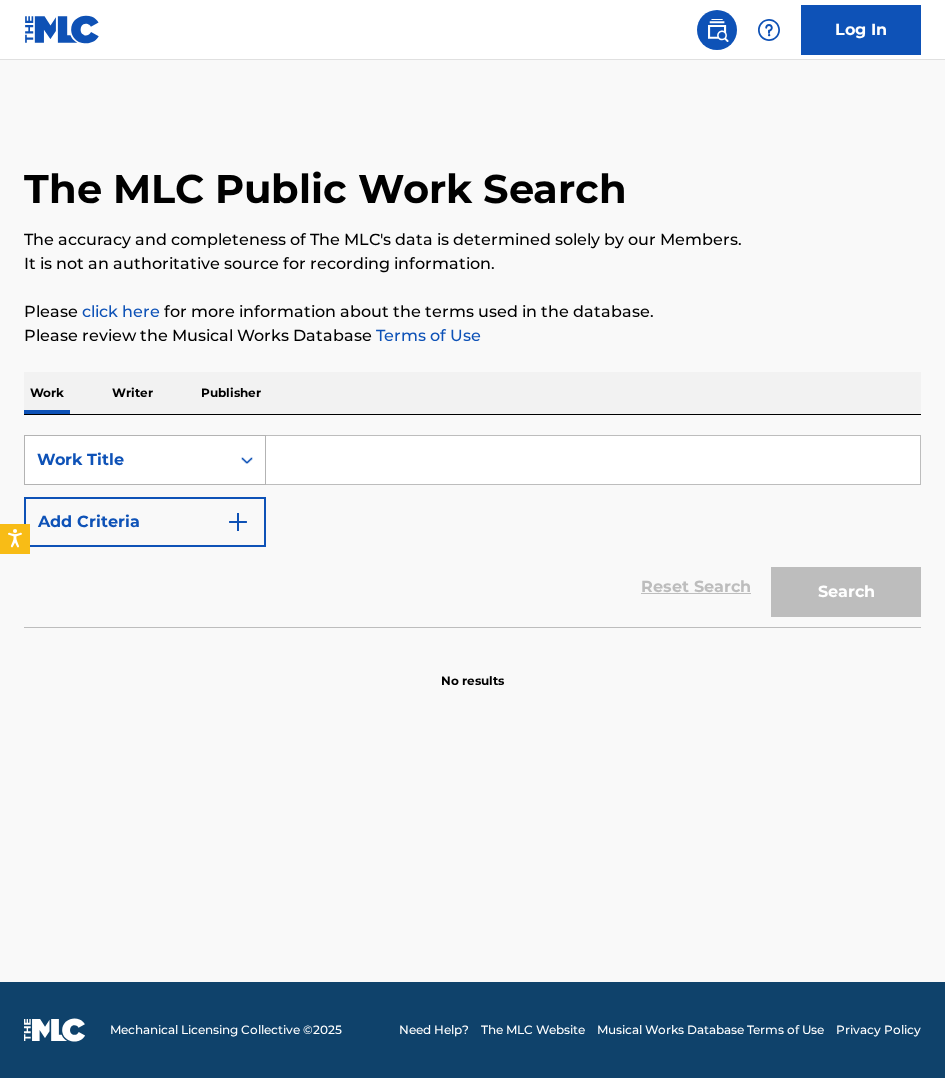 click on "Work Title" at bounding box center (127, 460) 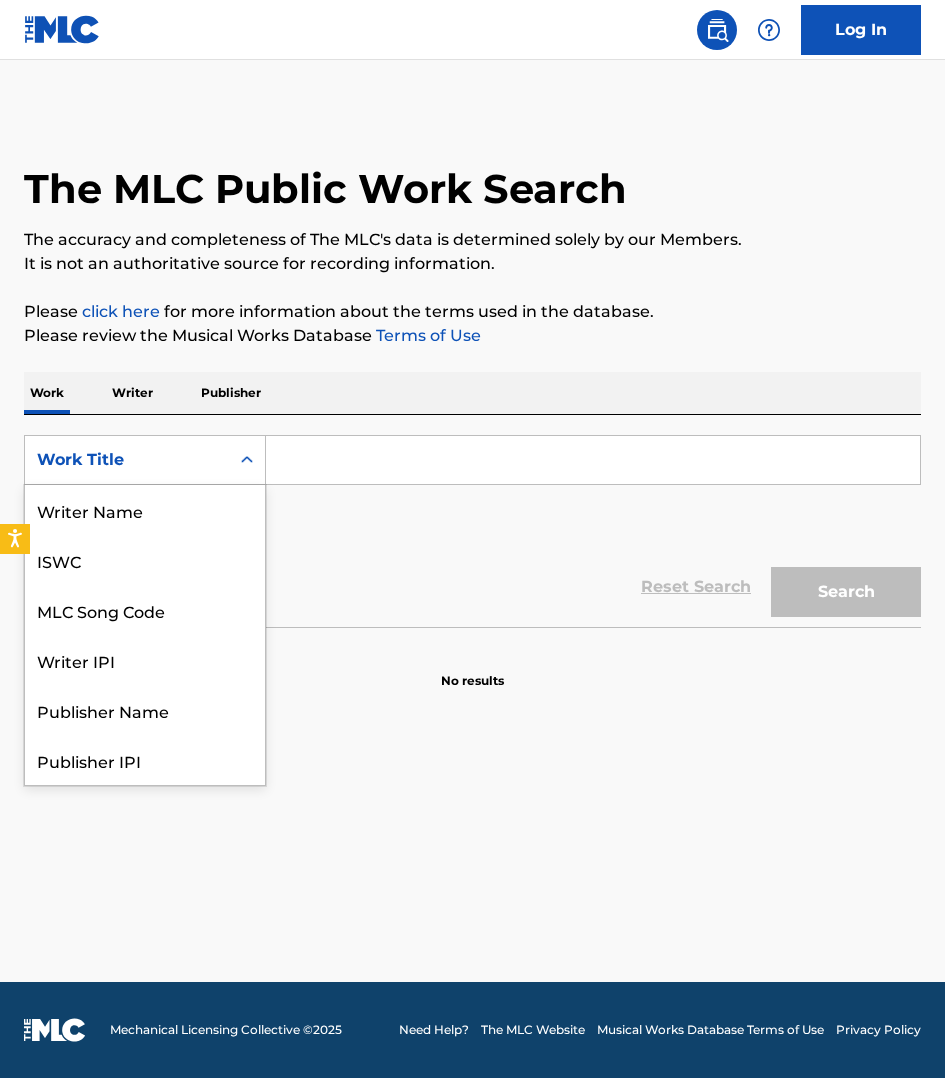scroll, scrollTop: 100, scrollLeft: 0, axis: vertical 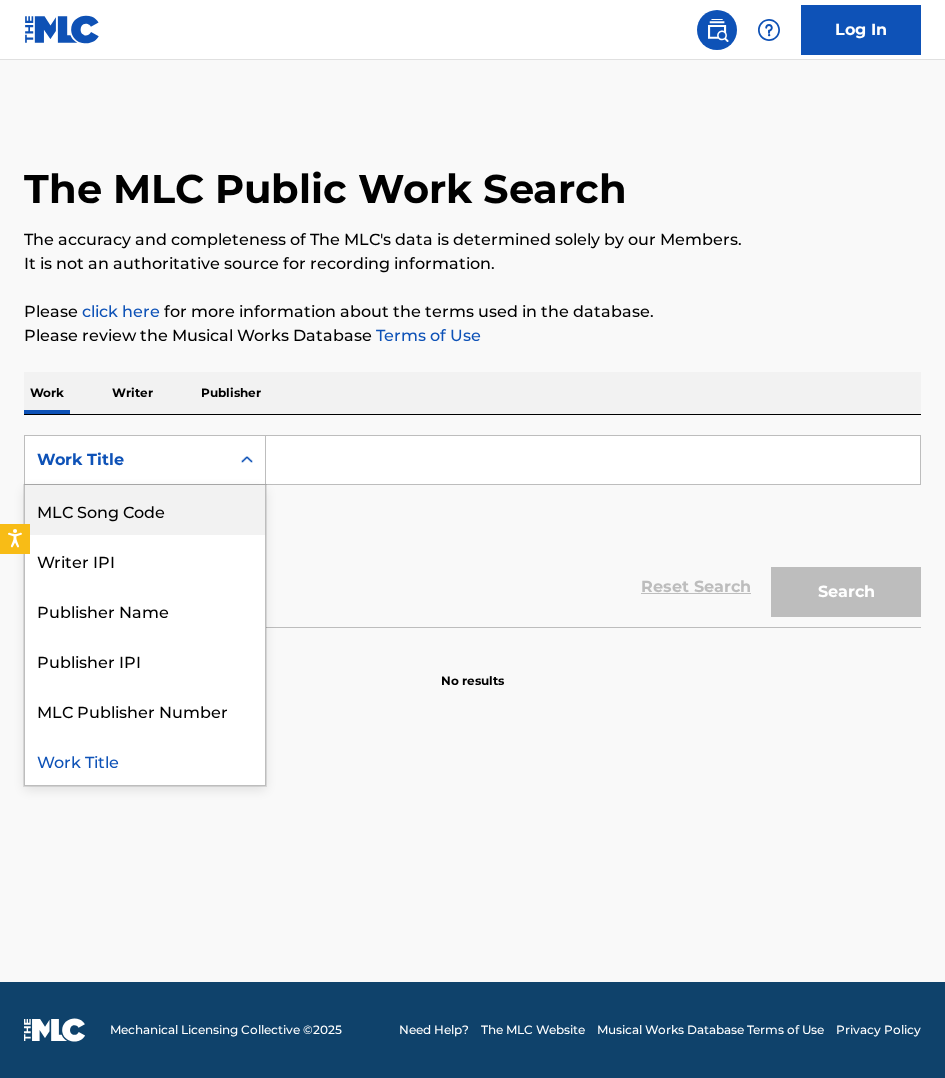 click on "MLC Song Code" at bounding box center (145, 510) 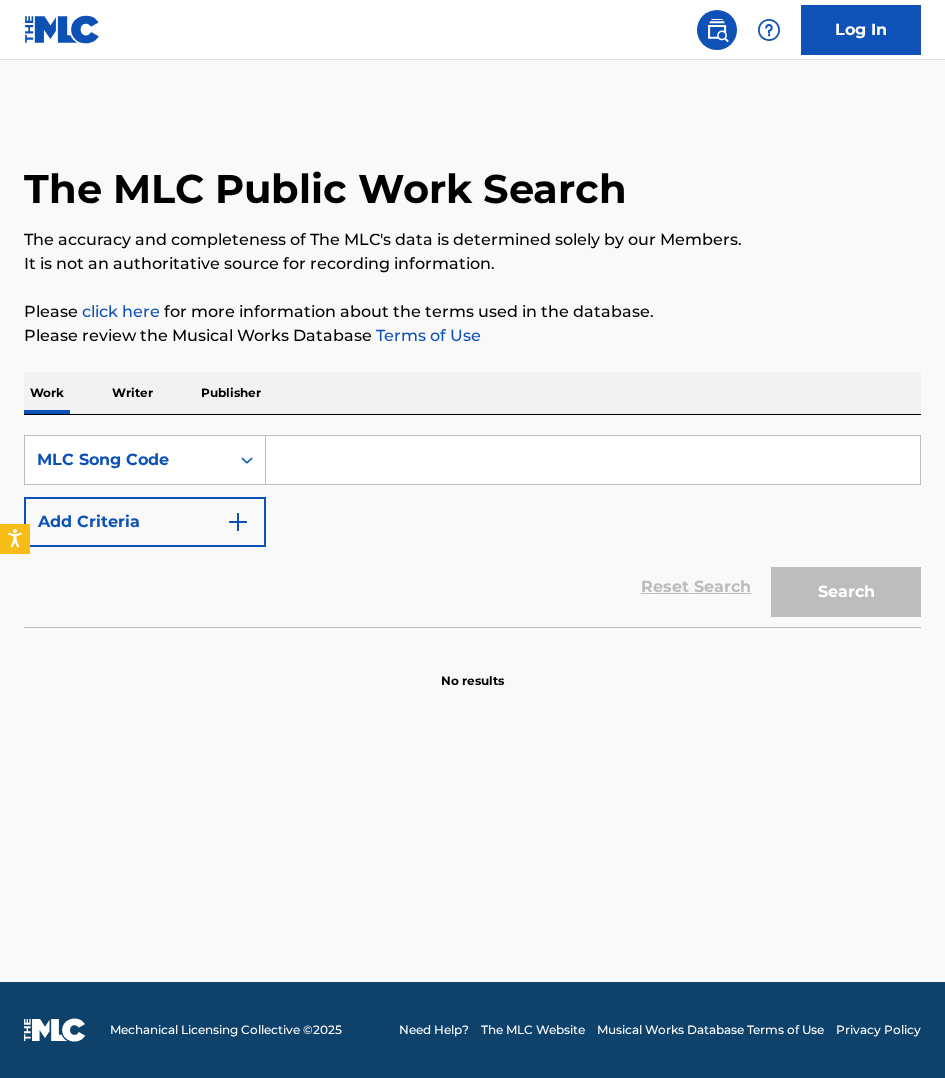 click at bounding box center [593, 460] 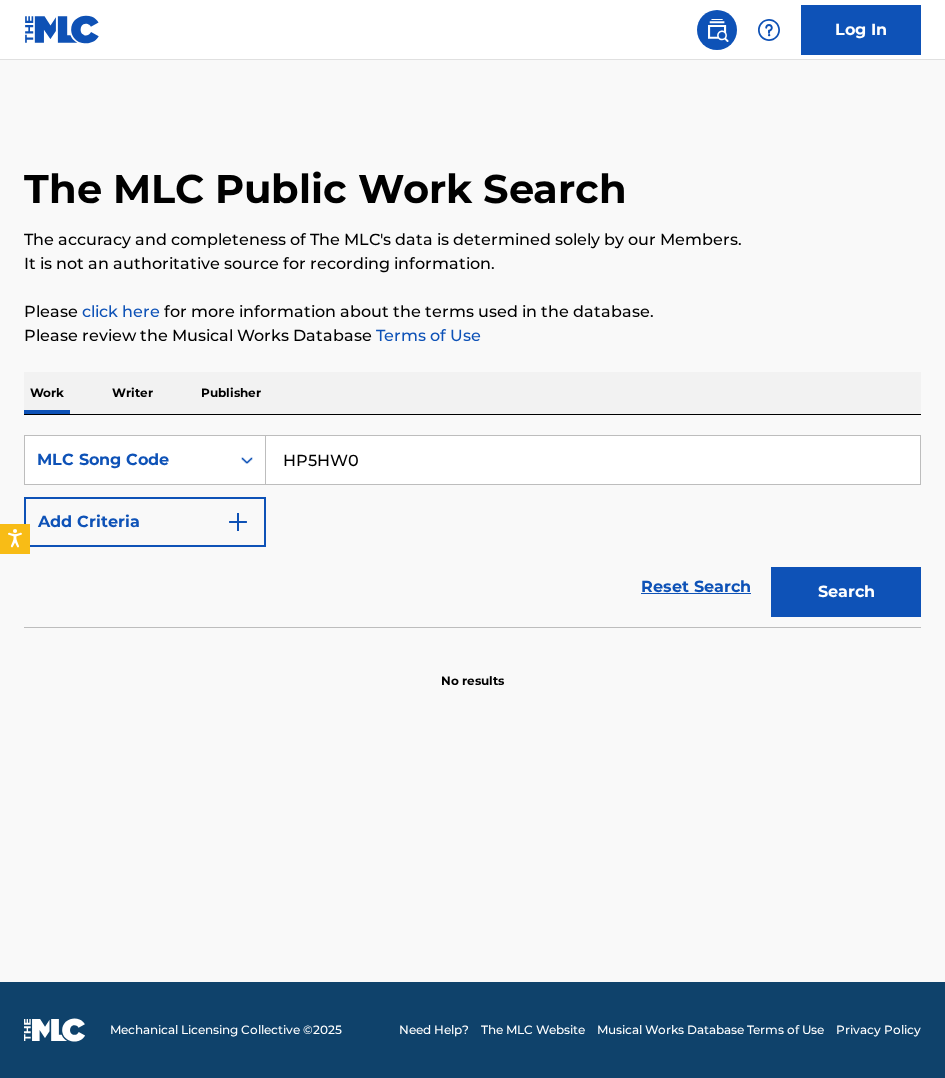 type on "HP5HW0" 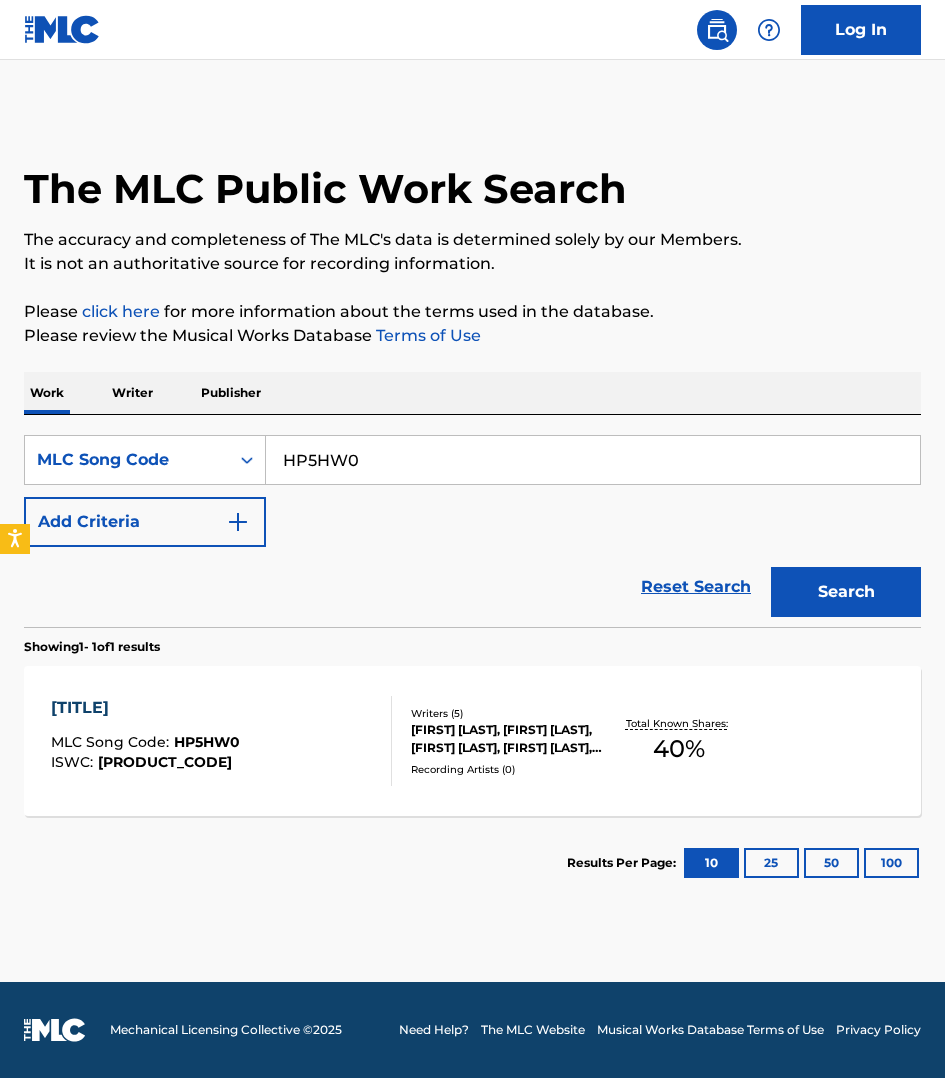 click on "[FIRST] [LAST], [FIRST] [LAST], [FIRST] [LAST], [FIRST] [LAST], [FIRST] [LAST]" at bounding box center (472, 741) 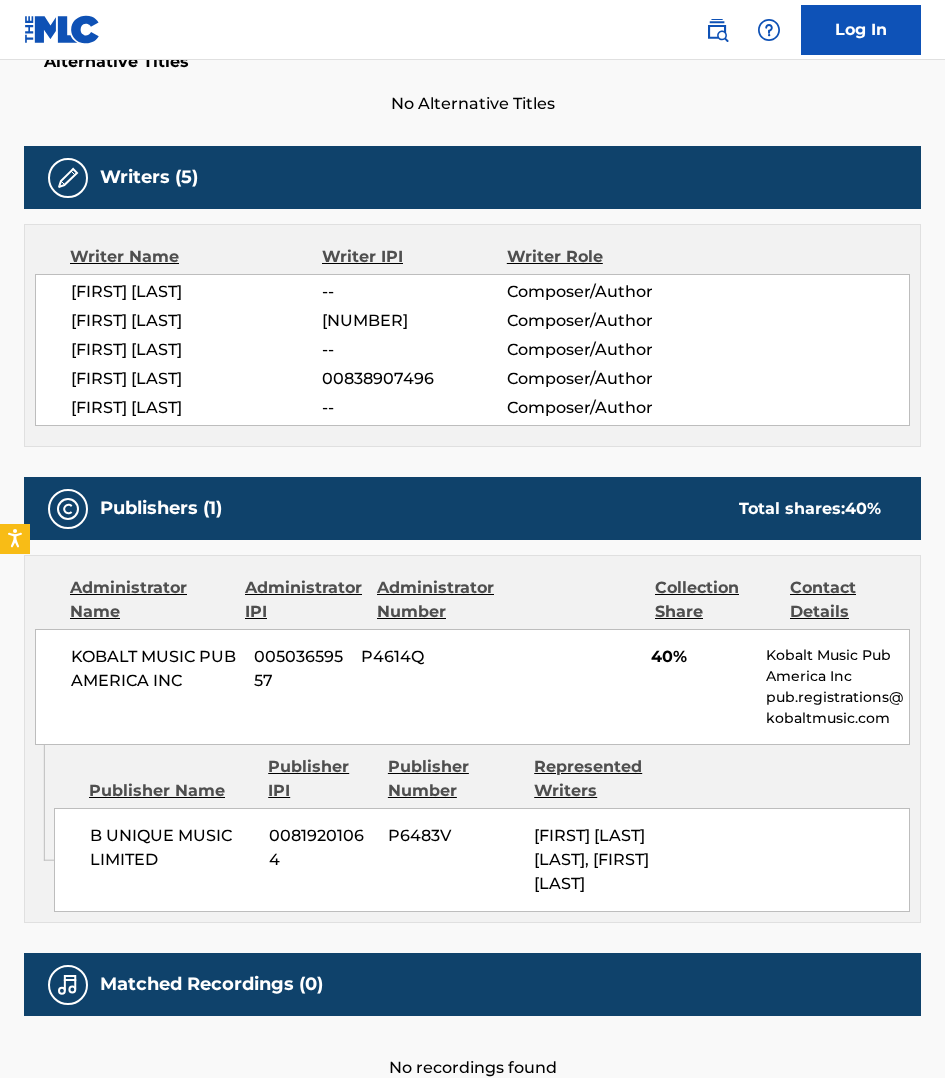 scroll, scrollTop: 562, scrollLeft: 0, axis: vertical 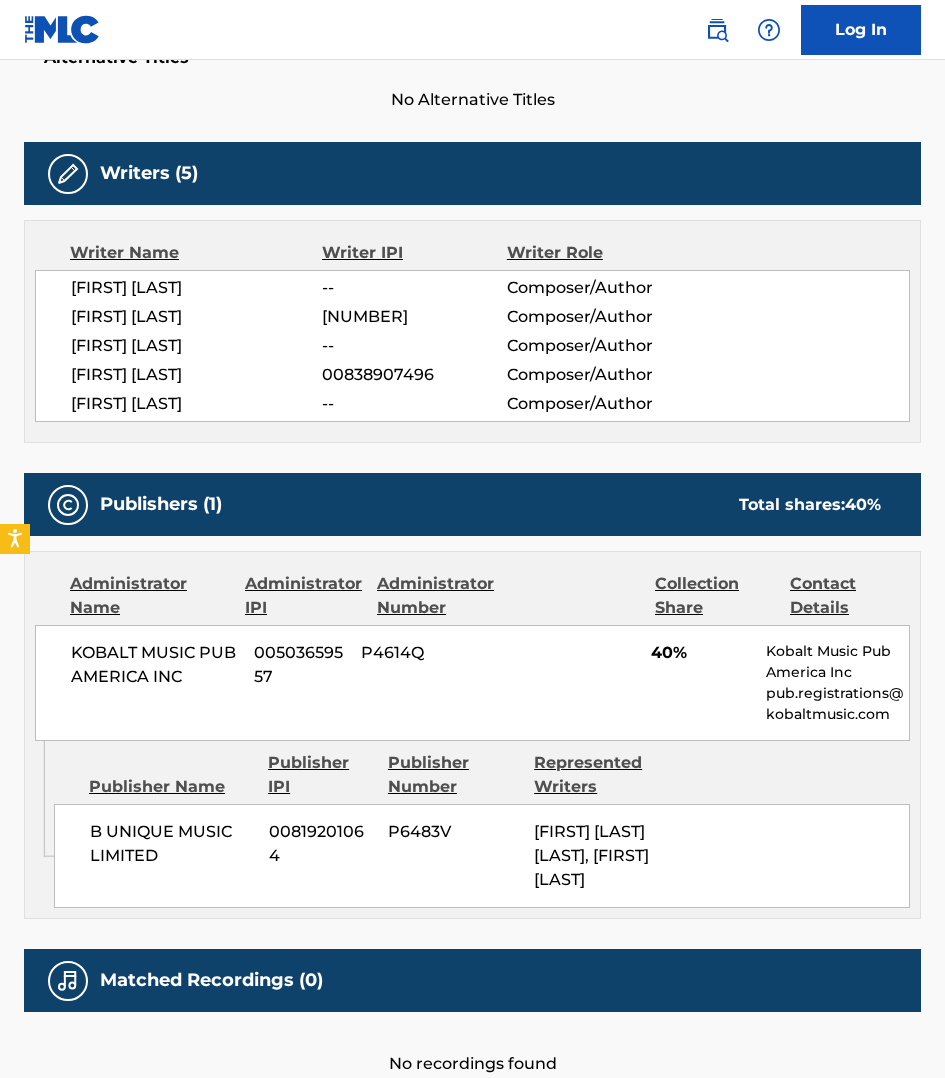 click on "[FIRST] [LAST] -- [LAST] [FIRST] 00463174261 [LAST], [FIRST] [LAST] -- [LAST] [LAST] 00838907496 [LAST] [FIRST] [LAST] -- [LAST] [FIRST] 00503659557 [LAST] 40% Kobalt Music Pub America Inc pub.registrations@kobaltmusic.com B UNIQUE MUSIC LIMITED 00819201064 [LAST] [FIRST] [LAST], [FIRST] [LAST]" at bounding box center [472, 435] 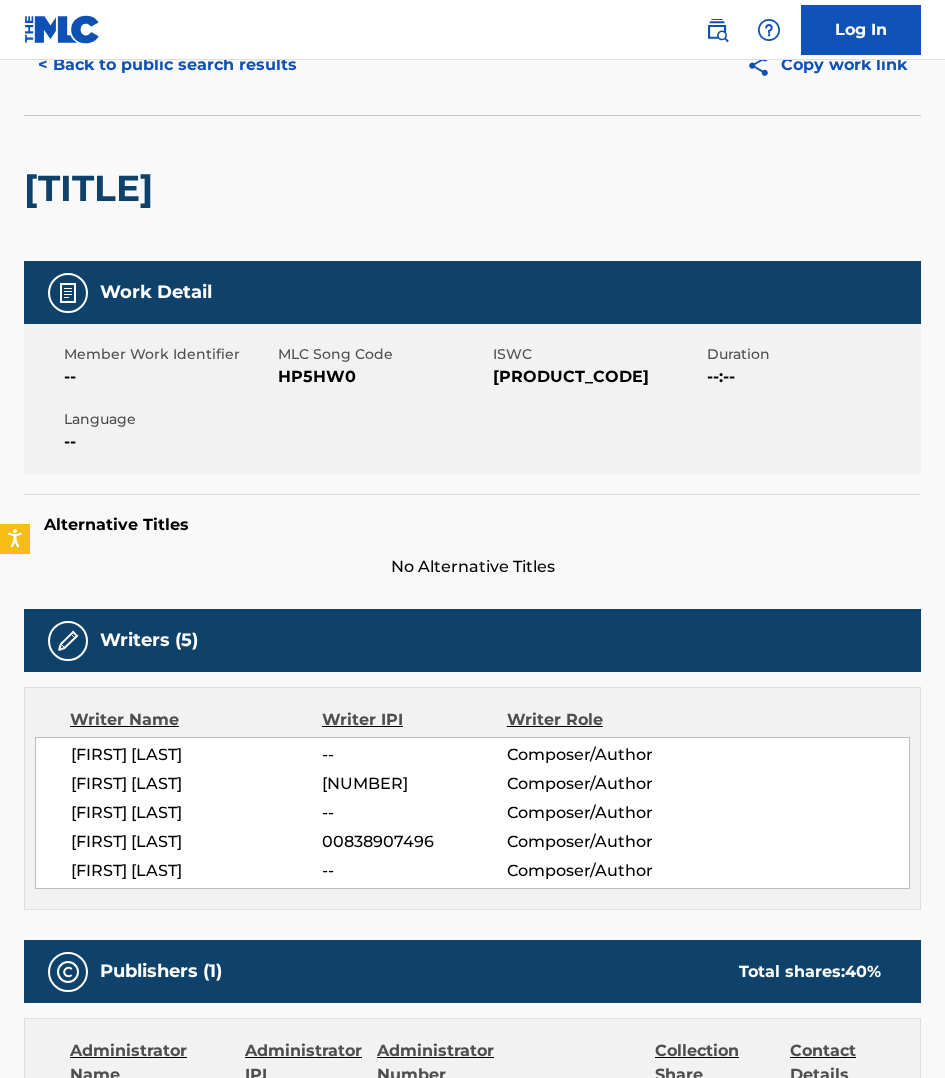 scroll, scrollTop: 0, scrollLeft: 0, axis: both 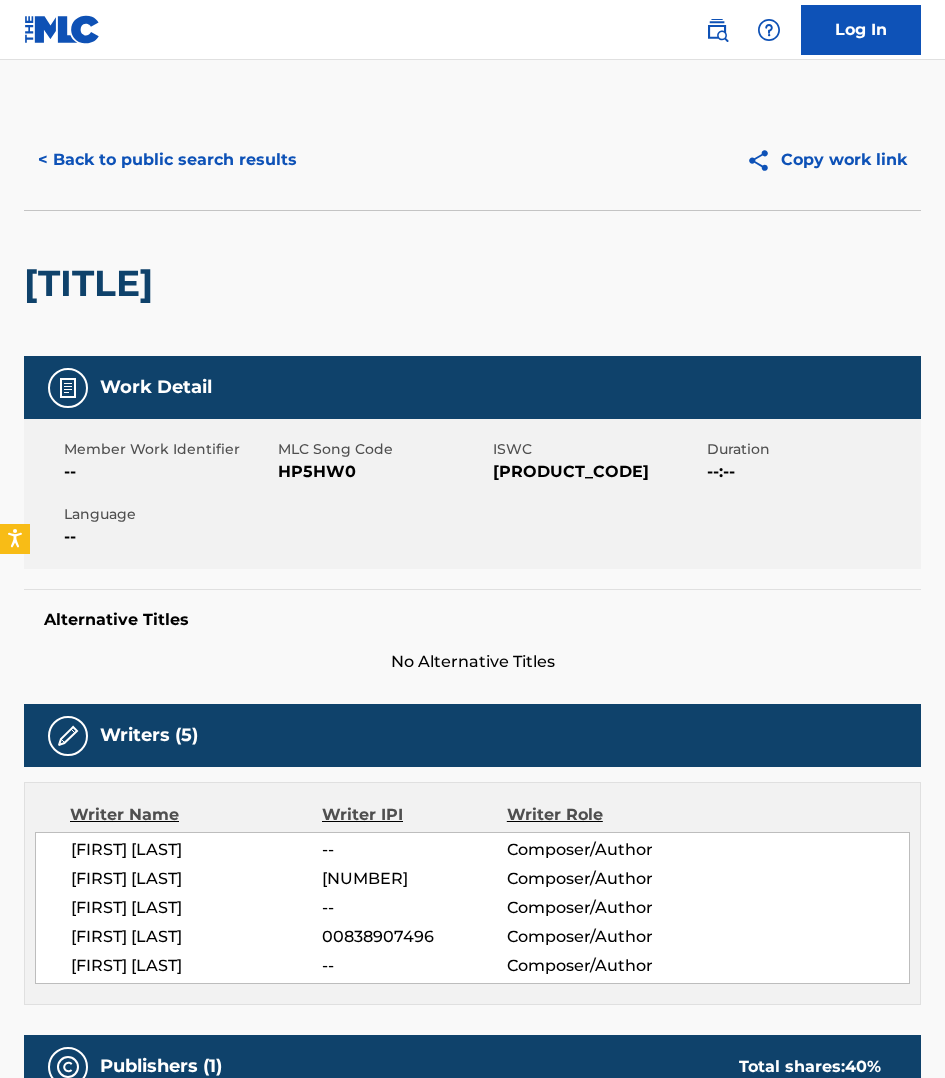 click on "< Back to public search results" at bounding box center (167, 160) 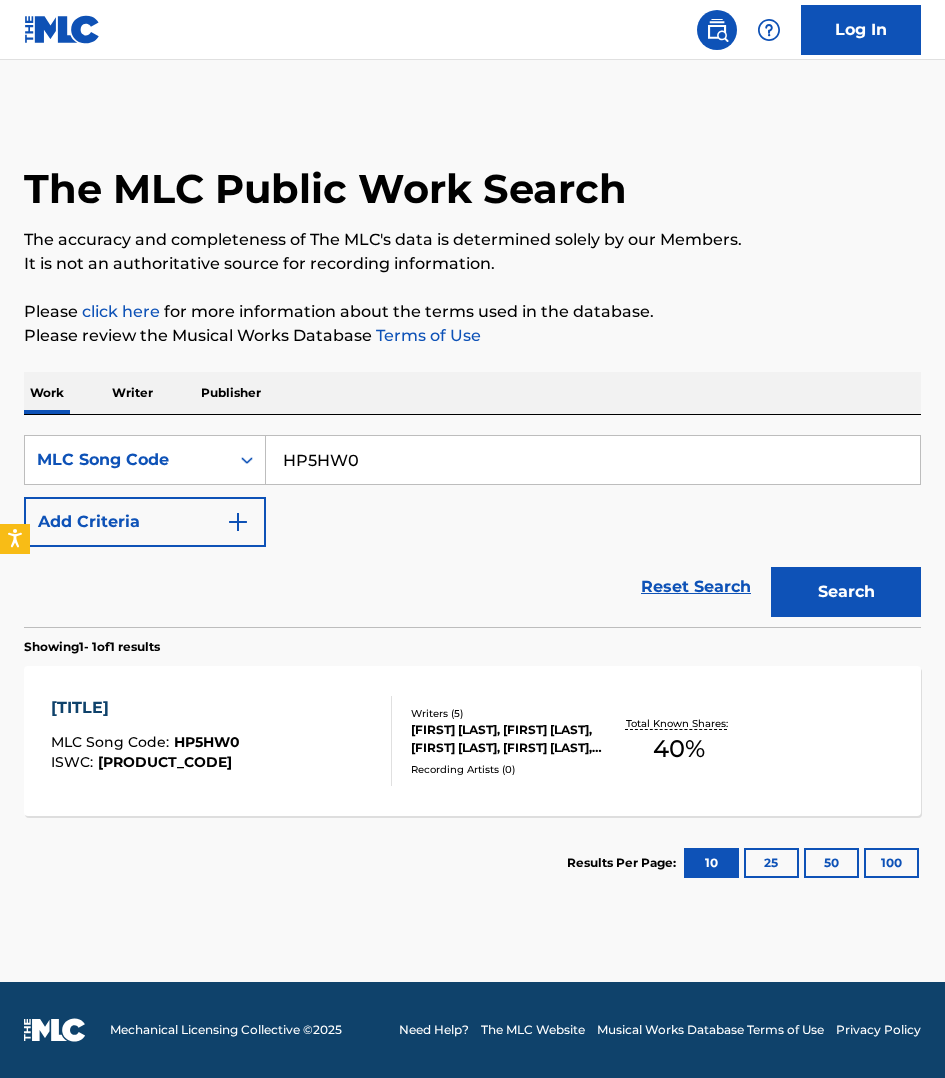 click on "Writer" at bounding box center (132, 393) 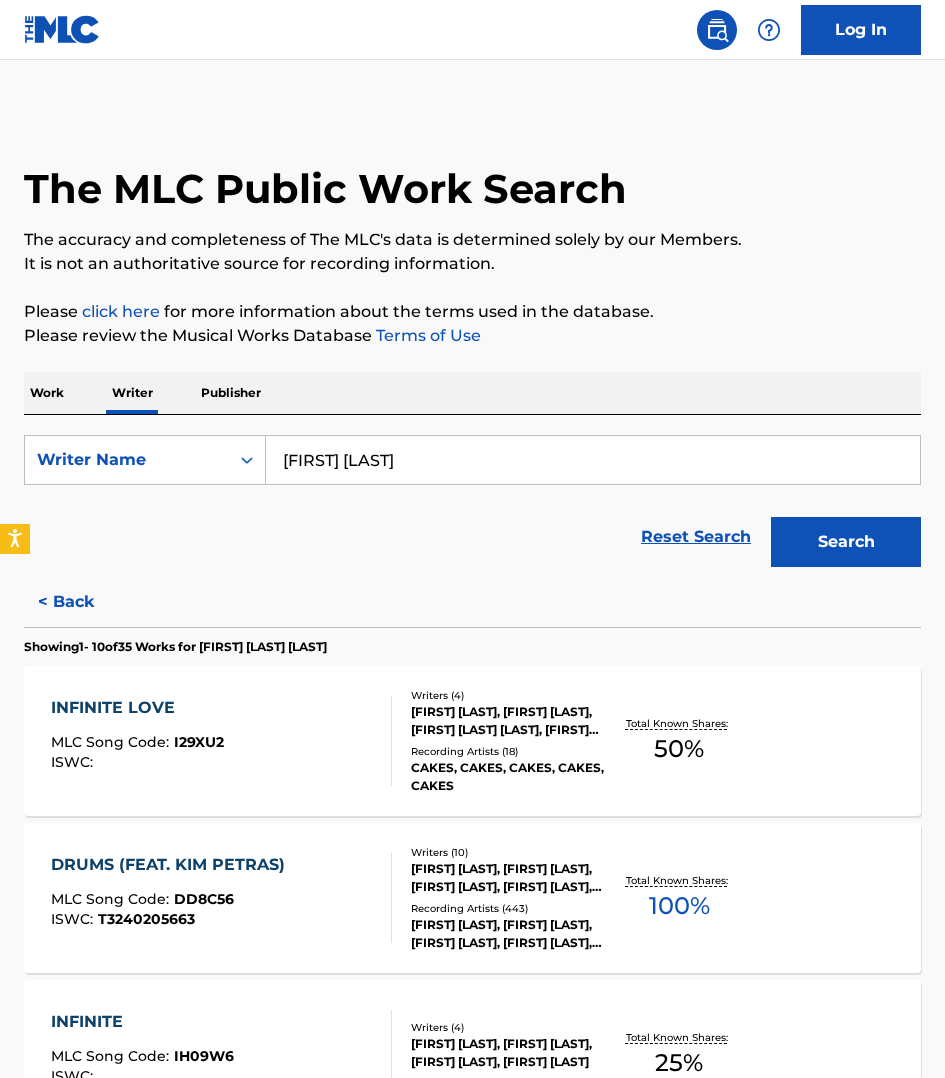 click on "[FIRST] [LAST]" at bounding box center [593, 460] 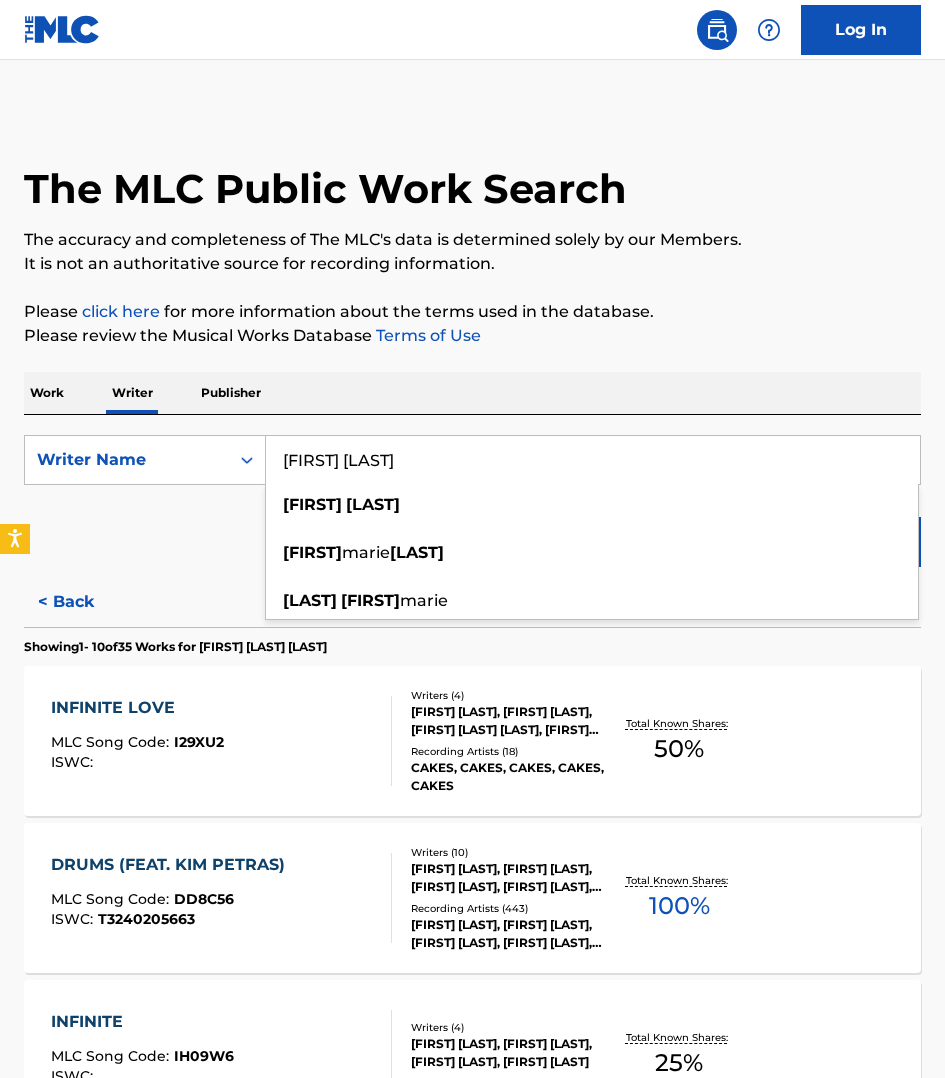 type on "[FIRST] [LAST]" 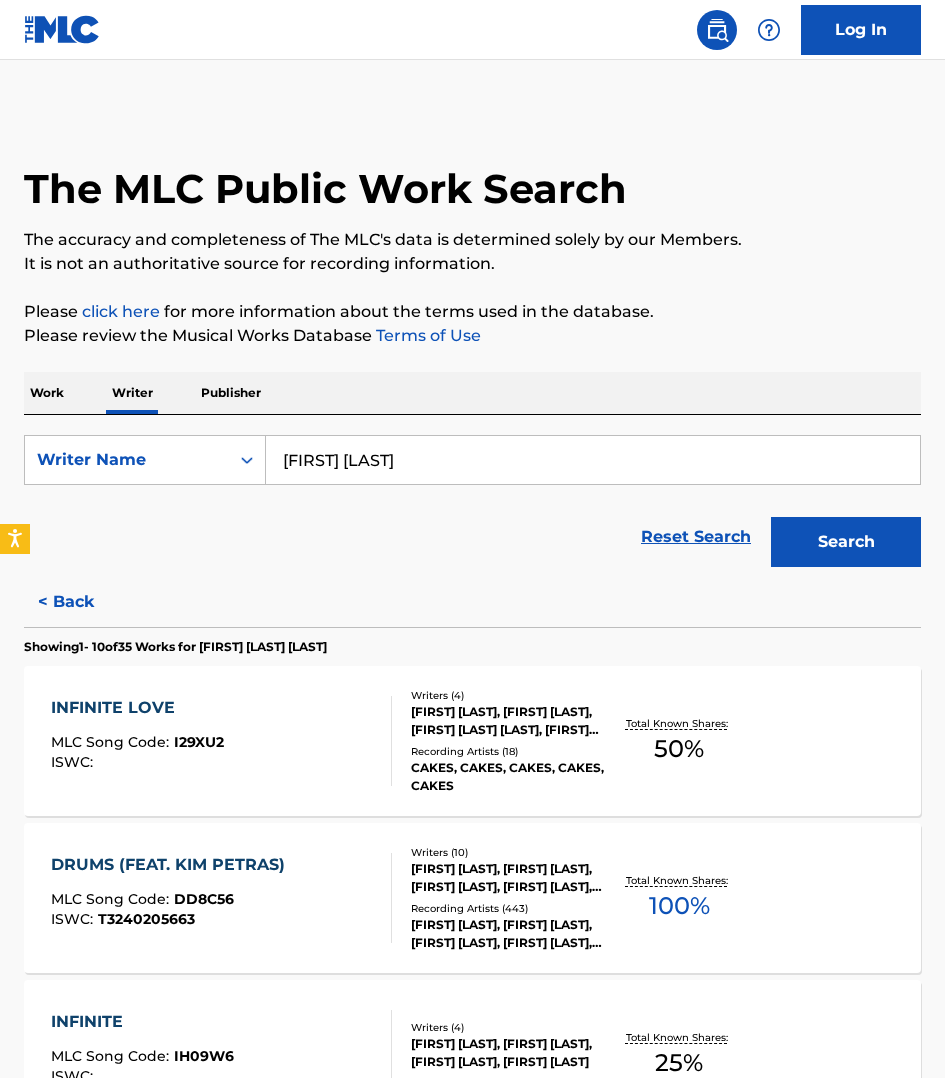 click on "Reset Search Search" at bounding box center [472, 537] 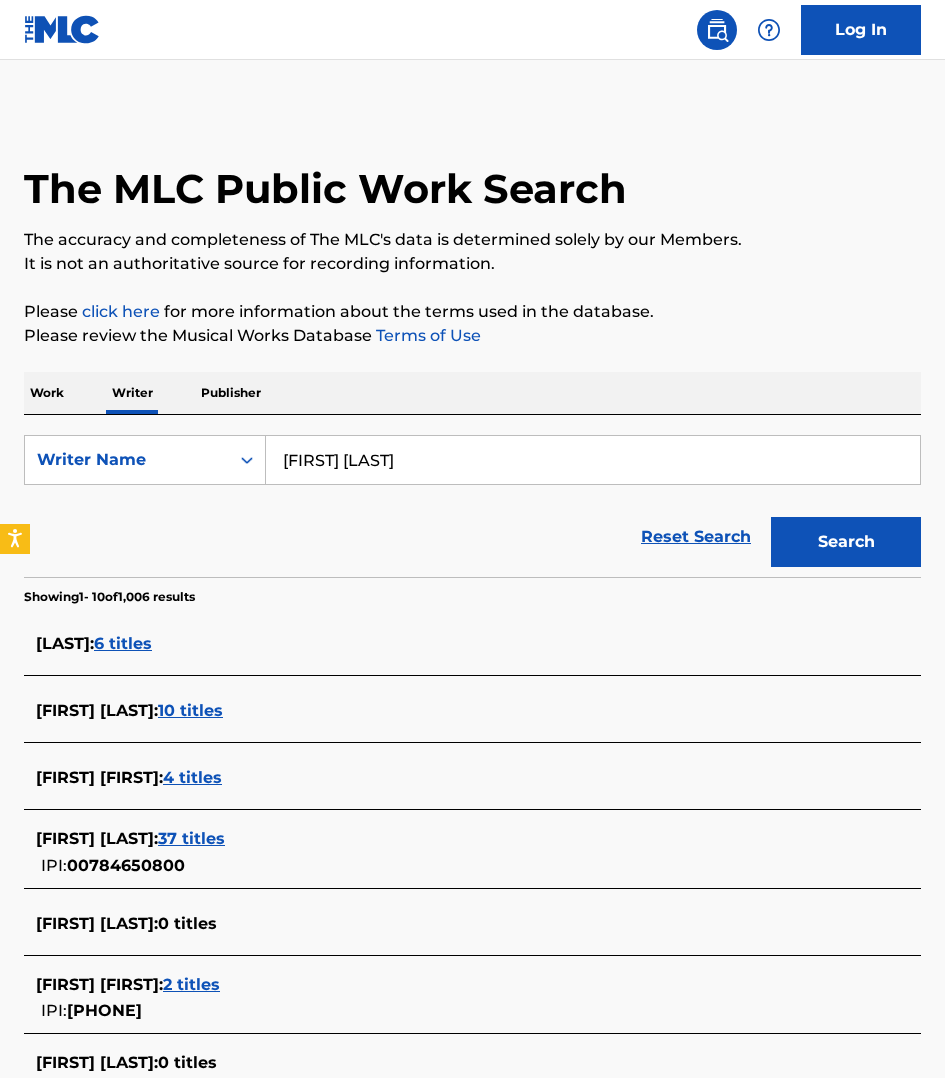 click on "37 titles" at bounding box center [191, 838] 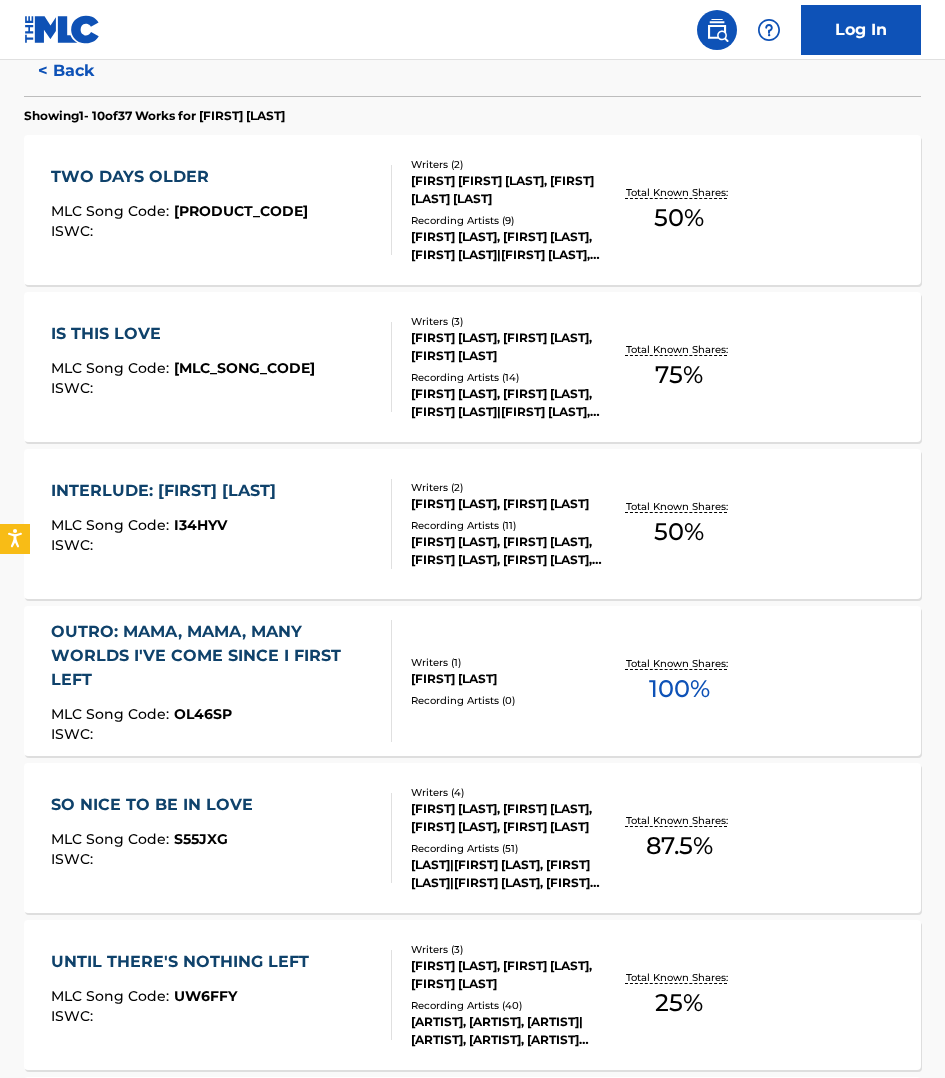click on "TWO DAYS OLDER MLC Song Code : TX0HC8 ISWC : Writers ( 2 ) [FIRST] [LAST] [LAST], [FIRST] [LAST] [LAST] Recording Artists ( 9 ) [ARTIST], [FIRST] [LAST], [FIRST] [LAST]| [ARTIST], [ARTIST] AND [FIRST] [LAST], [ARTIST], [ARTIST], [FIRST] [LAST] Total Known Shares: 50 % IS THIS LOVE MLC Song Code : I34HZP ISWC : Writers ( 3 ) [FIRST] [LAST] [LAST], [FIRST] [LAST], [FIRST] [LAST] Recording Artists ( 14 ) [ARTIST], [FIRST] [LAST], [FIRST] [LAST]| [ARTIST], [ARTIST] AND [FIRST] [LAST], [ARTIST] AND [FIRST] [LAST], [ARTIST] Total Known Shares: 75 % INTERLUDE: [FIRST] [LAST] MLC Song Code : I34HYV ISWC : Writers ( 2 ) [FIRST] [LAST] [LAST], [FIRST] [LAST] Recording Artists ( 11 ) [ARTIST], [ARTIST], [ARTIST], [ARTIST], [ARTIST] Total Known Shares: 50 % OUTRO: MAMA, MAMA, MANY WORLDS I'VE COME SINCE I FIRST LEFT MLC Song Code : OL46SP ISWC : Writers ( 1 ) [FIRST] [LAST] Recording Artists ( 0 ) Total Known Shares: 100 % SO NICE TO BE IN LOVE MLC Song Code : S55JXG ISWC : Writers ( 4 ) Recording Artists ( 51 ) 87.5 % :" at bounding box center [472, 911] 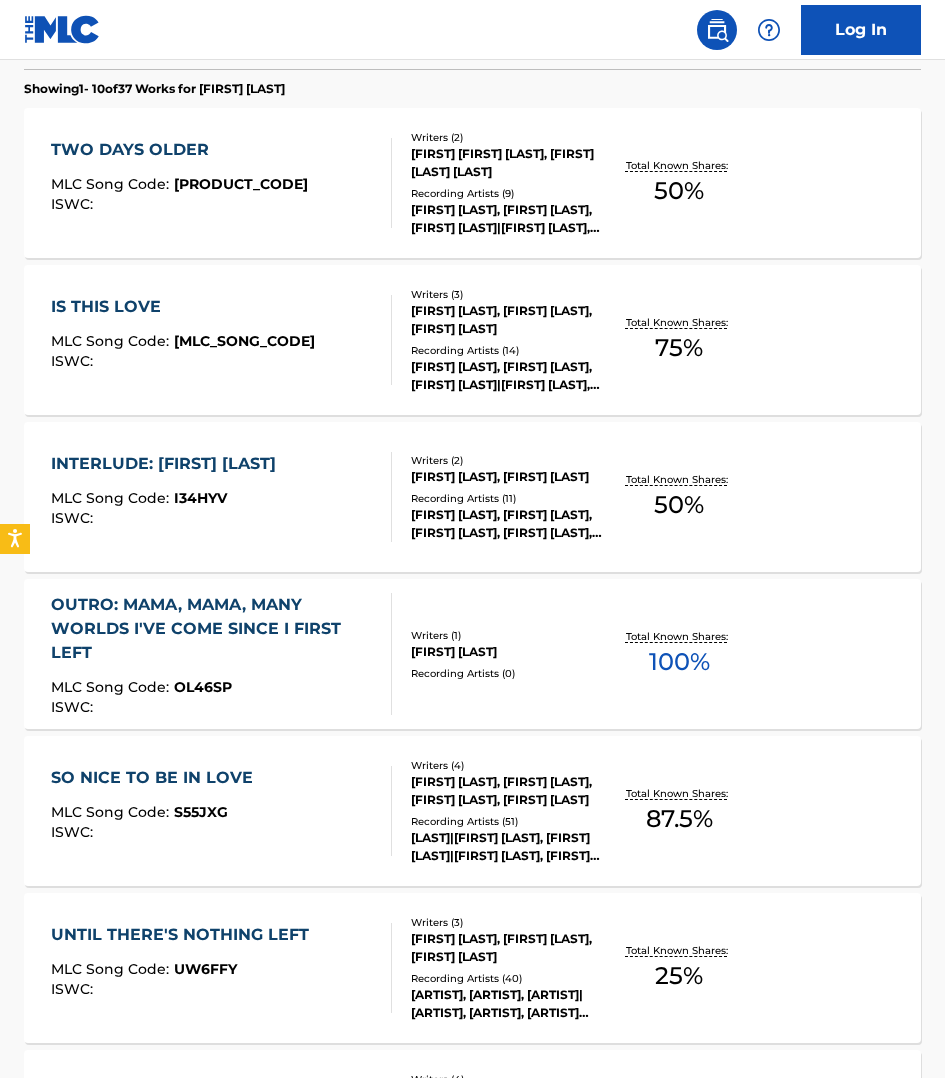 scroll, scrollTop: 562, scrollLeft: 0, axis: vertical 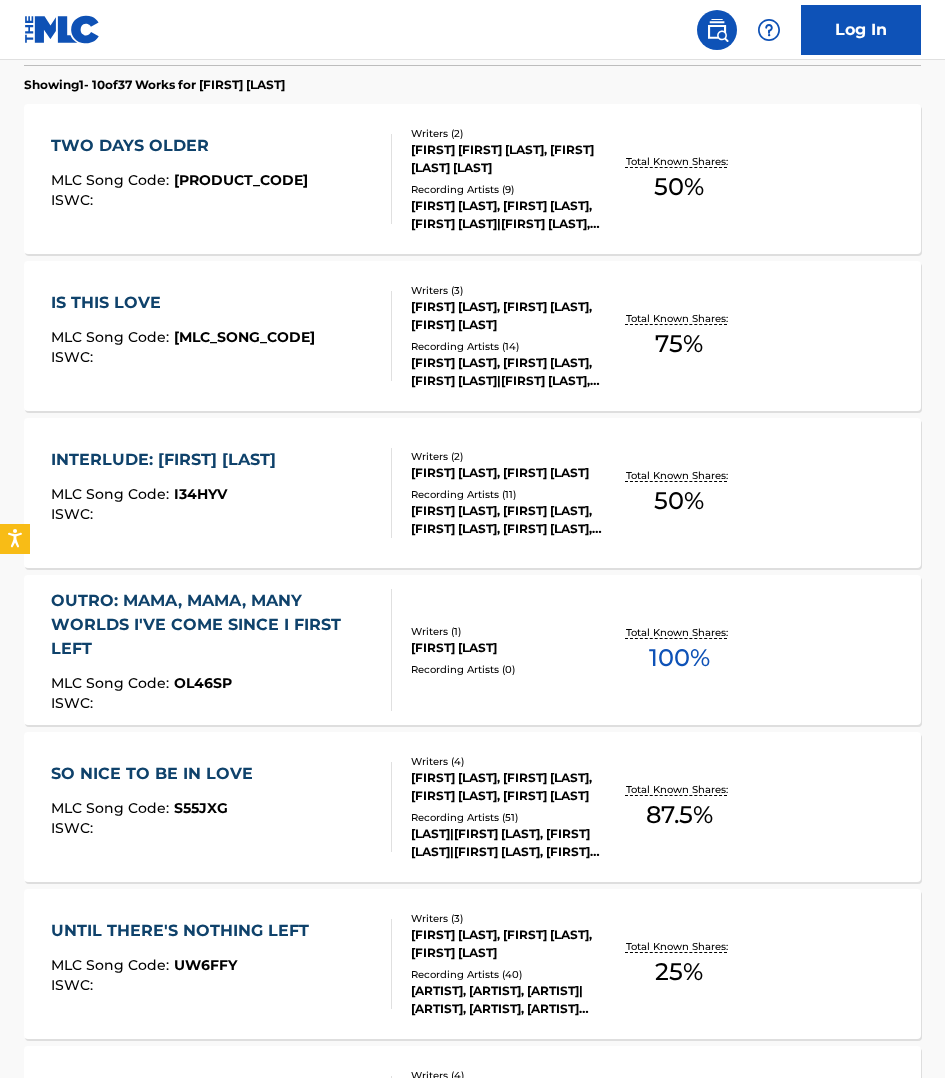 click on "OUTRO: MAMA, MAMA, MANY WORLDS I'VE COME SINCE I FIRST LEFT MLC Song Code : OL46SP ISWC :" at bounding box center (213, 650) 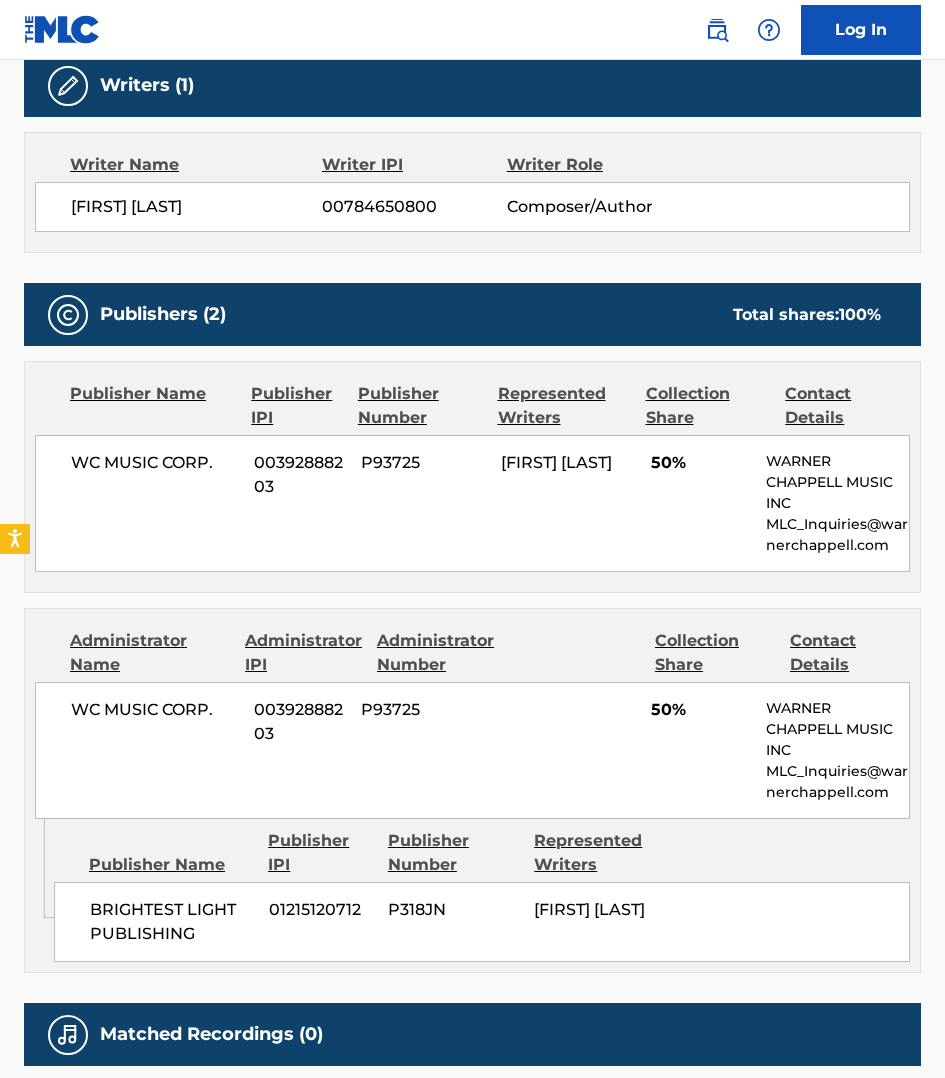 scroll, scrollTop: 750, scrollLeft: 0, axis: vertical 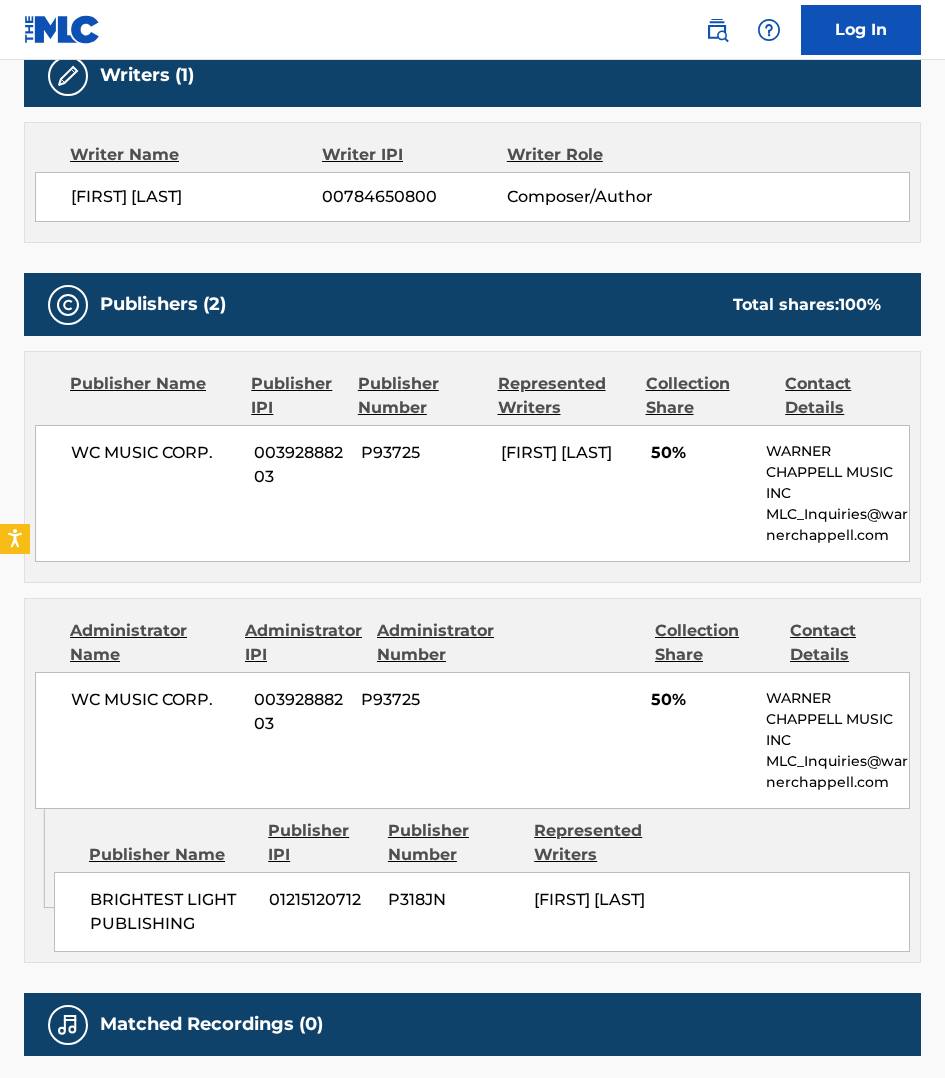 click on "Contact Details" at bounding box center [847, 396] 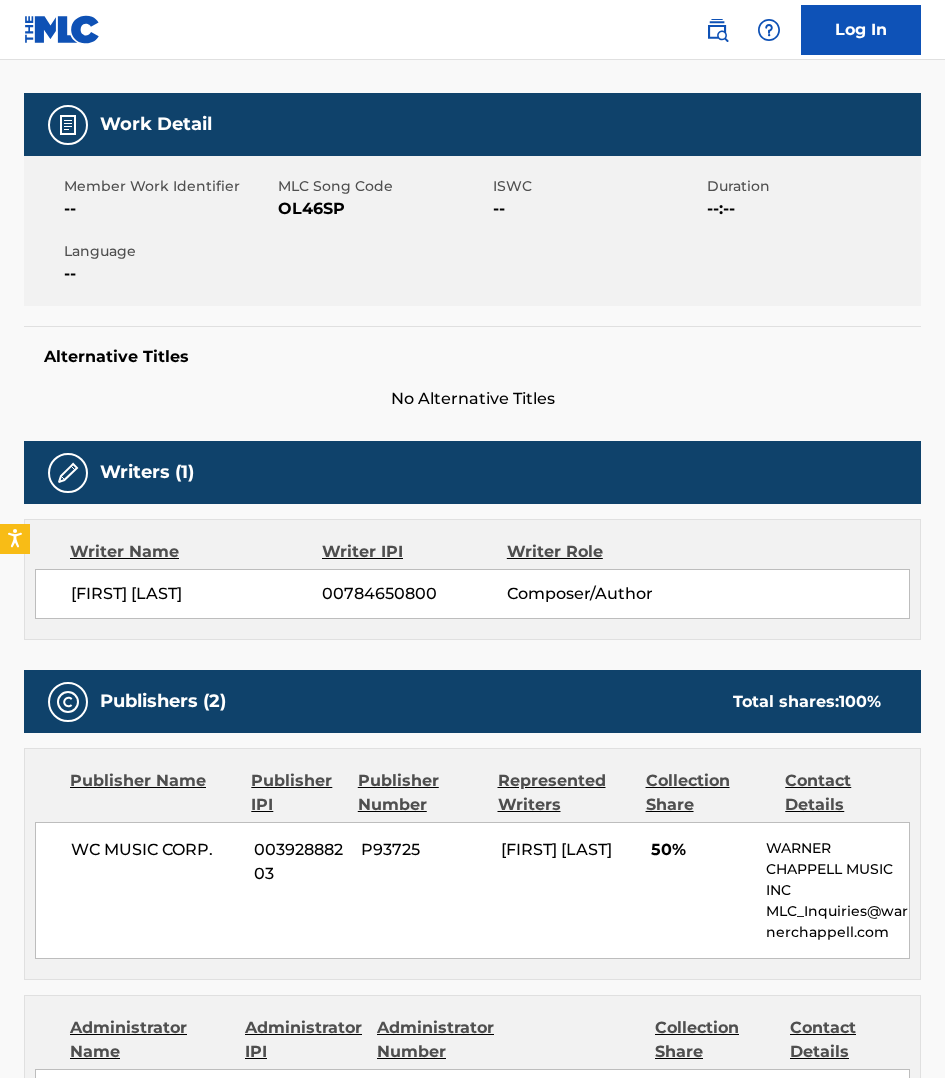 scroll, scrollTop: 31, scrollLeft: 0, axis: vertical 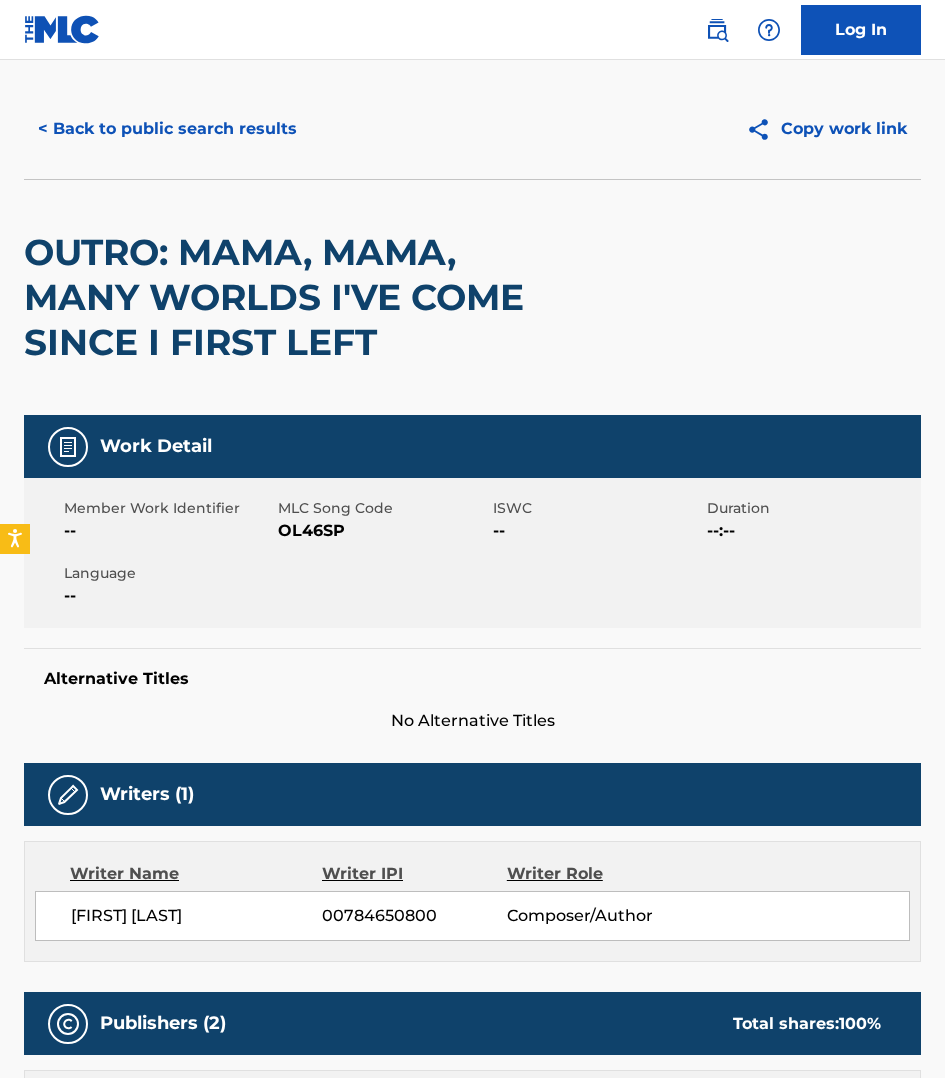 click on "< Back to public search results" at bounding box center [167, 129] 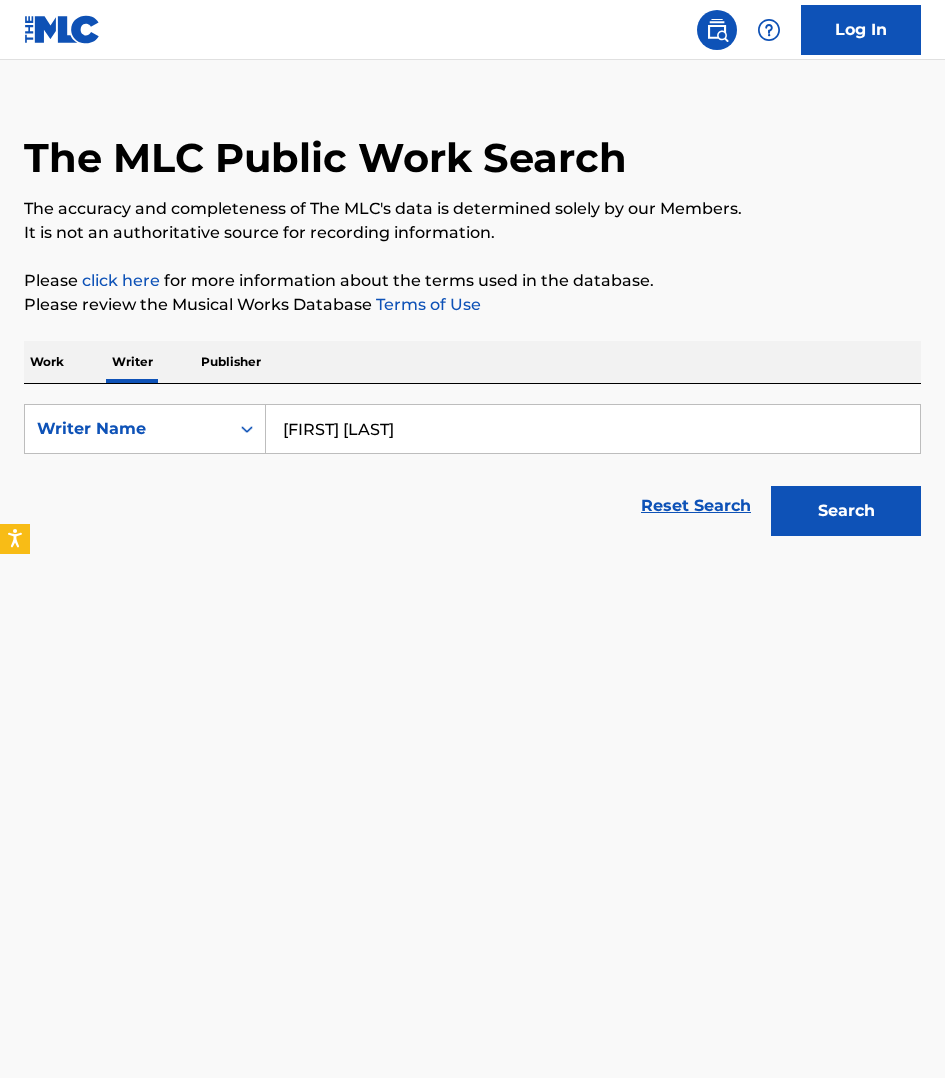 scroll, scrollTop: 0, scrollLeft: 0, axis: both 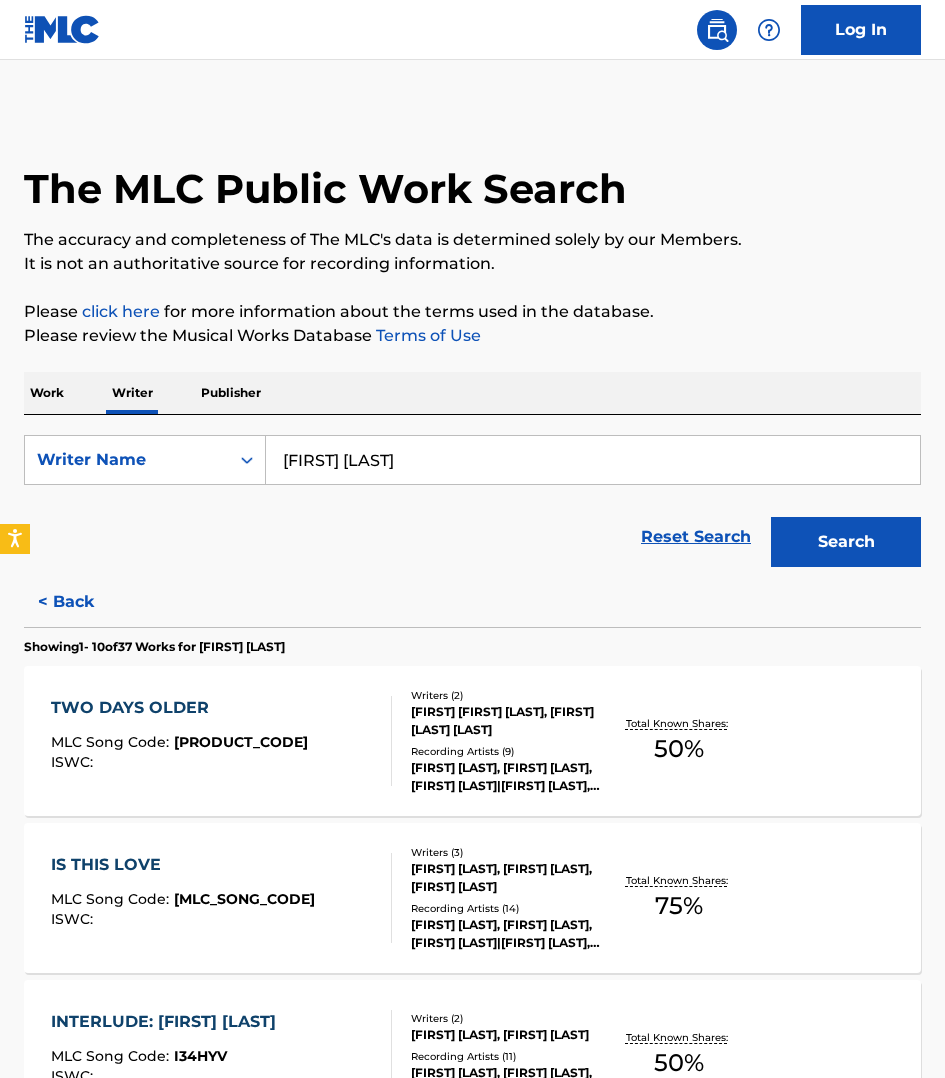 click on "[FIRST] [LAST]" at bounding box center [593, 460] 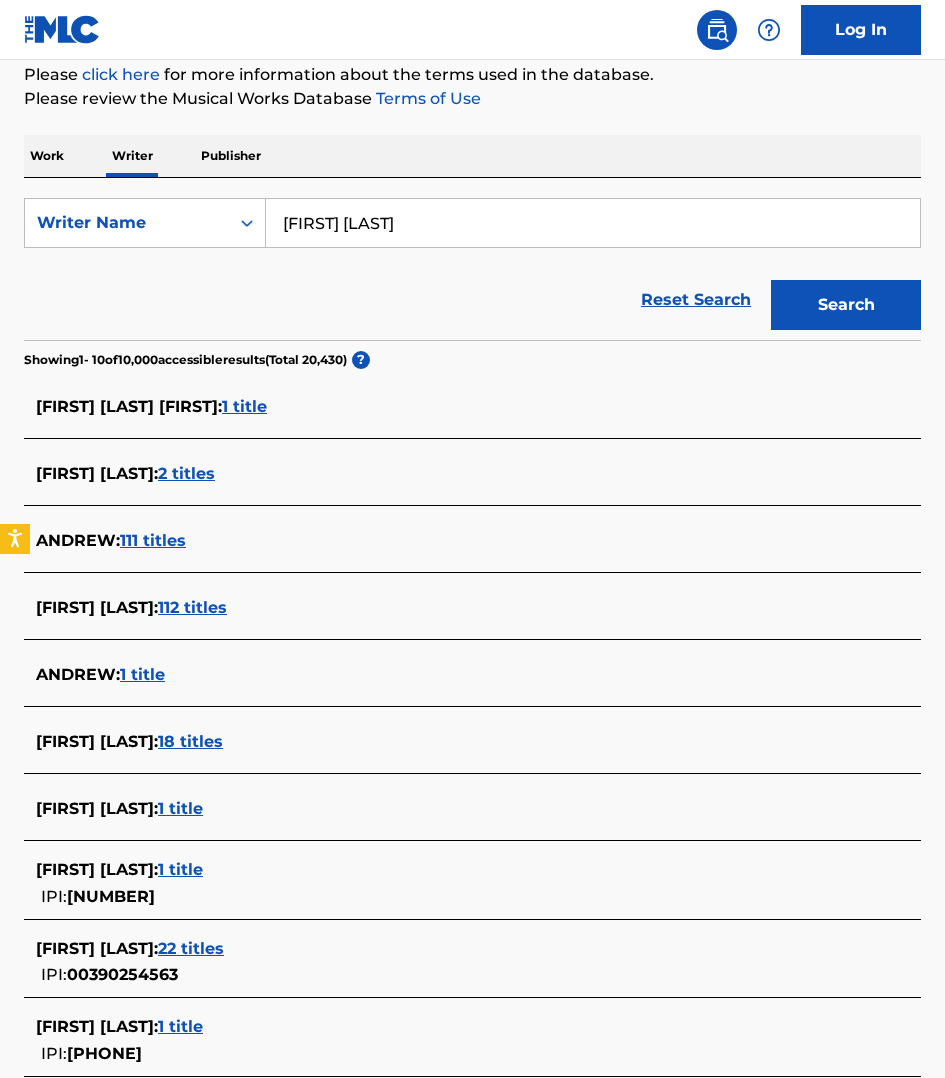 scroll, scrollTop: 250, scrollLeft: 0, axis: vertical 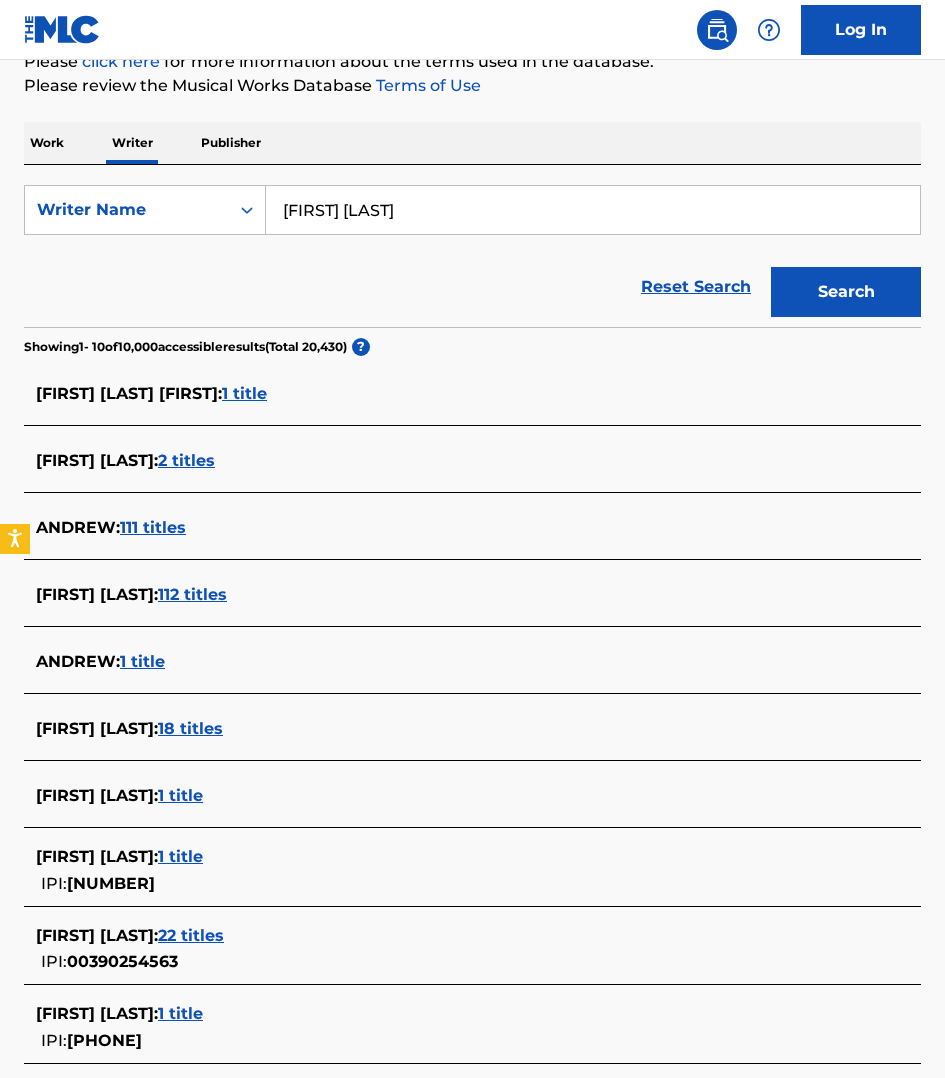 click on "22 titles" at bounding box center [191, 935] 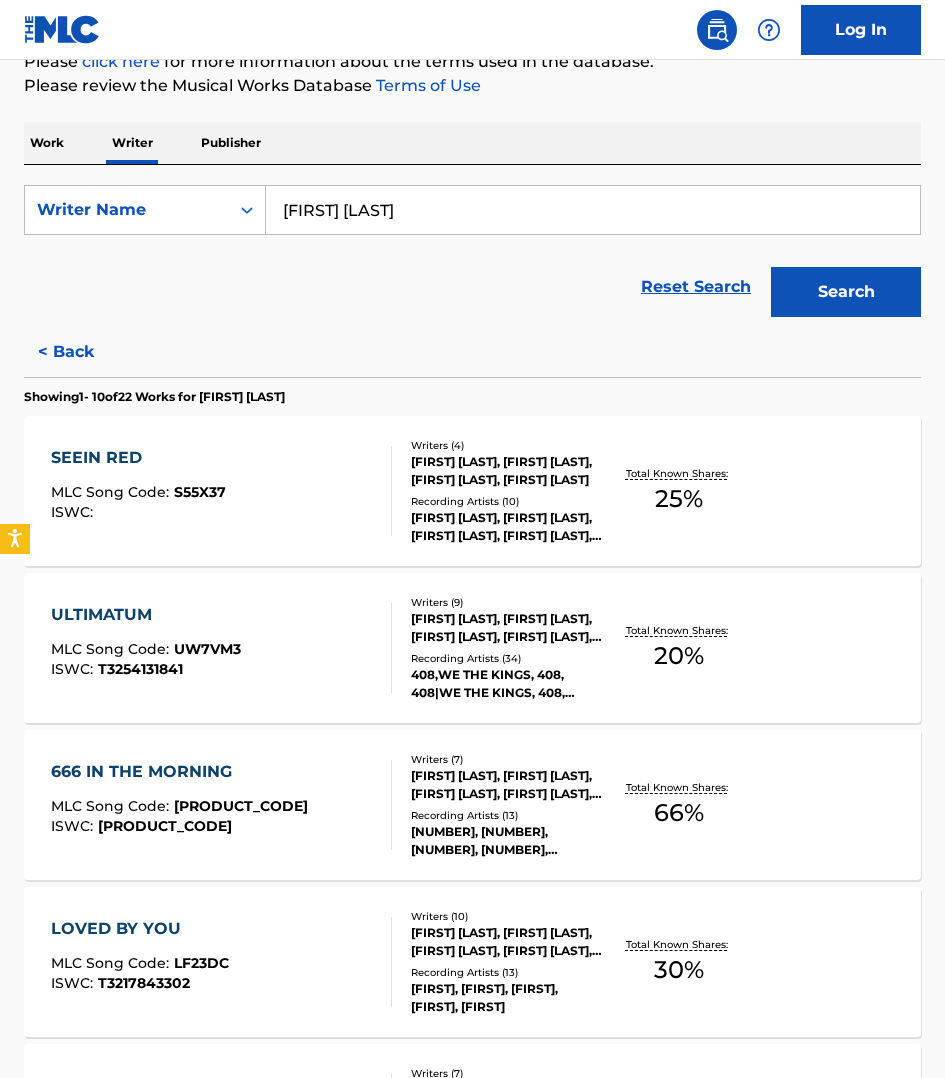 click on "666 IN THE MORNING MLC Song Code : 6C3N45 ISWC : T3248358187 Writers ( 7 ) [FIRST] [LAST], [FIRST] [LAST] [LAST], [FIRST] [LAST], [FIRST] [LAST], [FIRST] [LAST], [FIRST] [LAST], [FIRST] [LAST] Recording Artists ( 13 ) 408, 408, 408, 408, 408 Total Known Shares: 66 %" at bounding box center (472, 805) 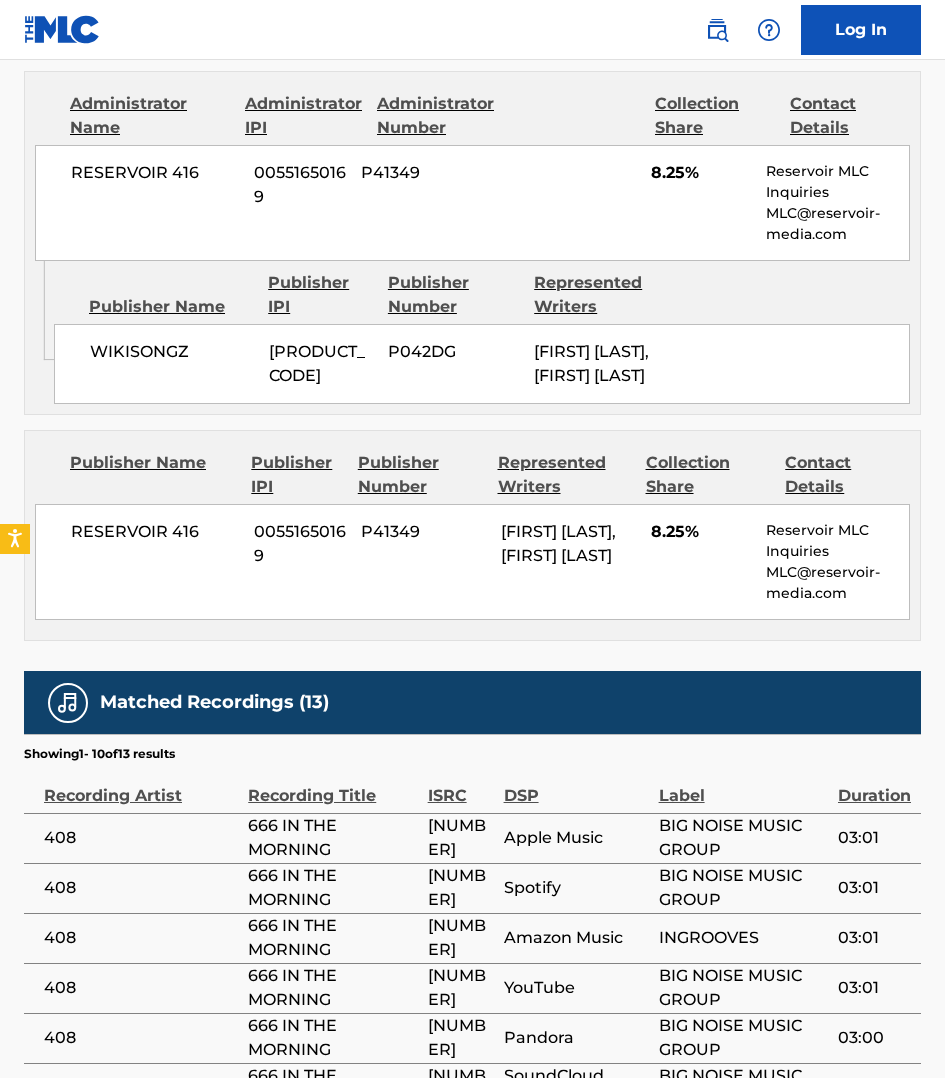 scroll, scrollTop: 2187, scrollLeft: 0, axis: vertical 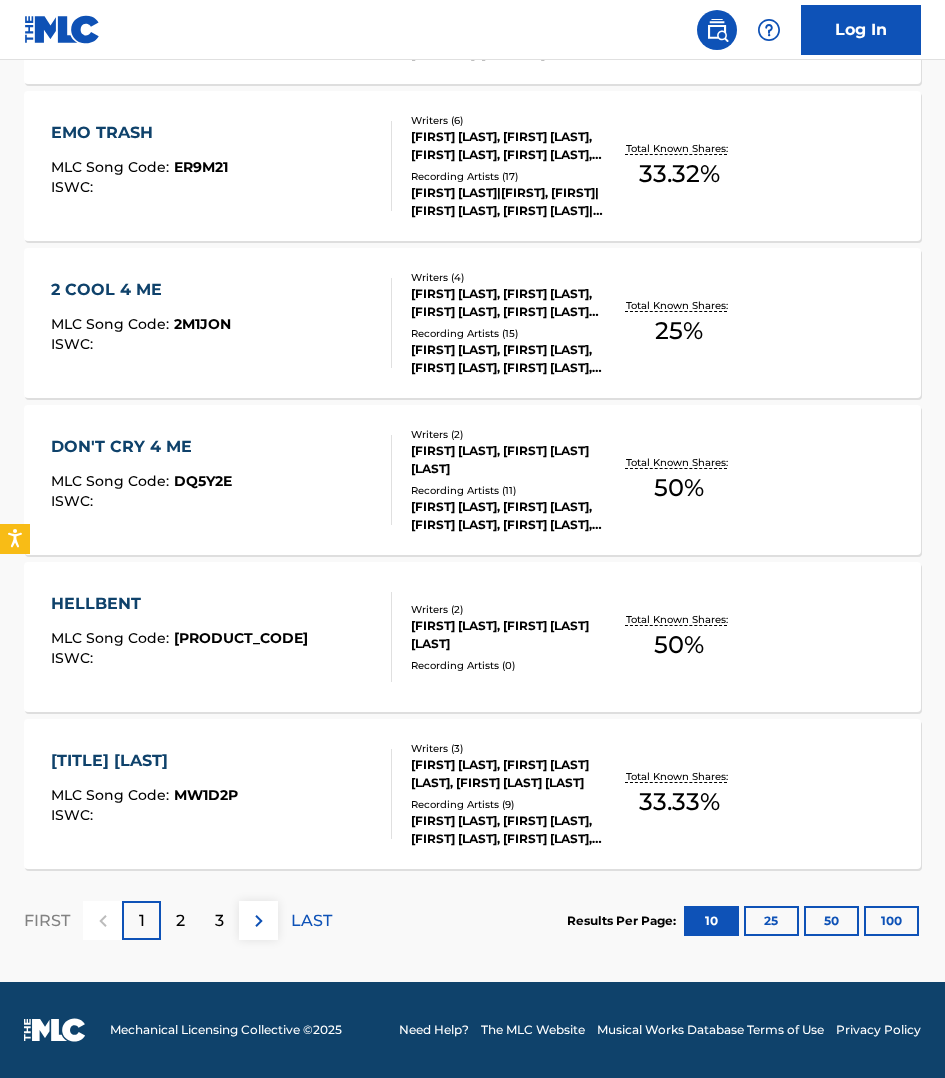 click on "HELLBENT MLC Song Code : HP7CZ4 ISWC :" at bounding box center [221, 637] 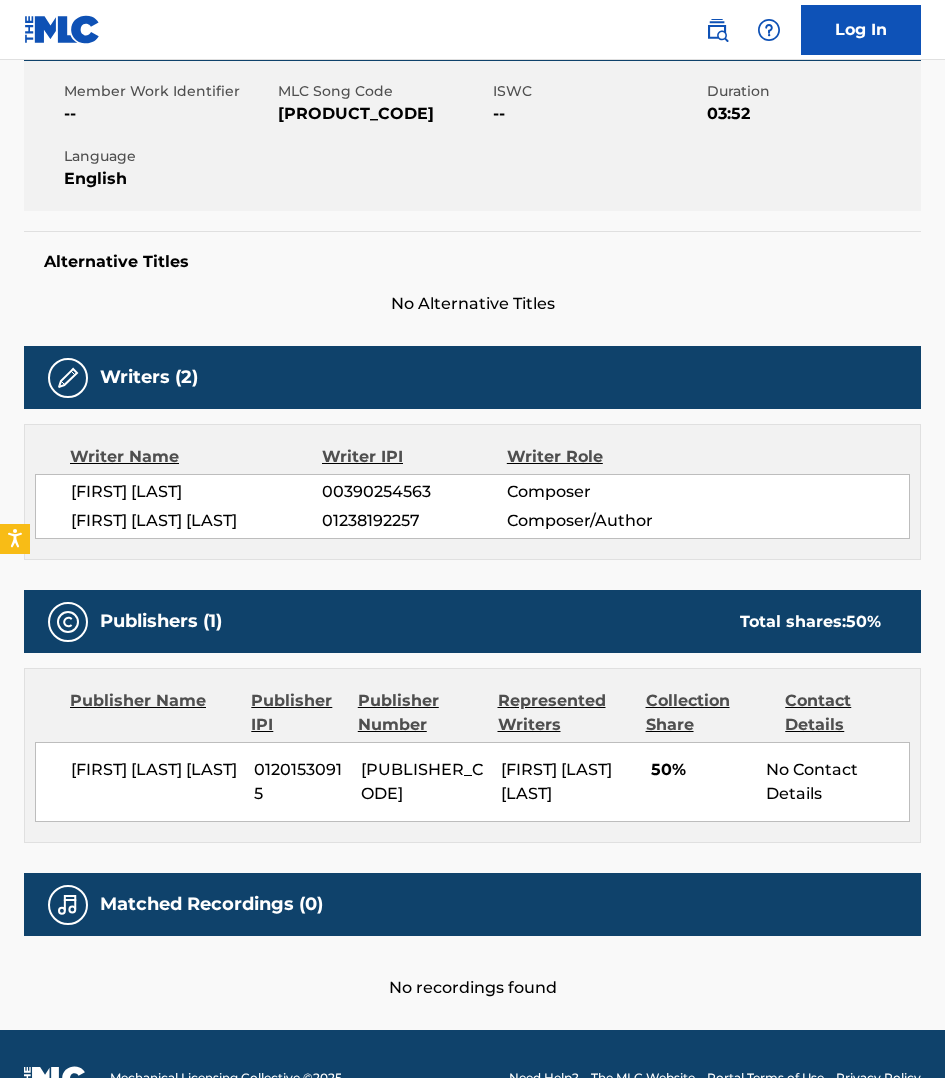 scroll, scrollTop: 406, scrollLeft: 0, axis: vertical 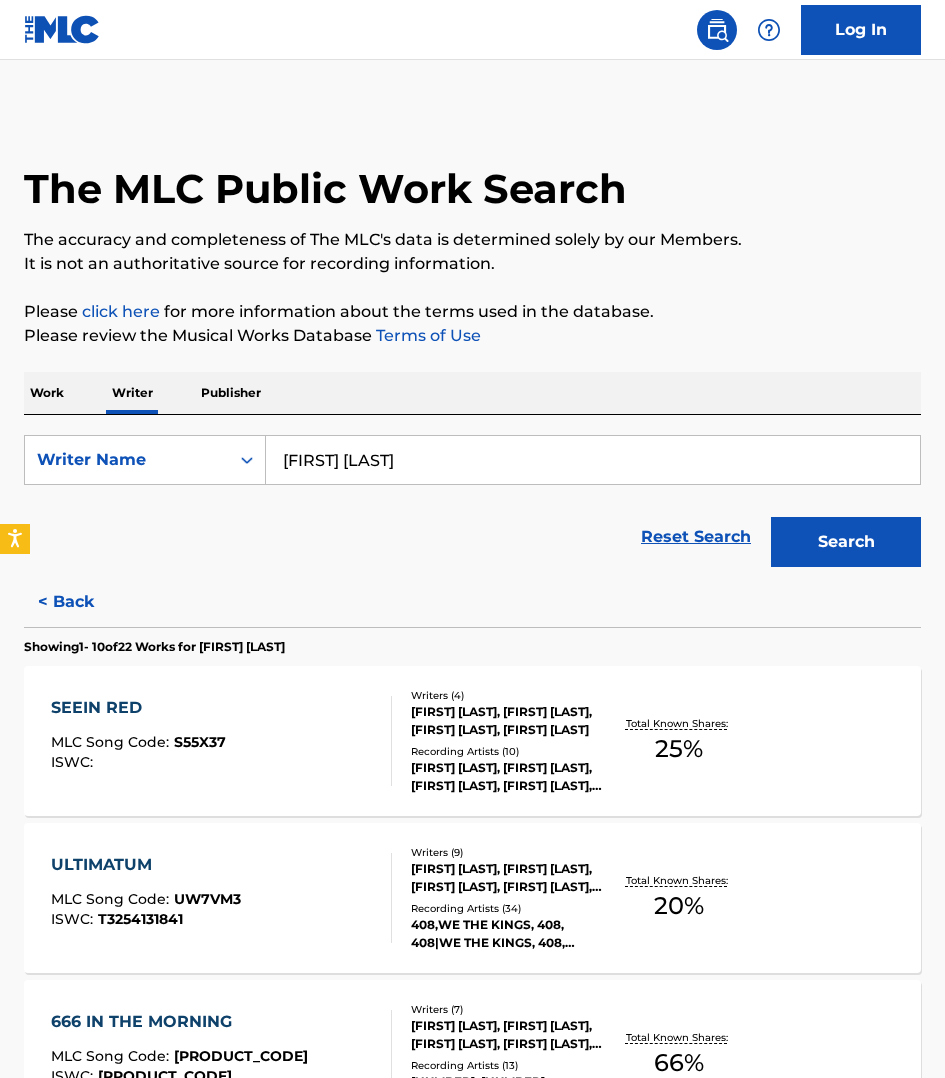 click on "[FIRST] [LAST]" at bounding box center (593, 460) 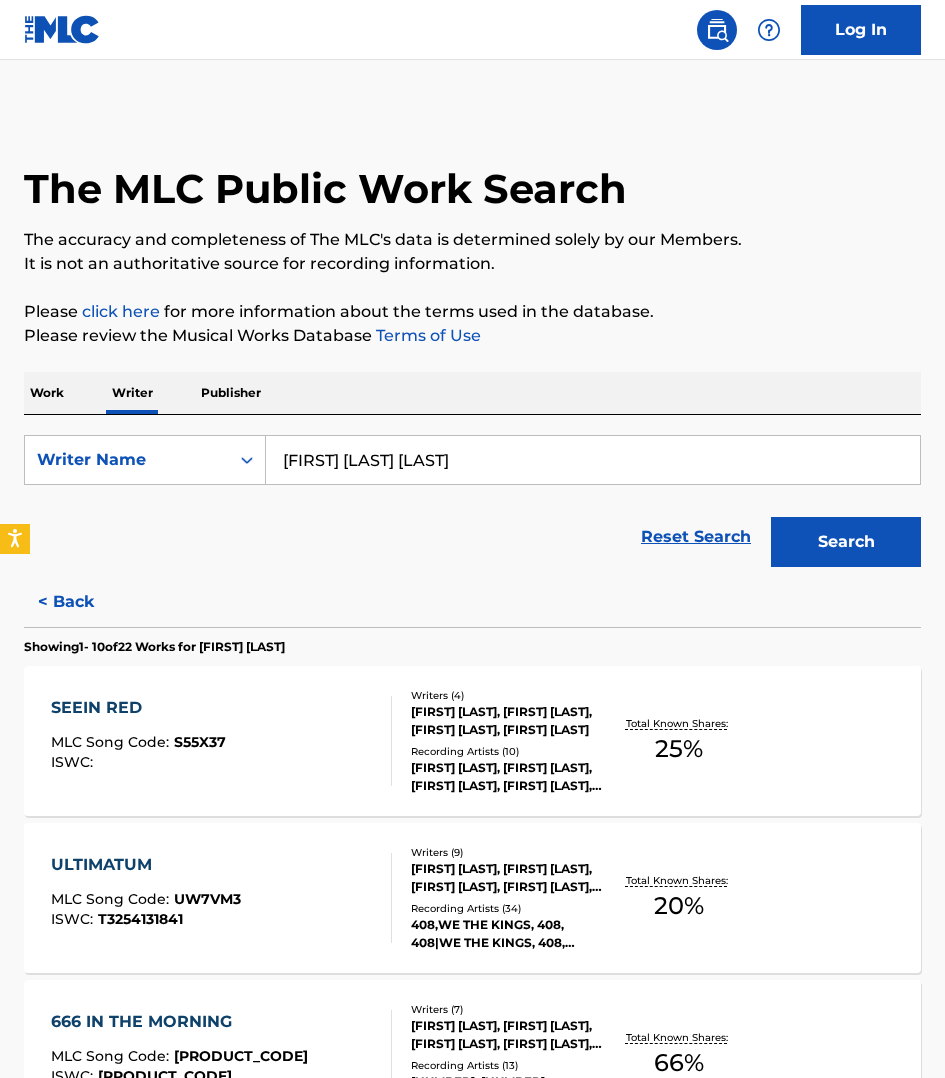 type on "[FIRST] [LAST] [LAST]" 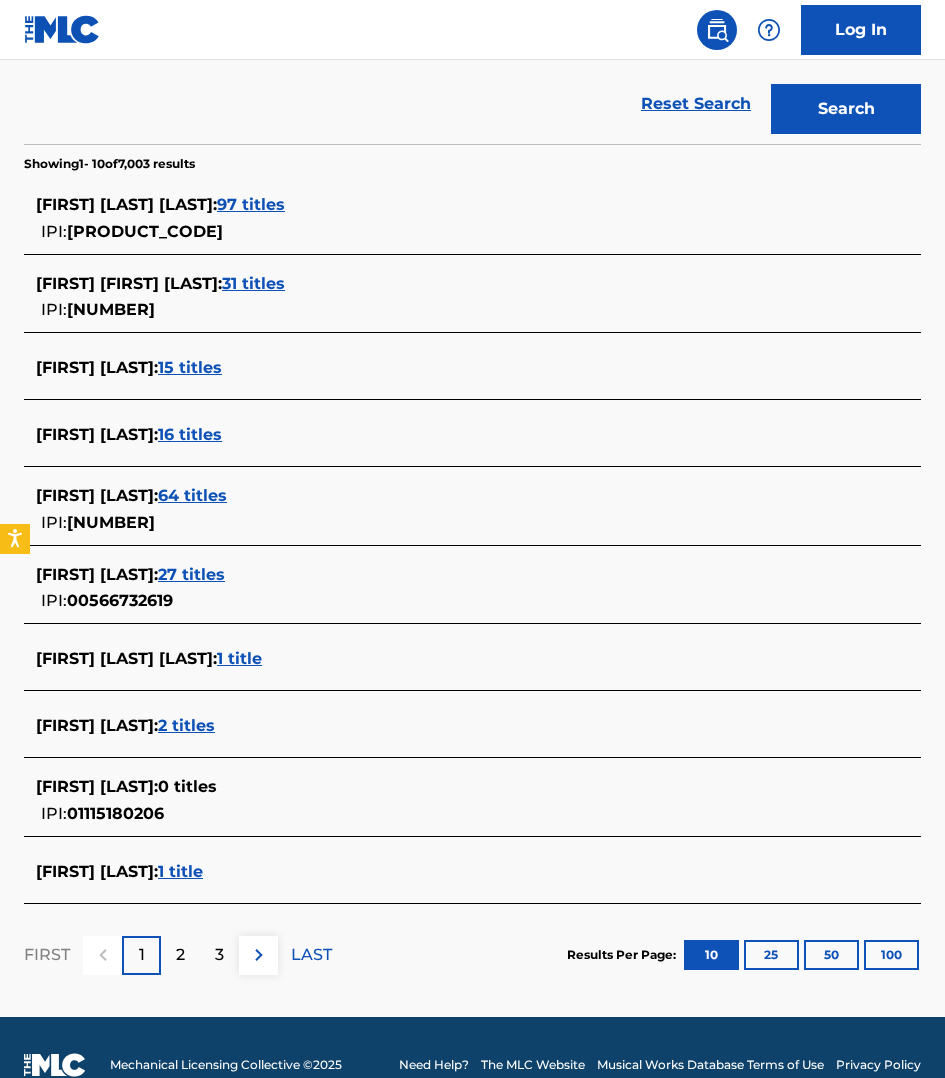 scroll, scrollTop: 437, scrollLeft: 0, axis: vertical 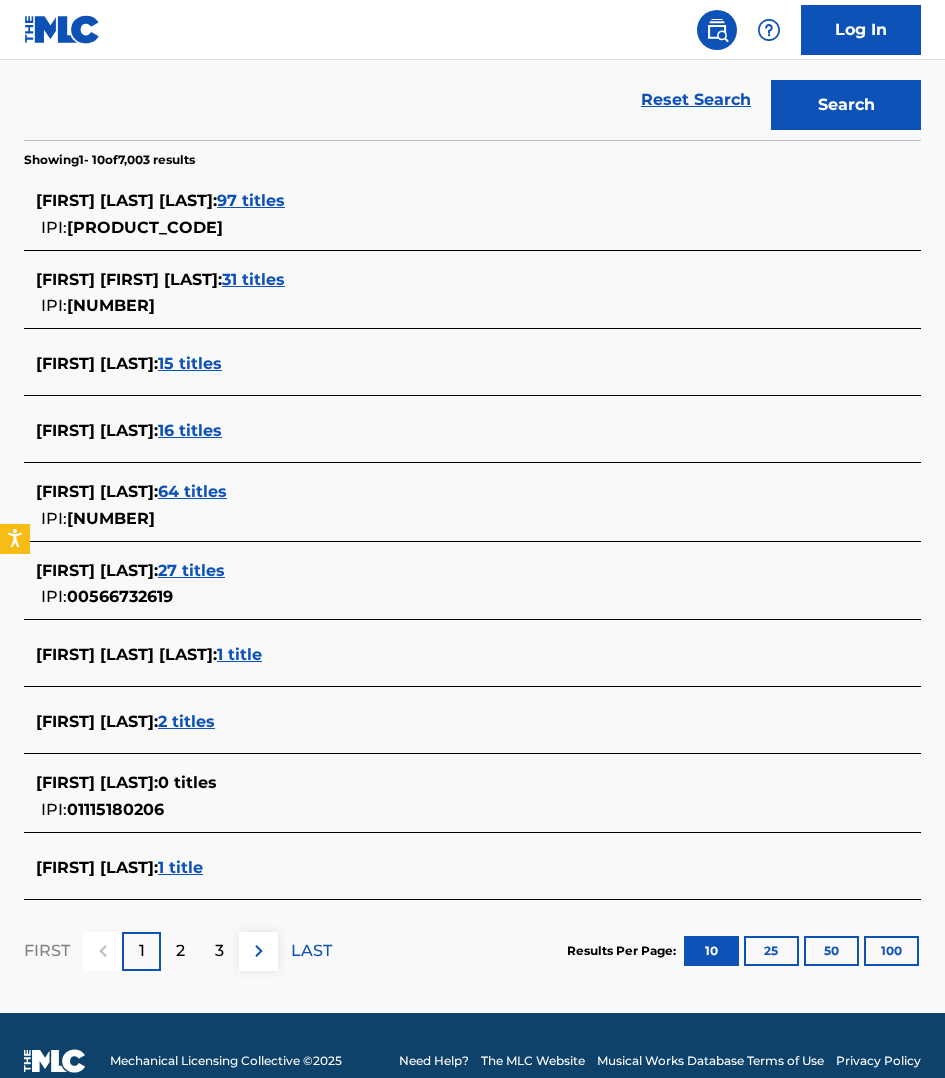 click on "2 titles" at bounding box center [186, 721] 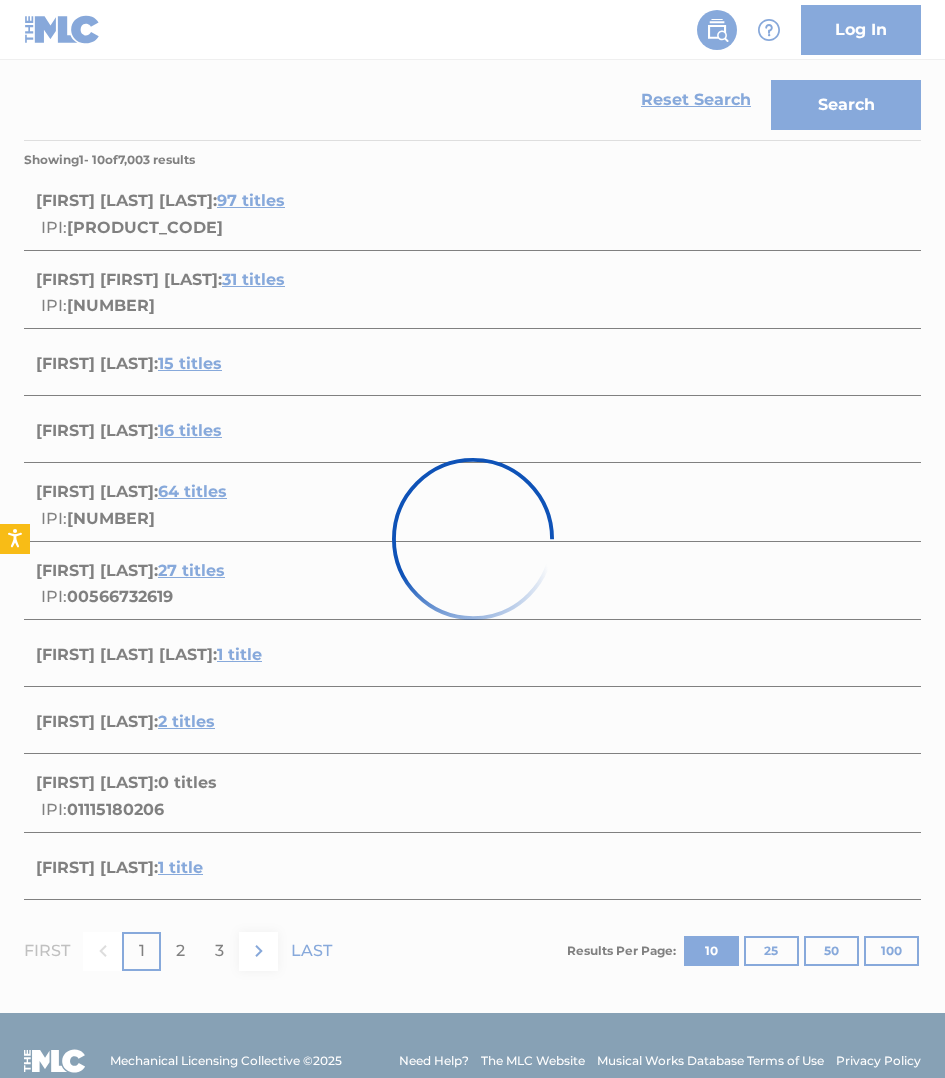 scroll, scrollTop: 95, scrollLeft: 0, axis: vertical 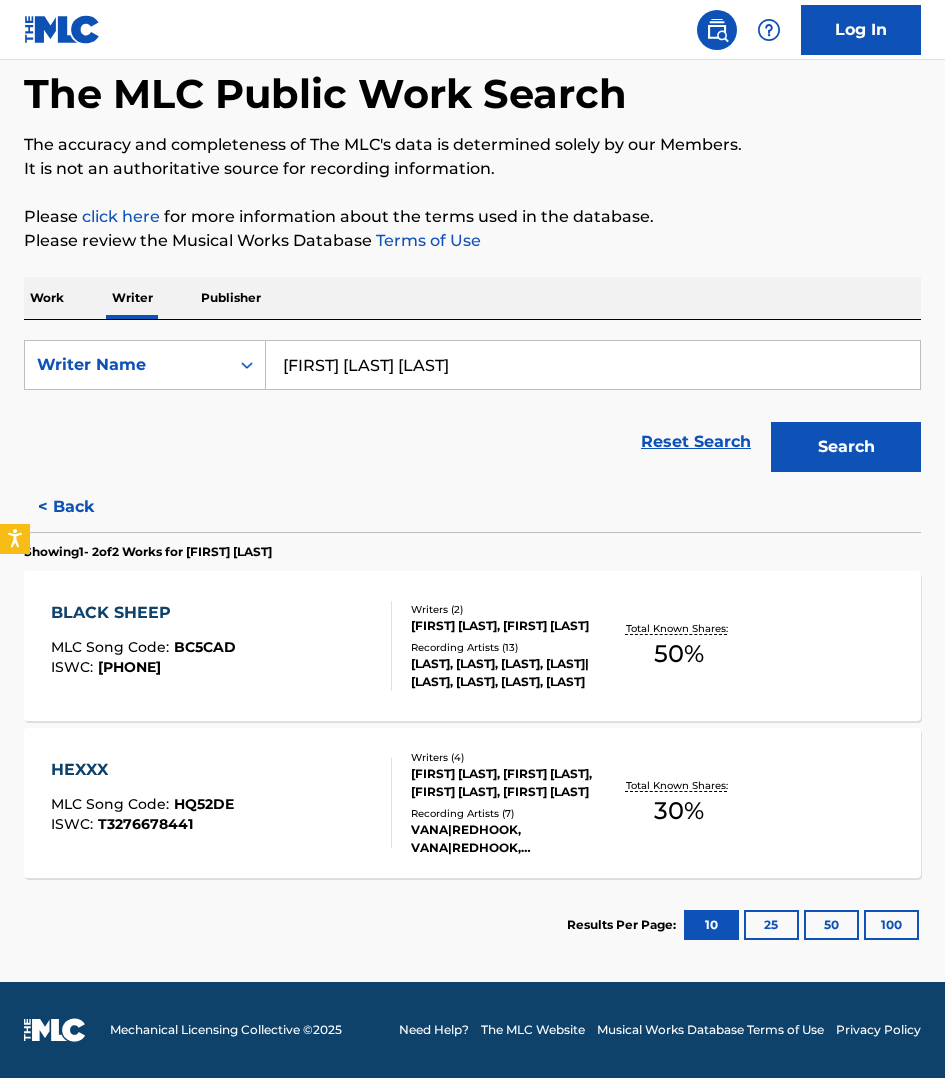 click on "BLACK SHEEP MLC Song Code : BC5CAD ISWC : T3256905901" at bounding box center [221, 646] 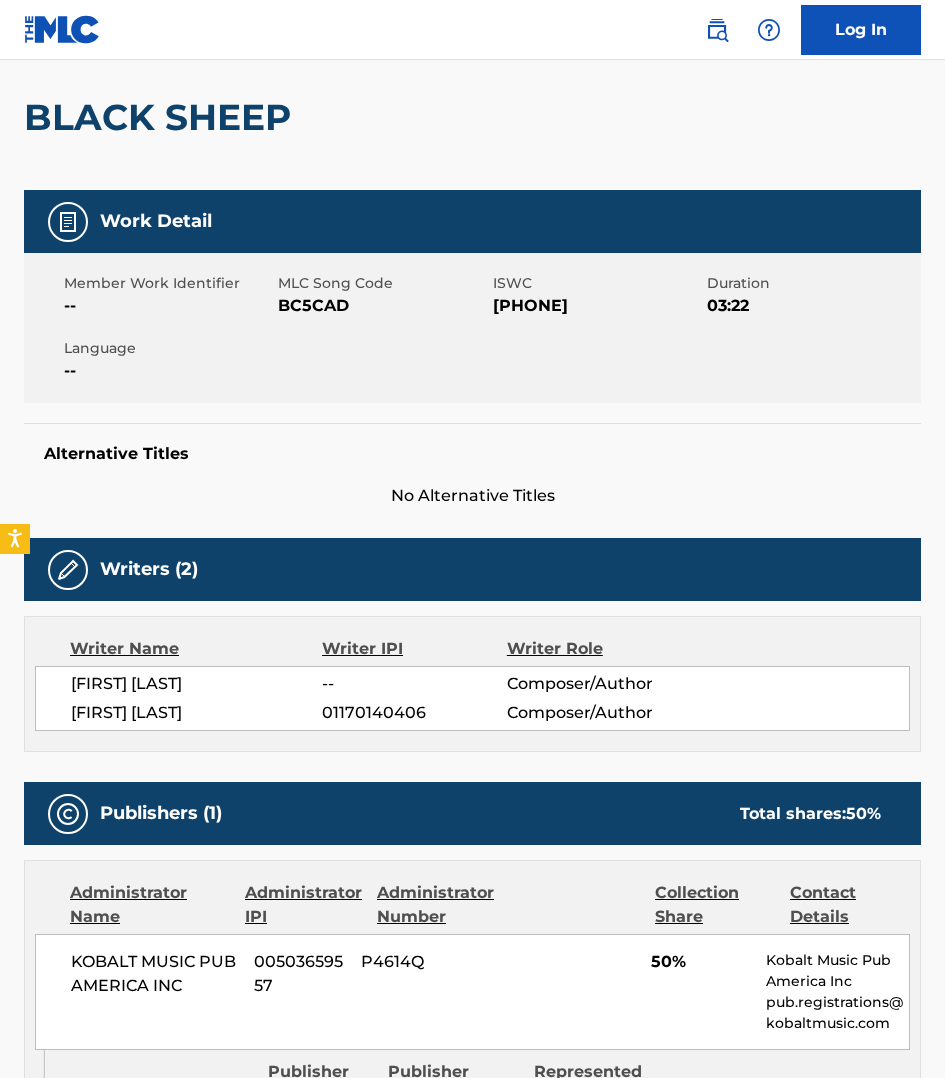 scroll, scrollTop: 31, scrollLeft: 0, axis: vertical 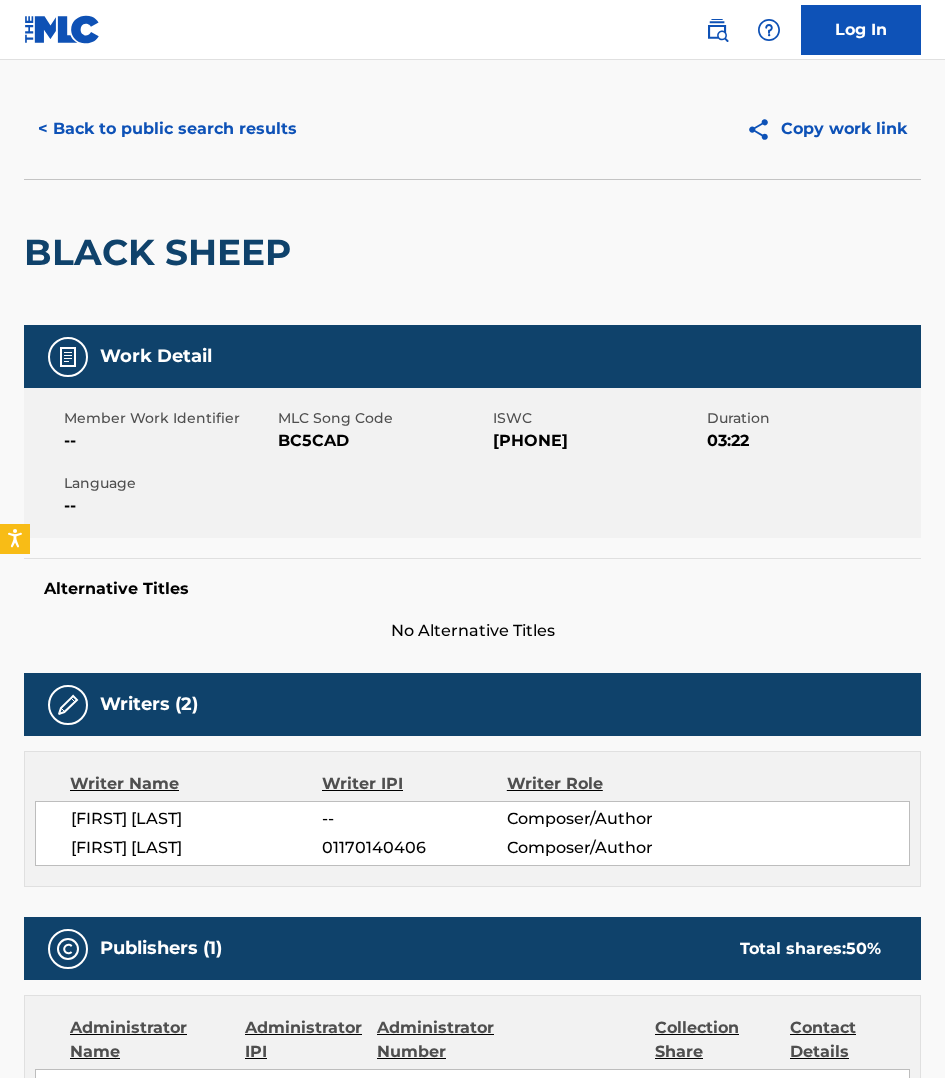 click on "< Back to public search results" at bounding box center (167, 129) 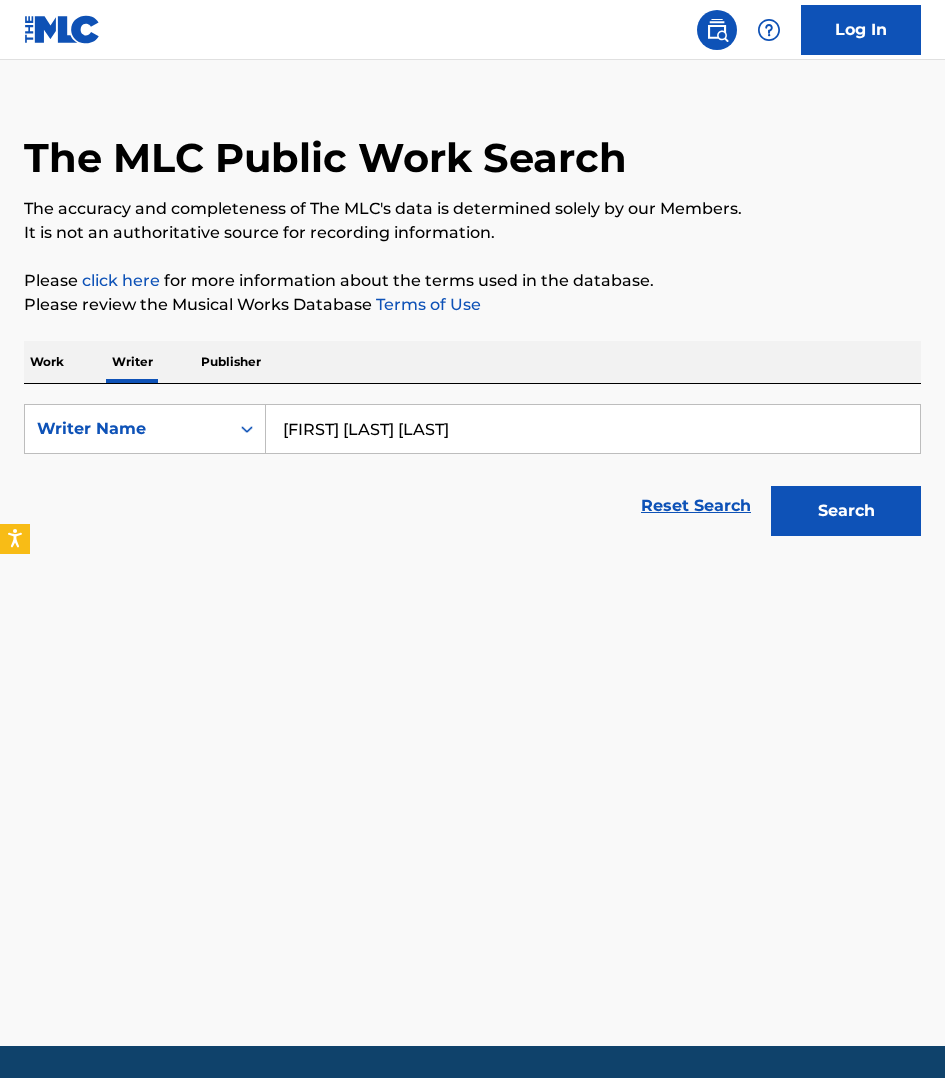 scroll, scrollTop: 0, scrollLeft: 0, axis: both 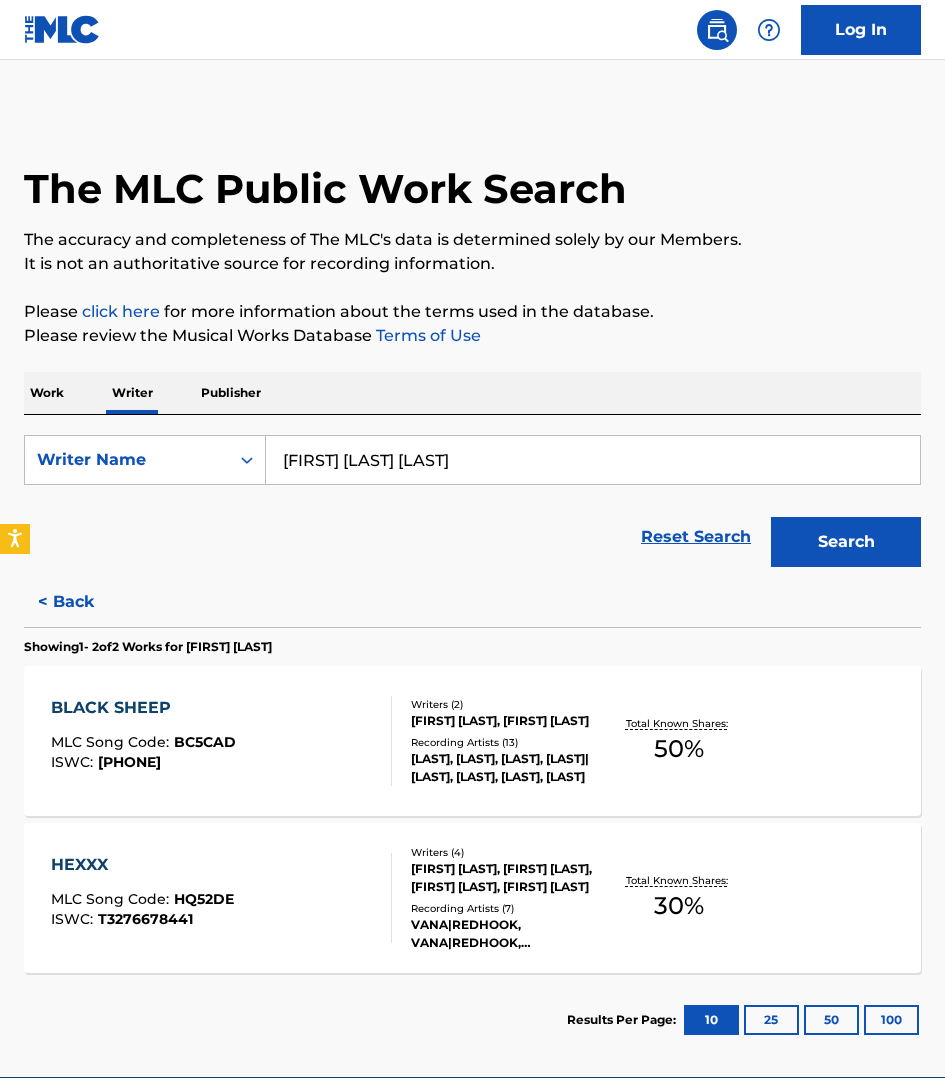 click on "HEXXX MLC Song Code : HQ52DE ISWC : T3276678441" at bounding box center [221, 898] 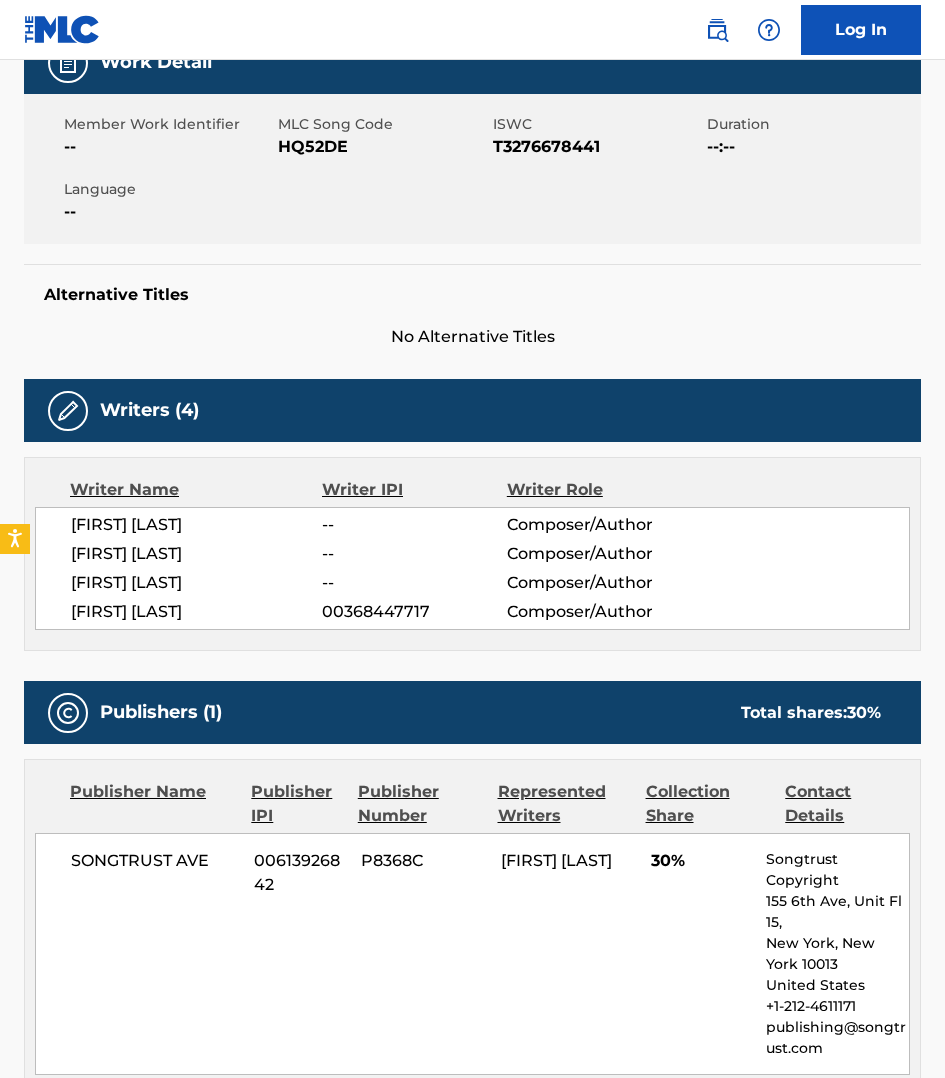 scroll, scrollTop: 562, scrollLeft: 0, axis: vertical 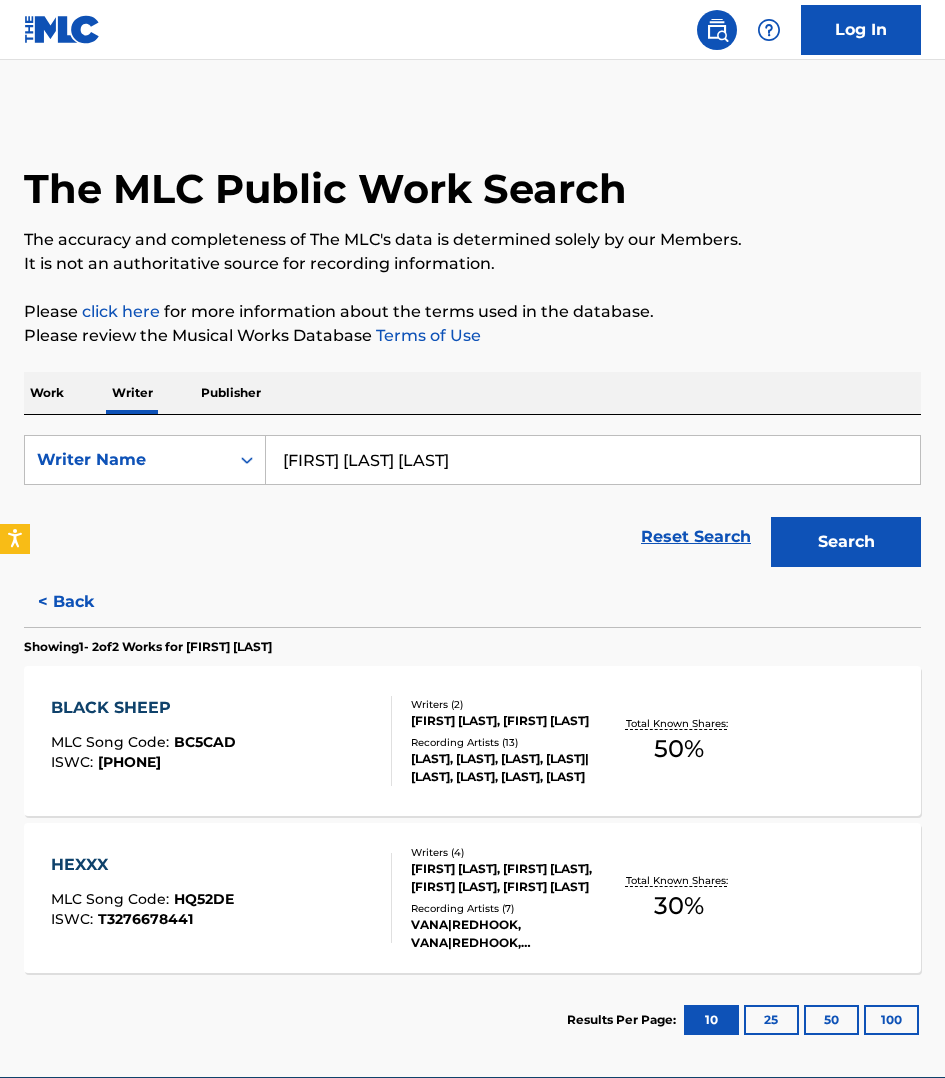 click on "Publisher" at bounding box center (231, 393) 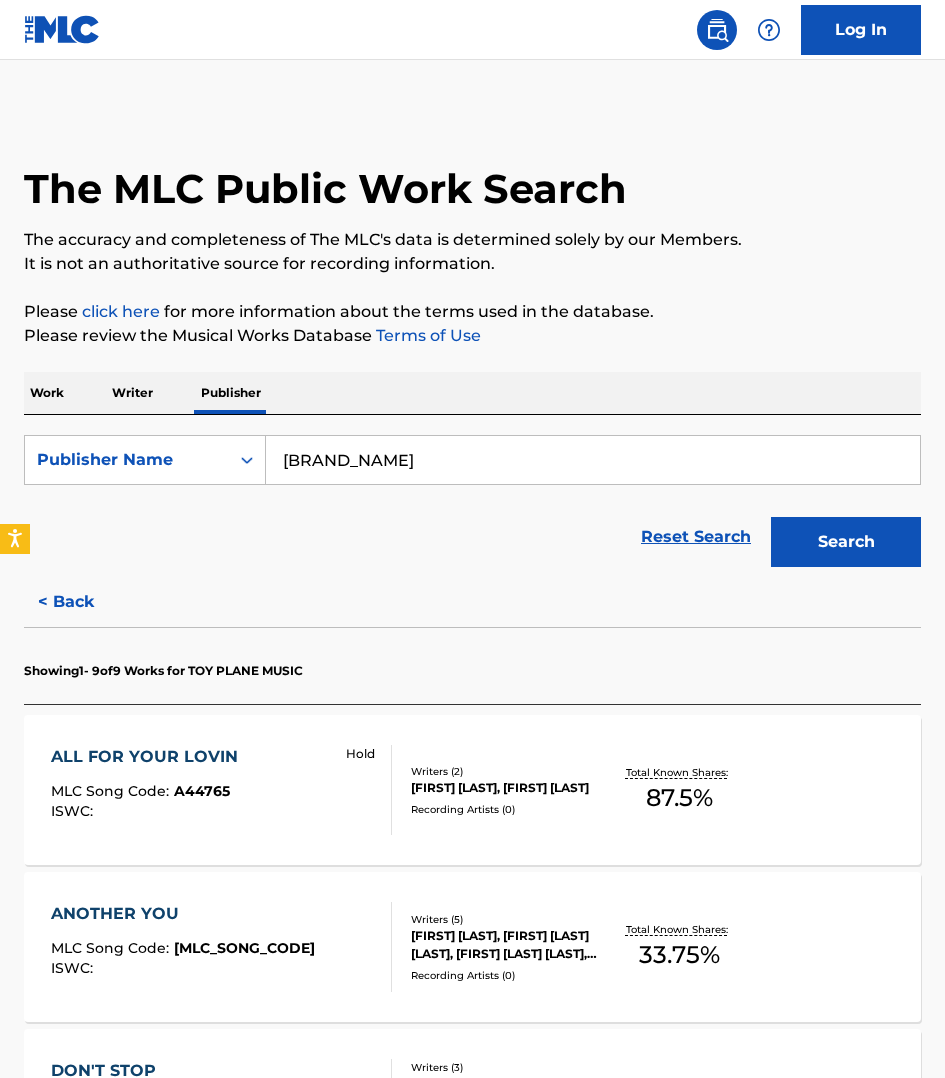 click on "[BRAND_NAME]" at bounding box center (593, 460) 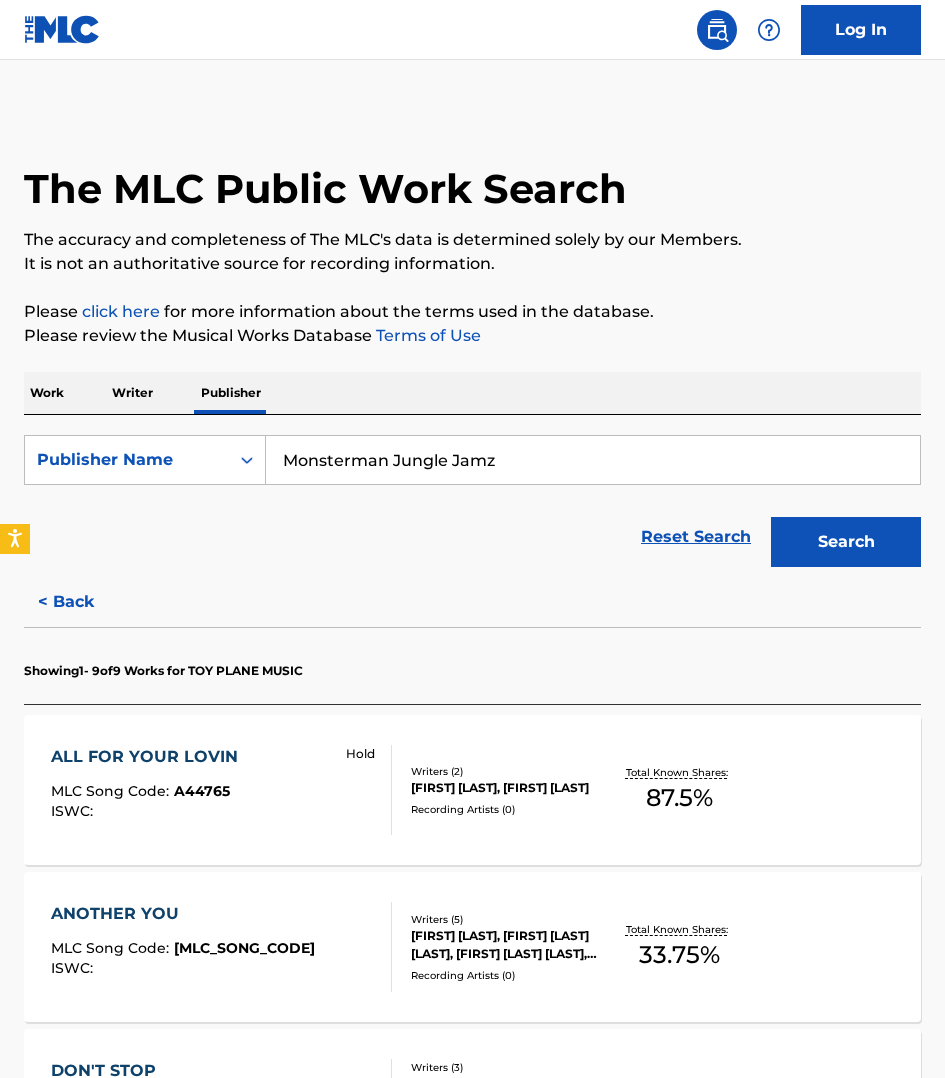 type on "Monsterman Jungle Jamz" 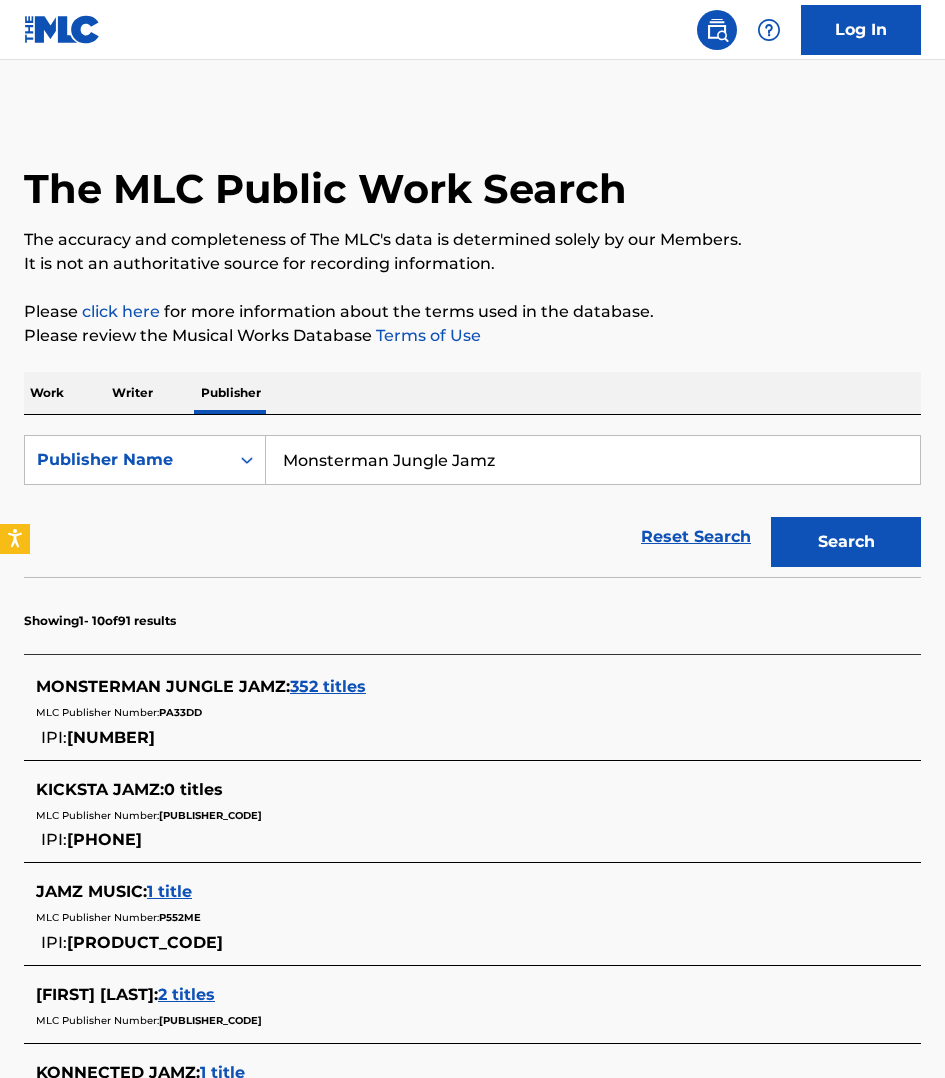 click on "352 titles" at bounding box center (328, 686) 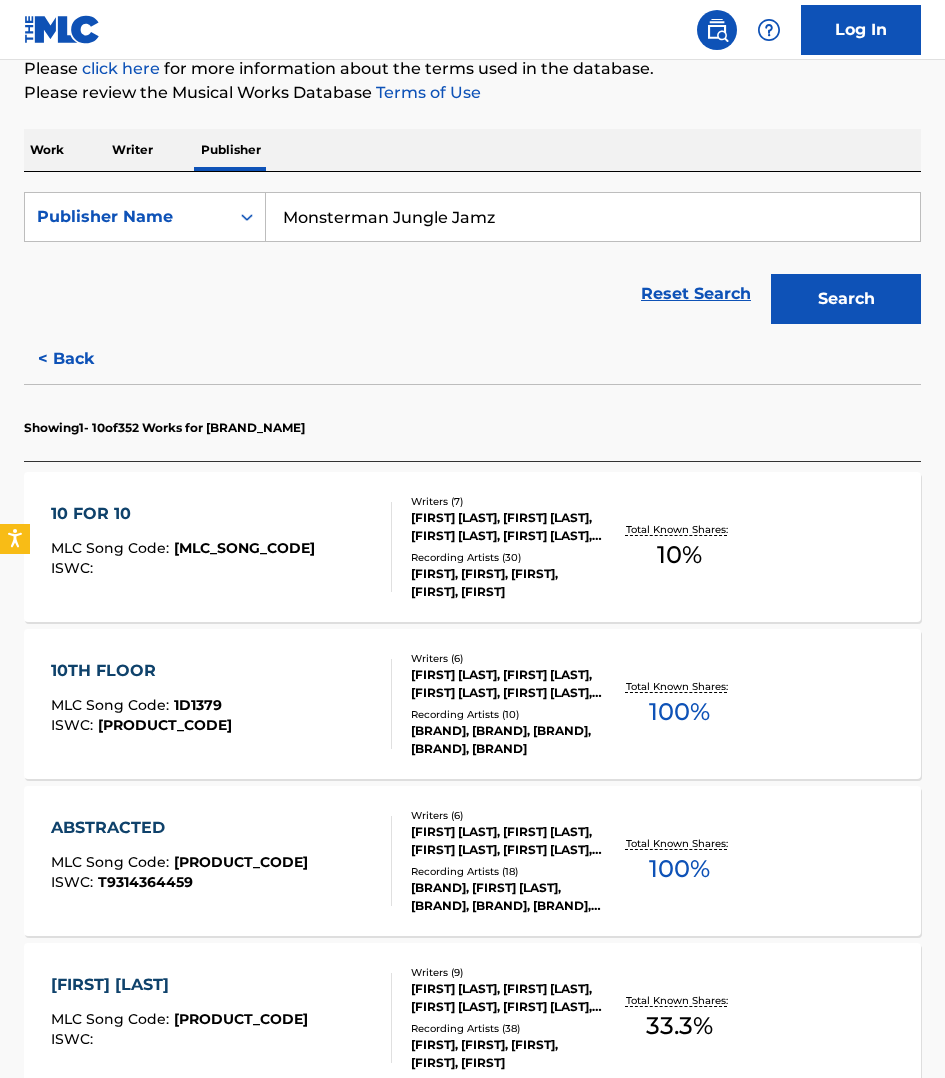 scroll, scrollTop: 250, scrollLeft: 0, axis: vertical 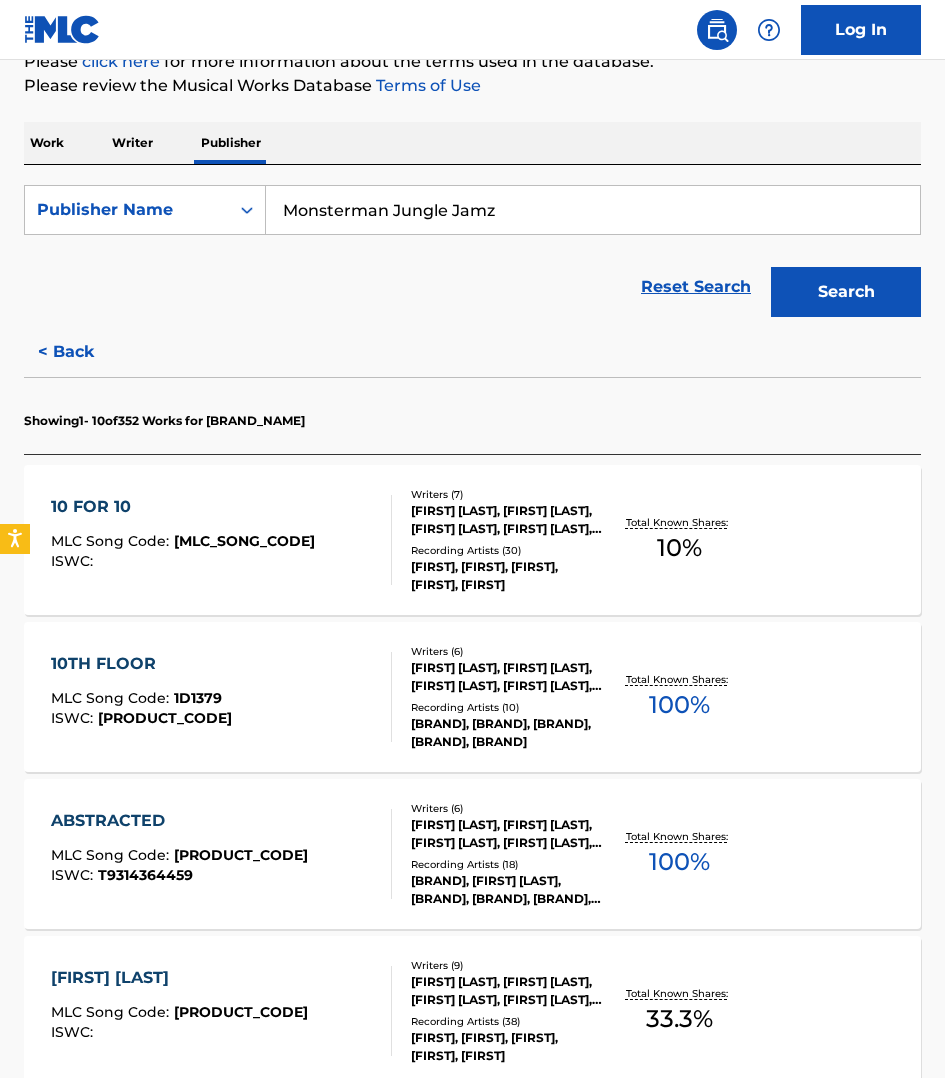 click on "10TH FLOOR MLC Song Code : 1D1379 ISWC : T3288315282" at bounding box center (221, 697) 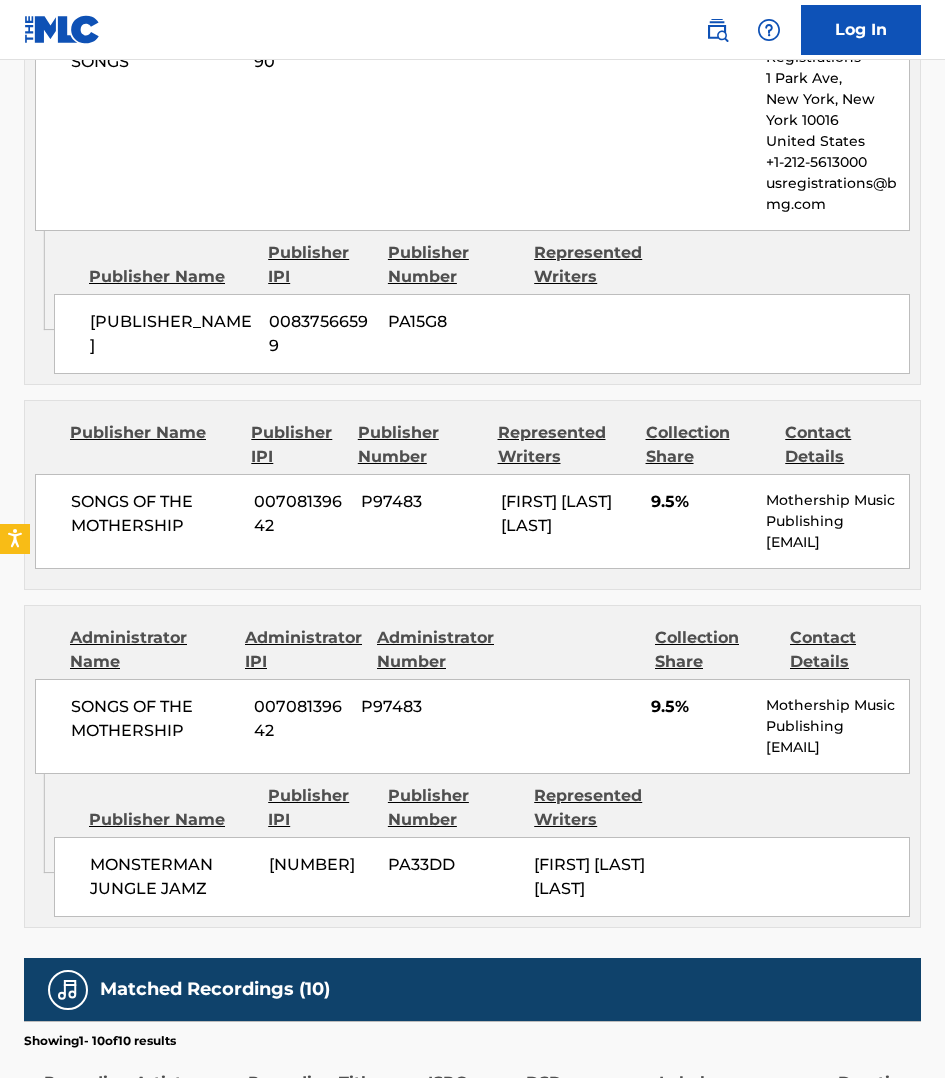scroll, scrollTop: 1218, scrollLeft: 0, axis: vertical 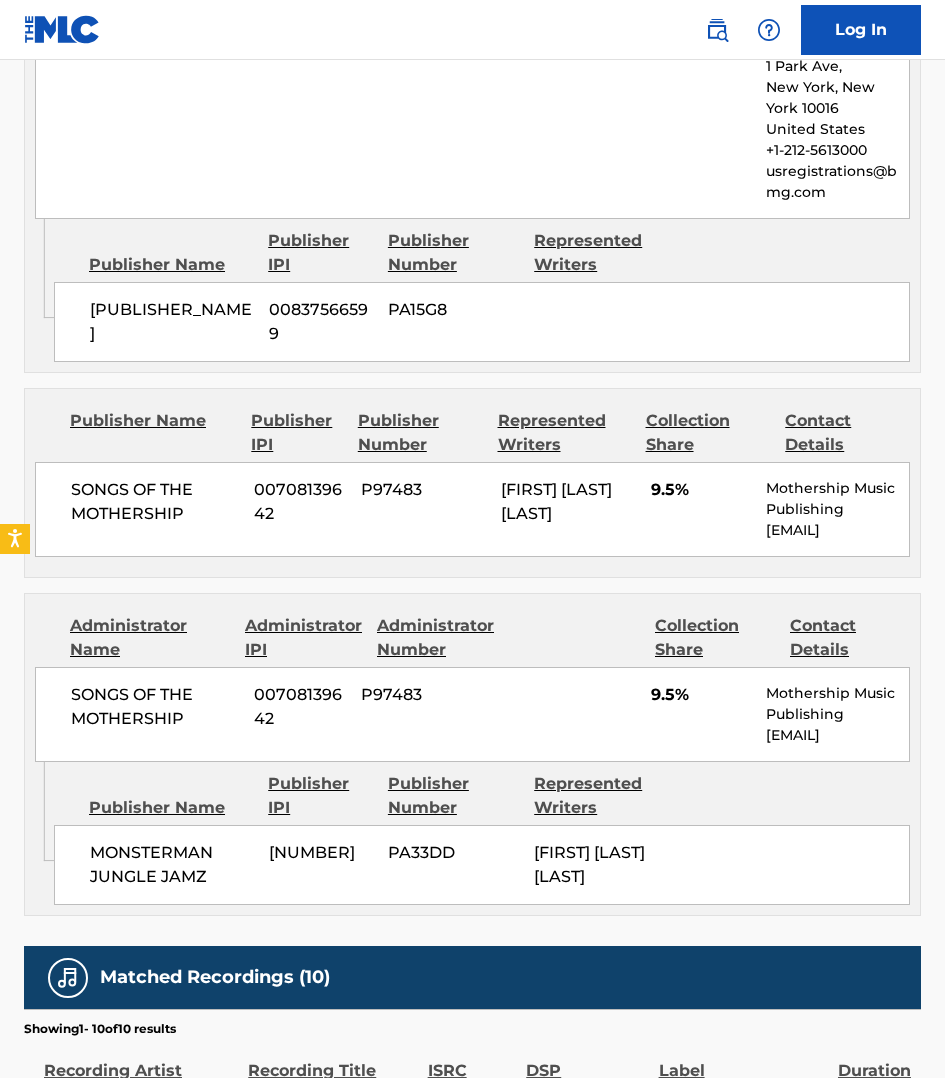 click on "Publishers   (3) Total shares:  100 % Administrator Name Administrator IPI Administrator Number Collection Share Contact Details BMG PLATINUM SONGS 00595808890 P4822Y 81% BMG US Registrations 1 Park Ave,  [CITY], [STATE] [ZIP] United States +1-212-5613000 usregistrations@bmg.com Admin Original Publisher Connecting Line Publisher Name Publisher IPI Publisher Number Represented Writers SONGS OF THE MOTHERSHIP 00708139642 P97483 [FIRST] [LAST] 9.5% Mothership Music Publishing johnb@epitaph.com Administrator Name Administrator IPI Administrator Number Collection Share Contact Details SONGS OF THE MOTHERSHIP 00708139642 P97483 9.5% Mothership Music Publishing johnb@epitaph.com Admin Original Publisher Connecting Line Publisher Name Publisher IPI Publisher Number Represented Writers MONSTERMAN JUNGLE JAMZ 00677912106 PA33DD [FIRST] [LAST] Total shares:  100 %" at bounding box center (472, 381) 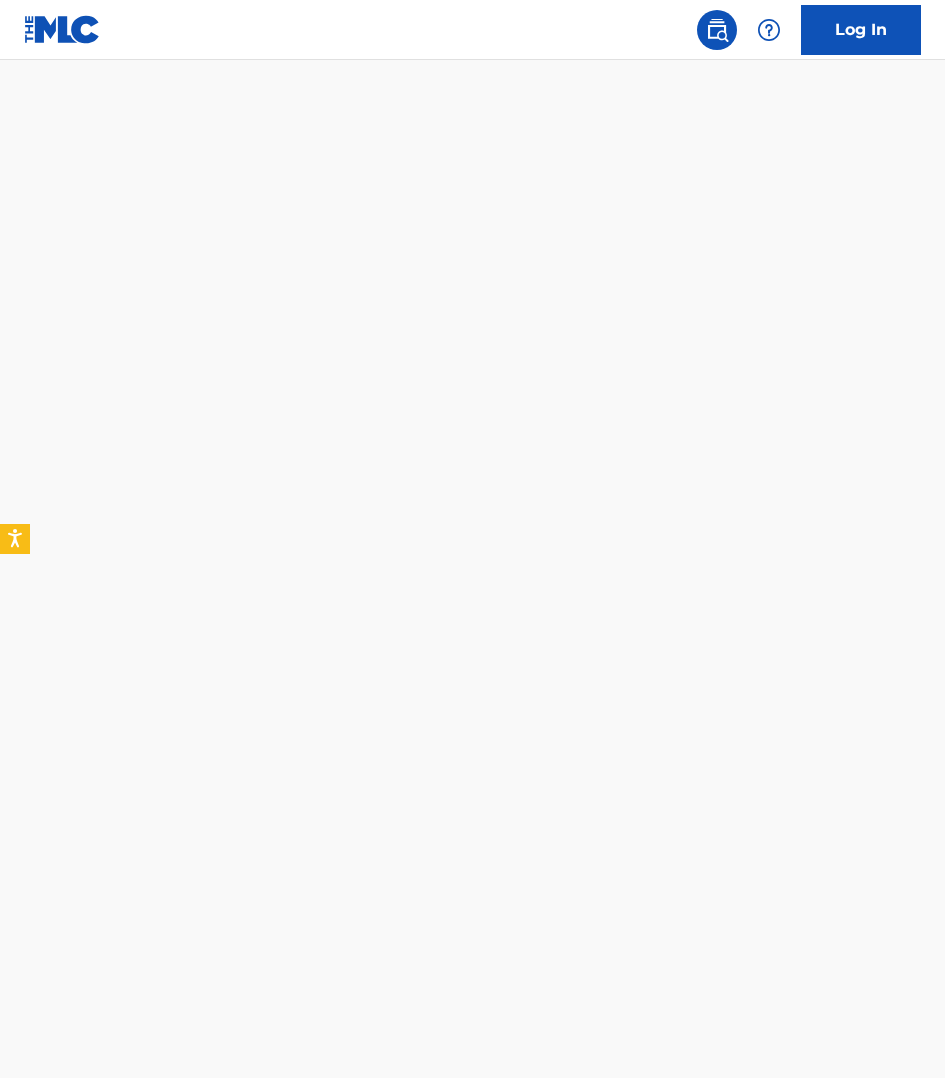 scroll, scrollTop: 0, scrollLeft: 0, axis: both 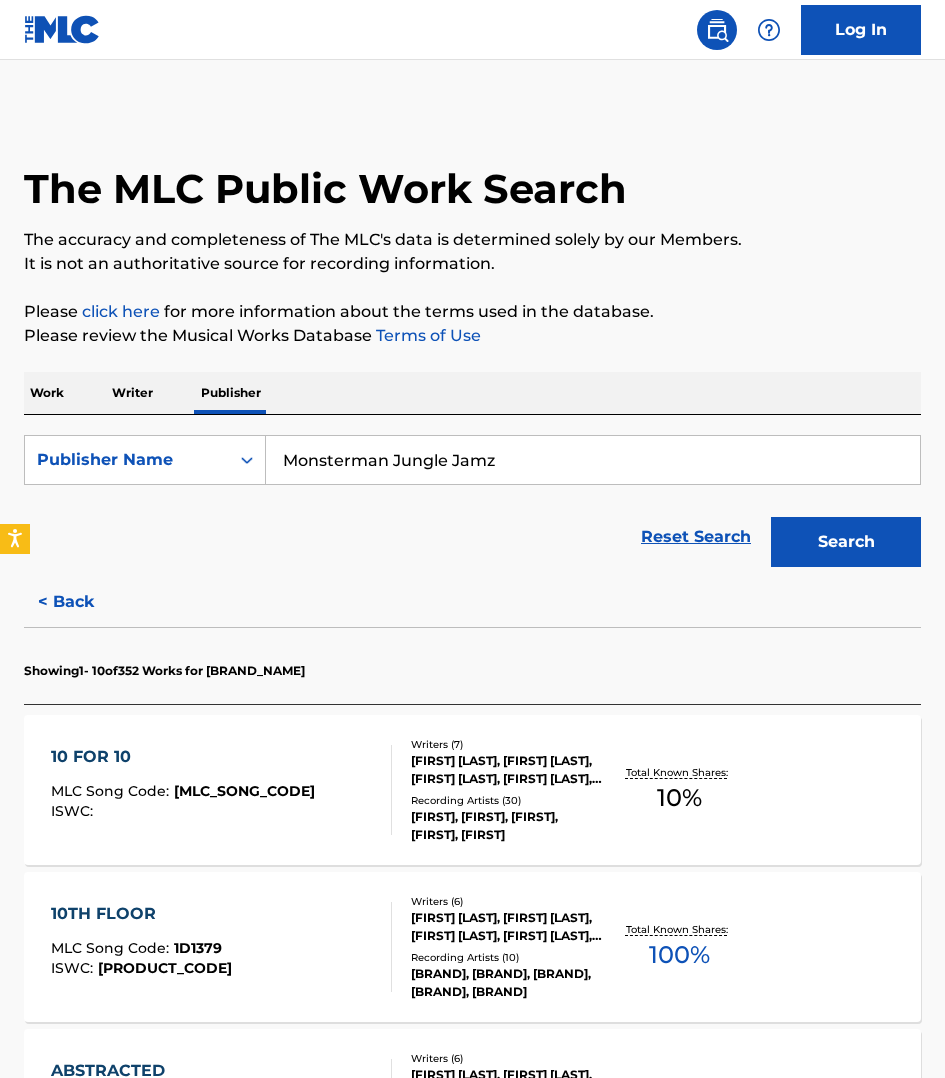 click on "Writer" at bounding box center (132, 393) 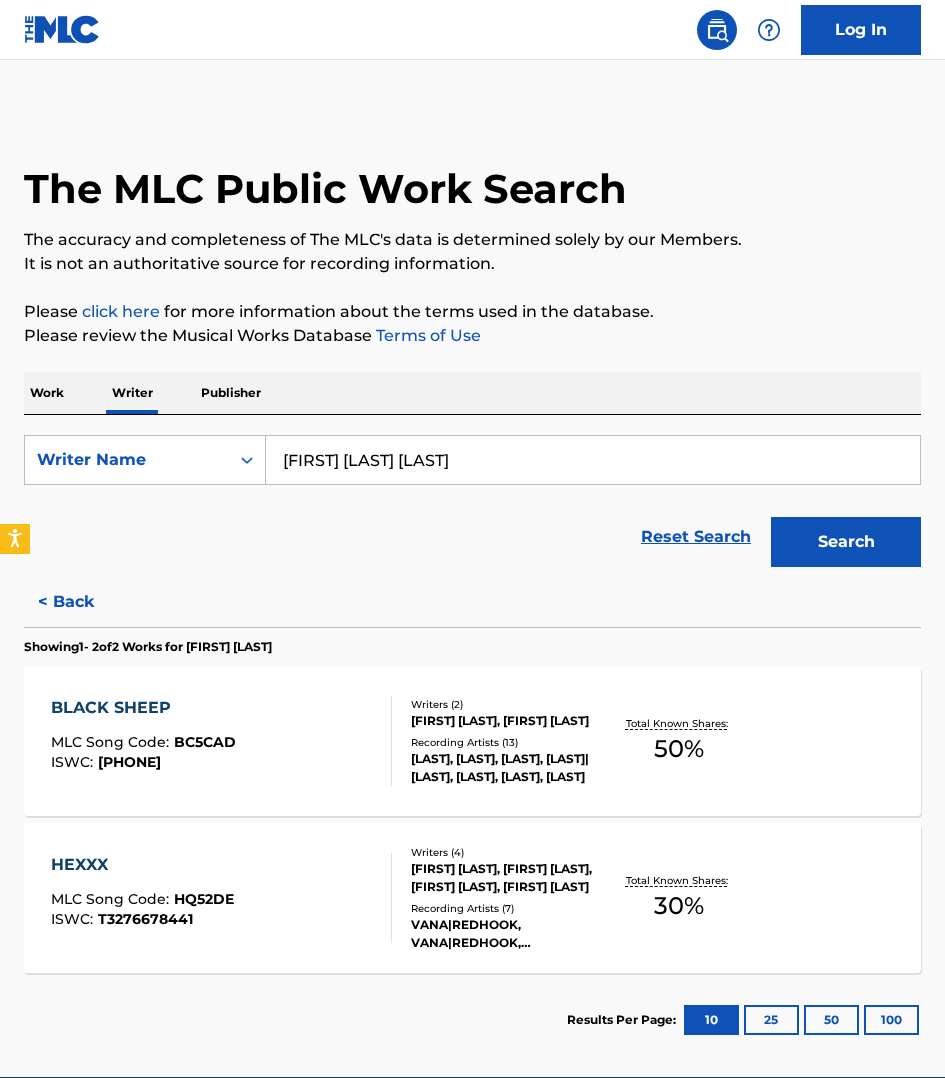 drag, startPoint x: 358, startPoint y: 461, endPoint x: 451, endPoint y: 463, distance: 93.0215 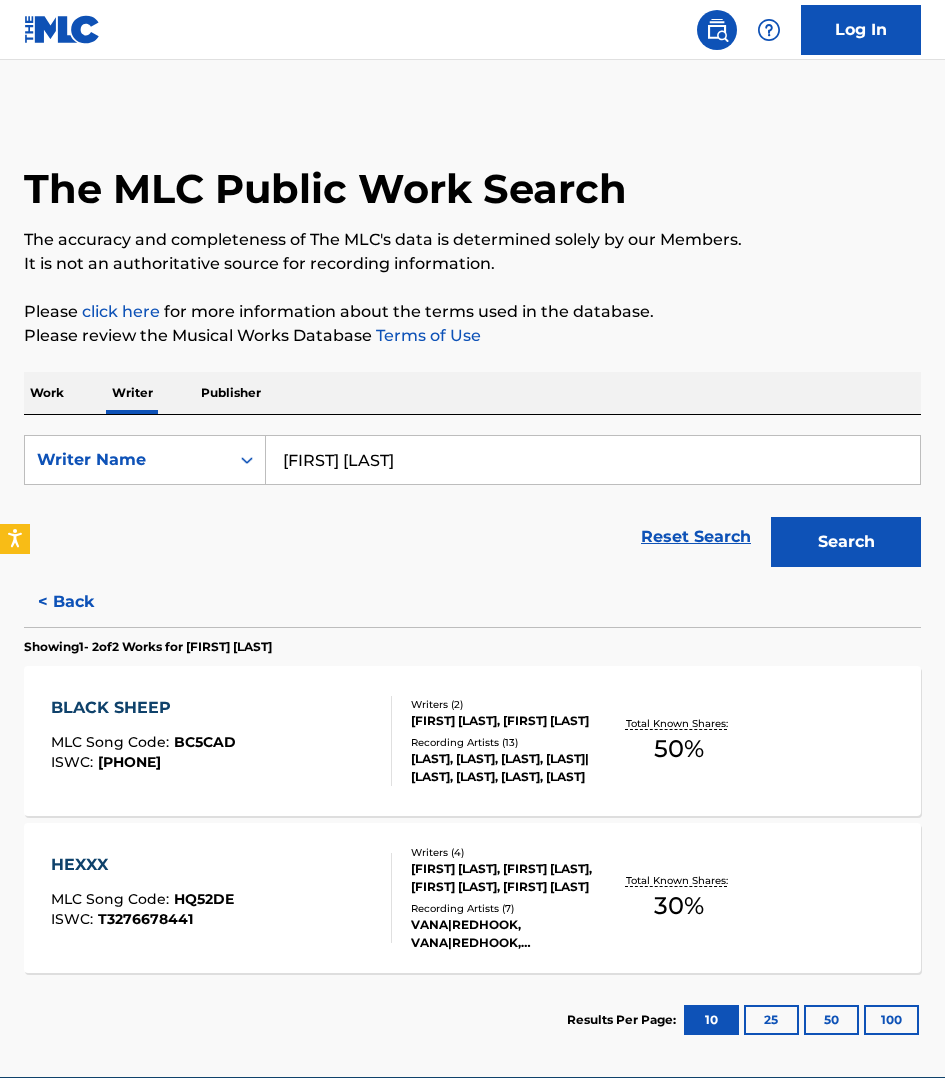click on "Search" at bounding box center (846, 542) 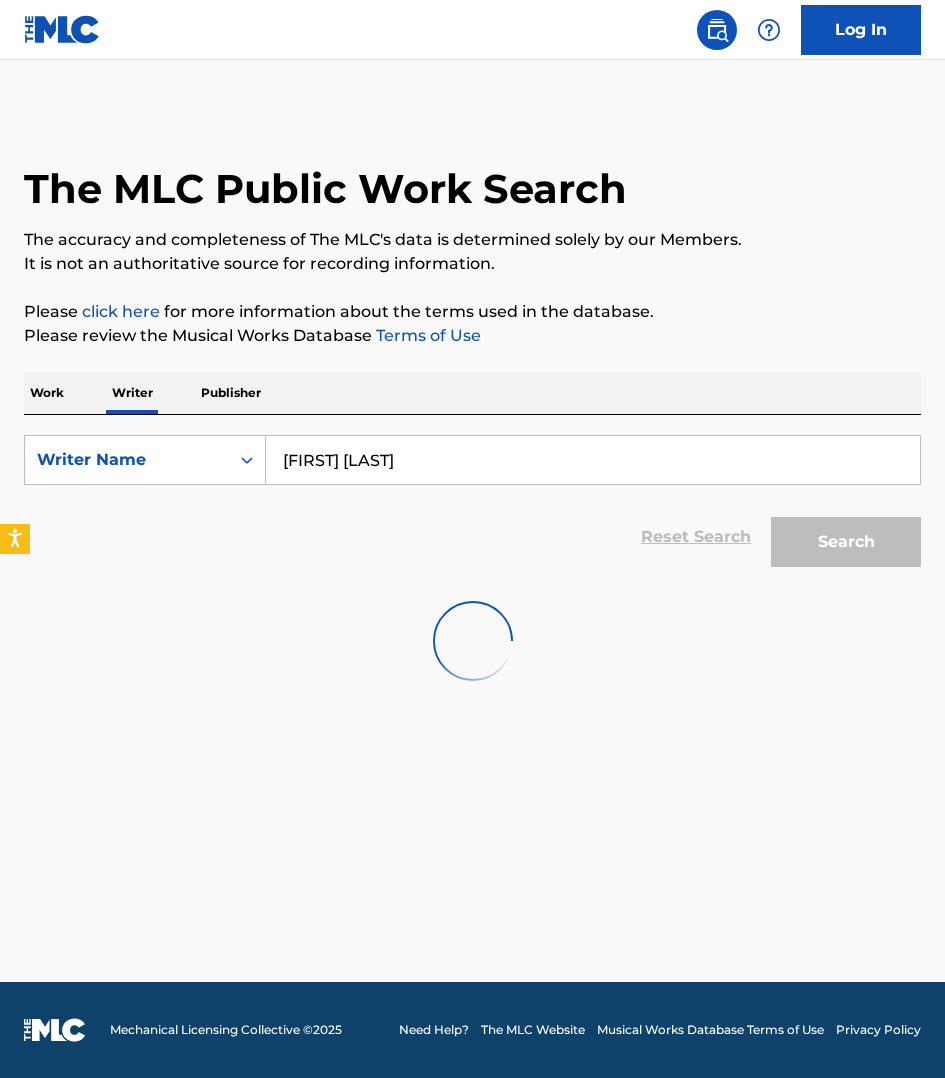 type on "[FIRST] [LAST]" 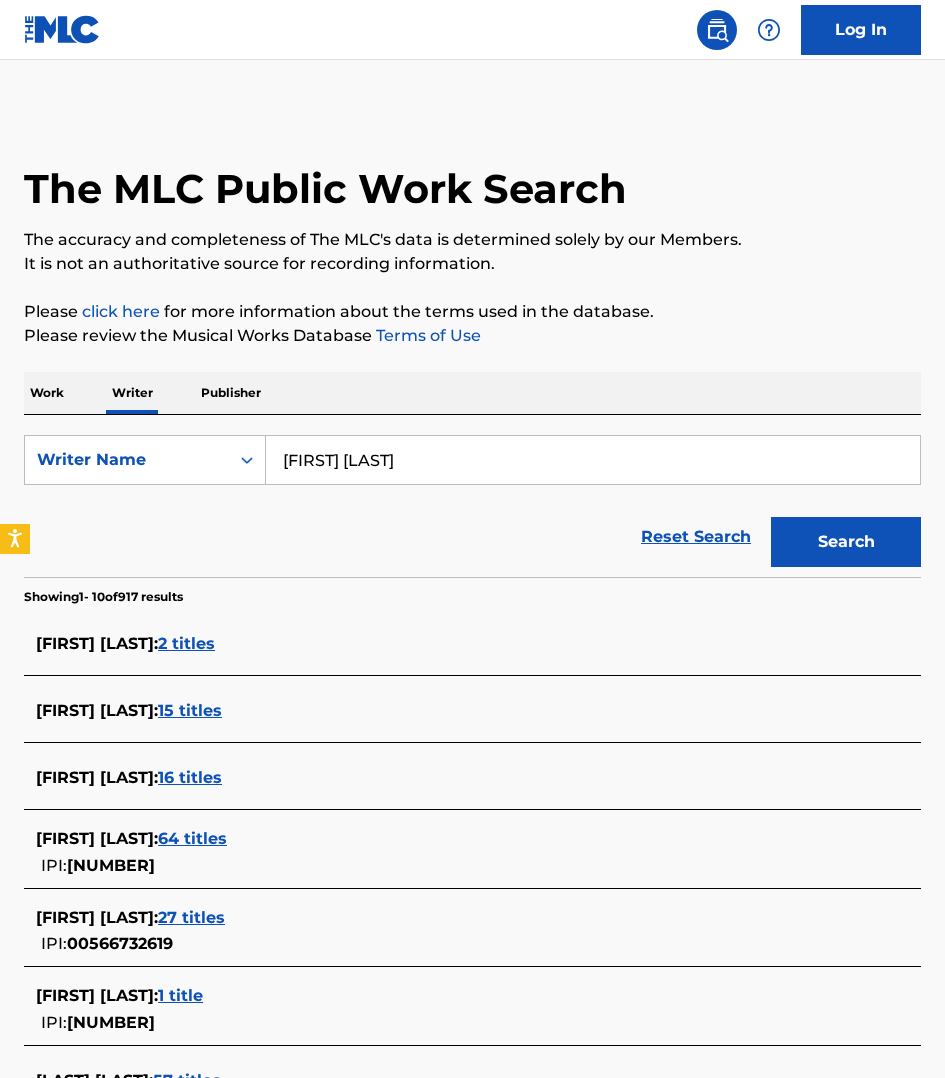 click on "Work" at bounding box center [47, 393] 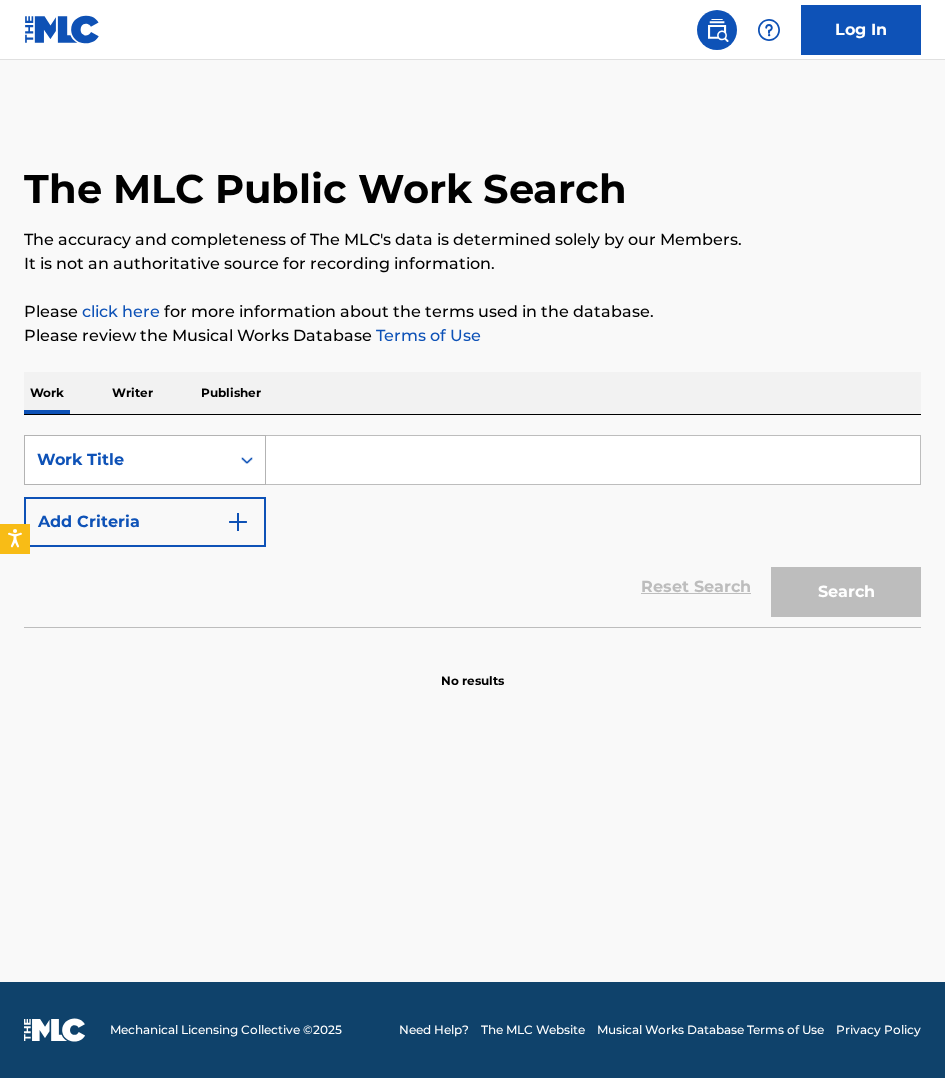 click on "Work Title" at bounding box center (127, 460) 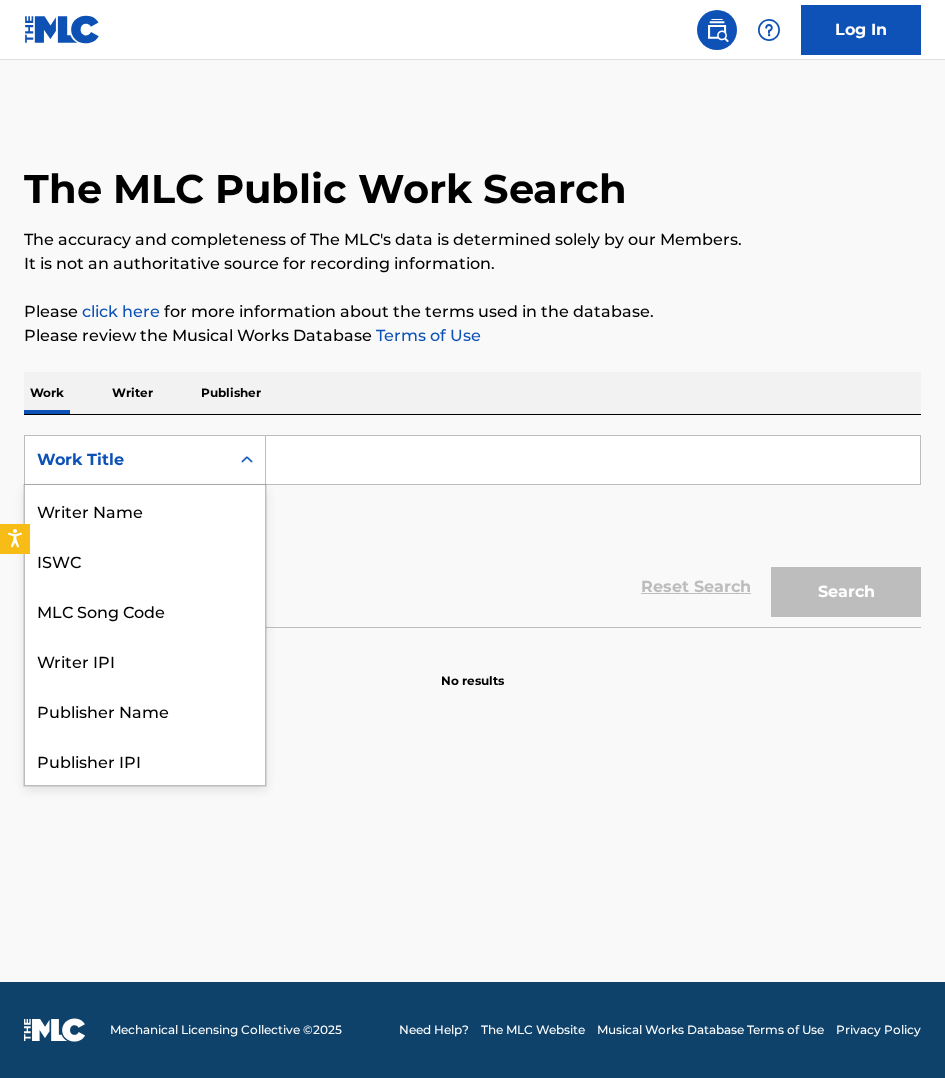 scroll, scrollTop: 100, scrollLeft: 0, axis: vertical 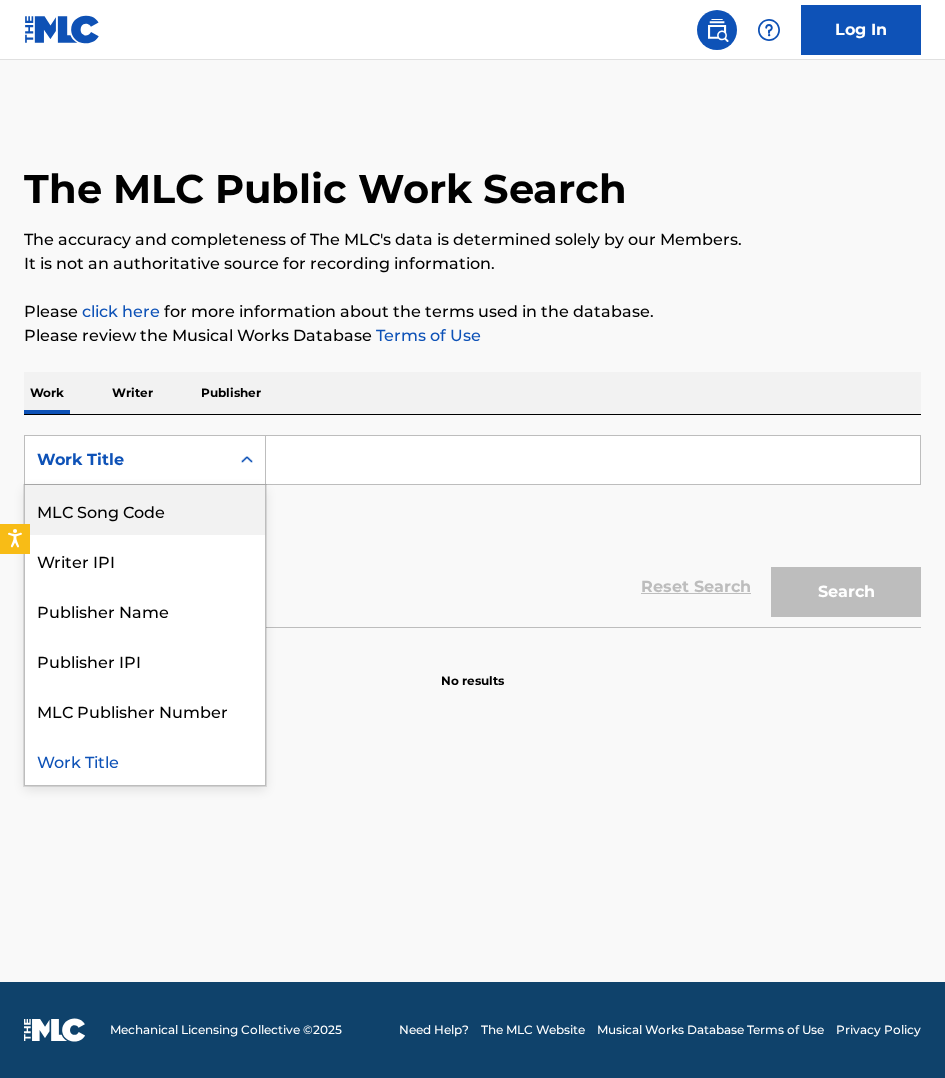 click on "MLC Song Code" at bounding box center [145, 510] 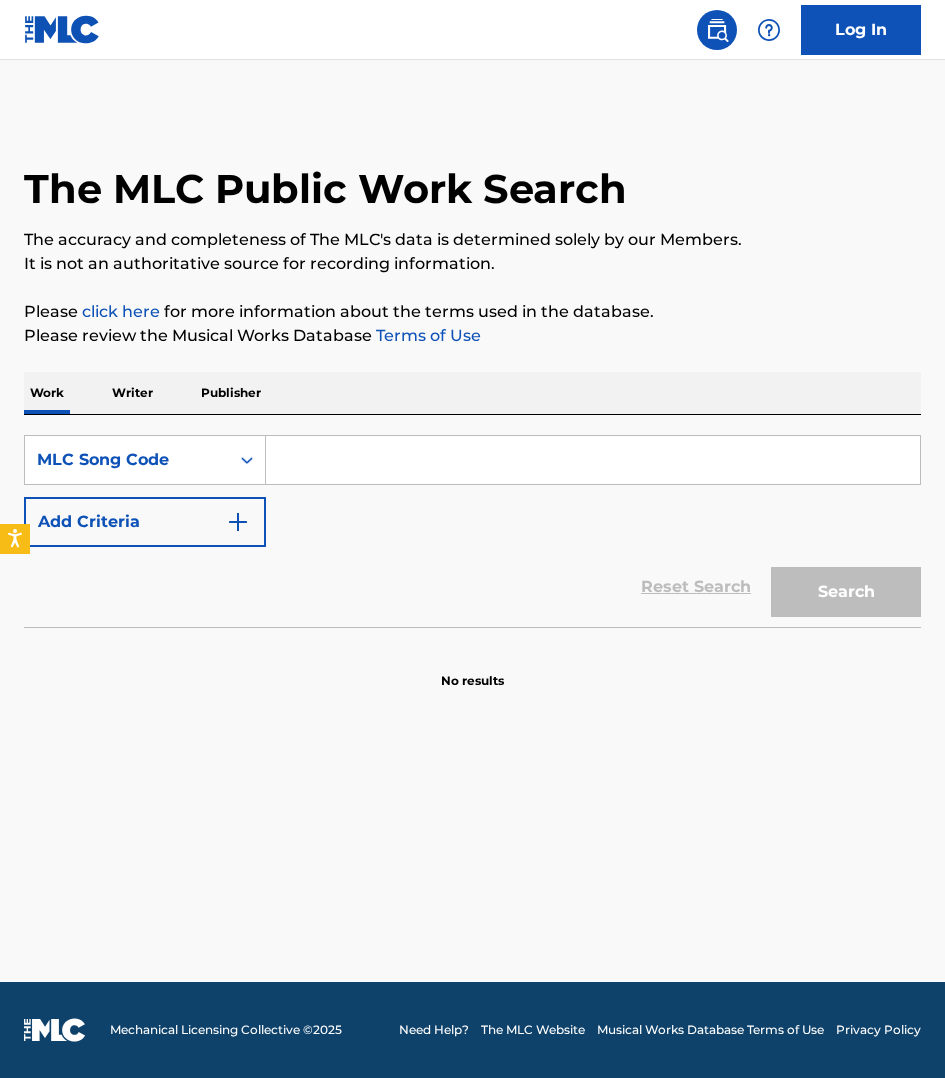 click at bounding box center (593, 460) 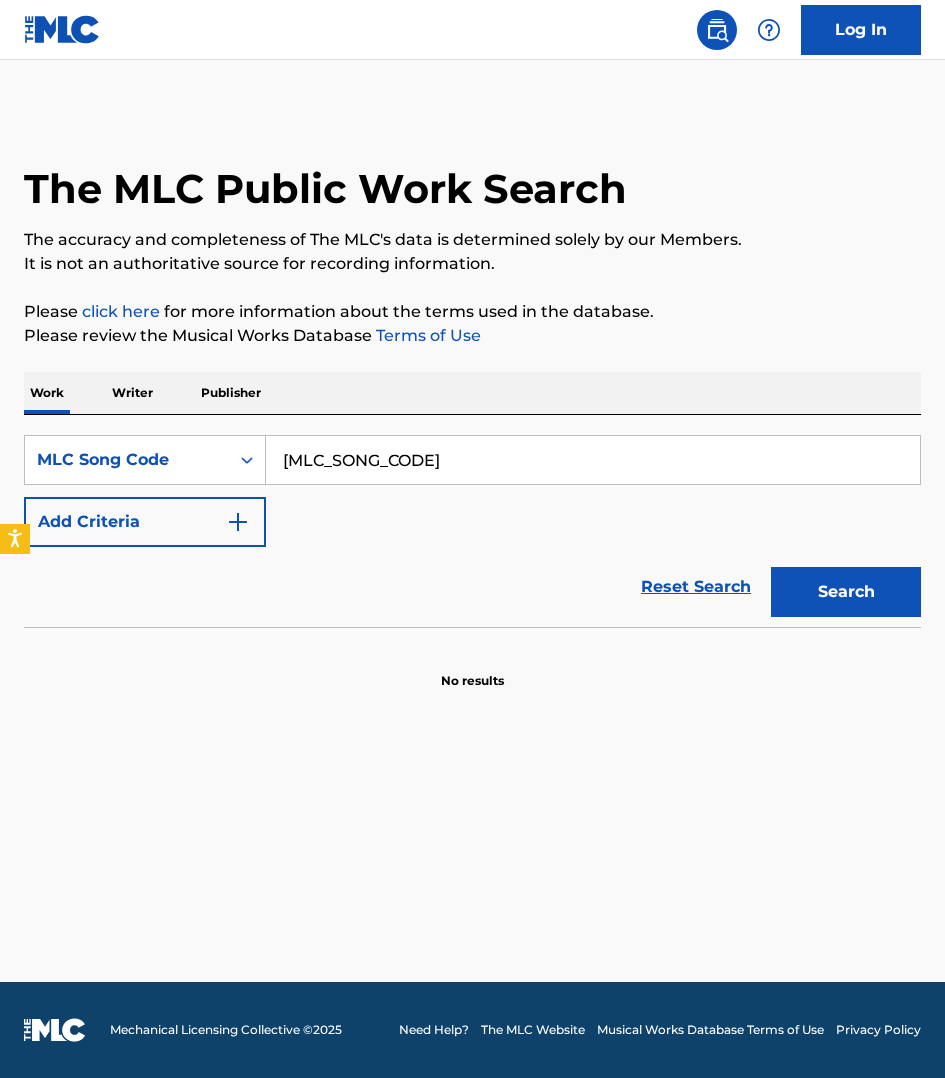 type on "[MLC_SONG_CODE]" 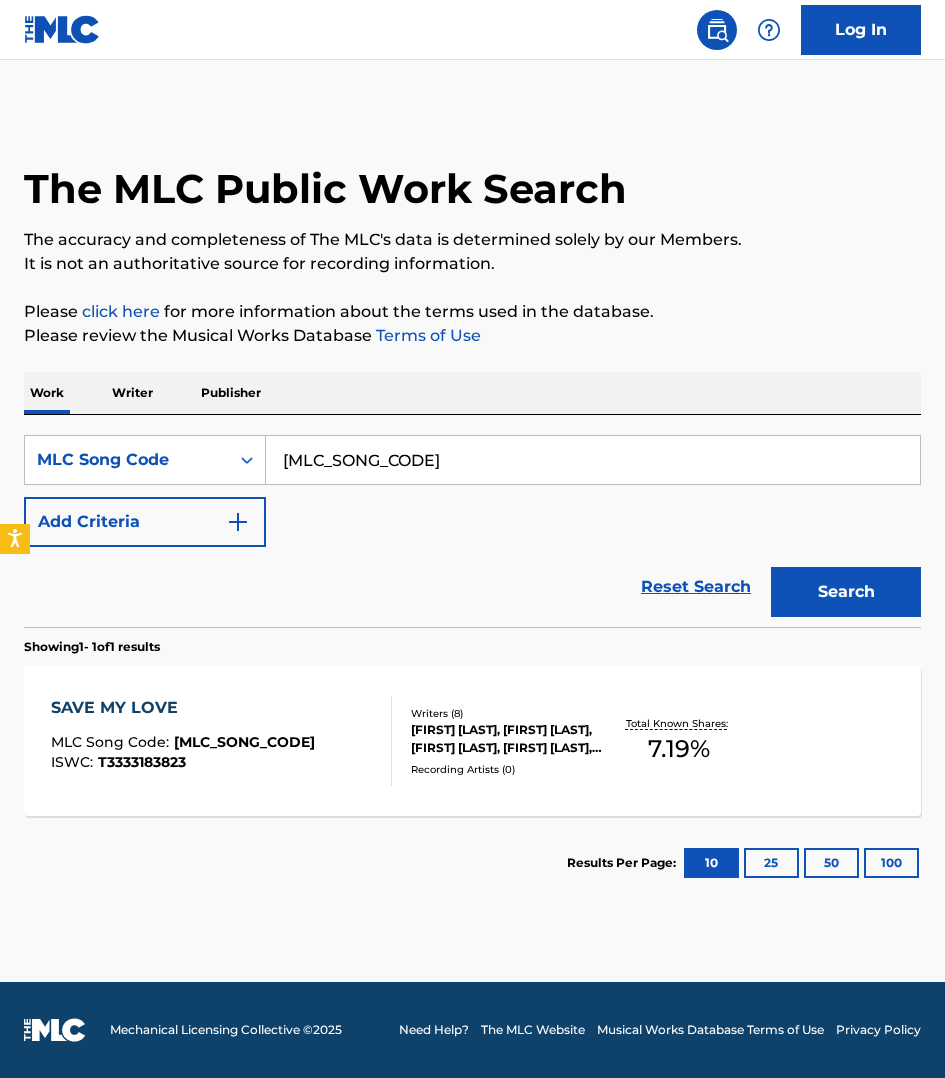 click on "MLC Song Code : S67IQA ISWC : T3333183823" at bounding box center (221, 741) 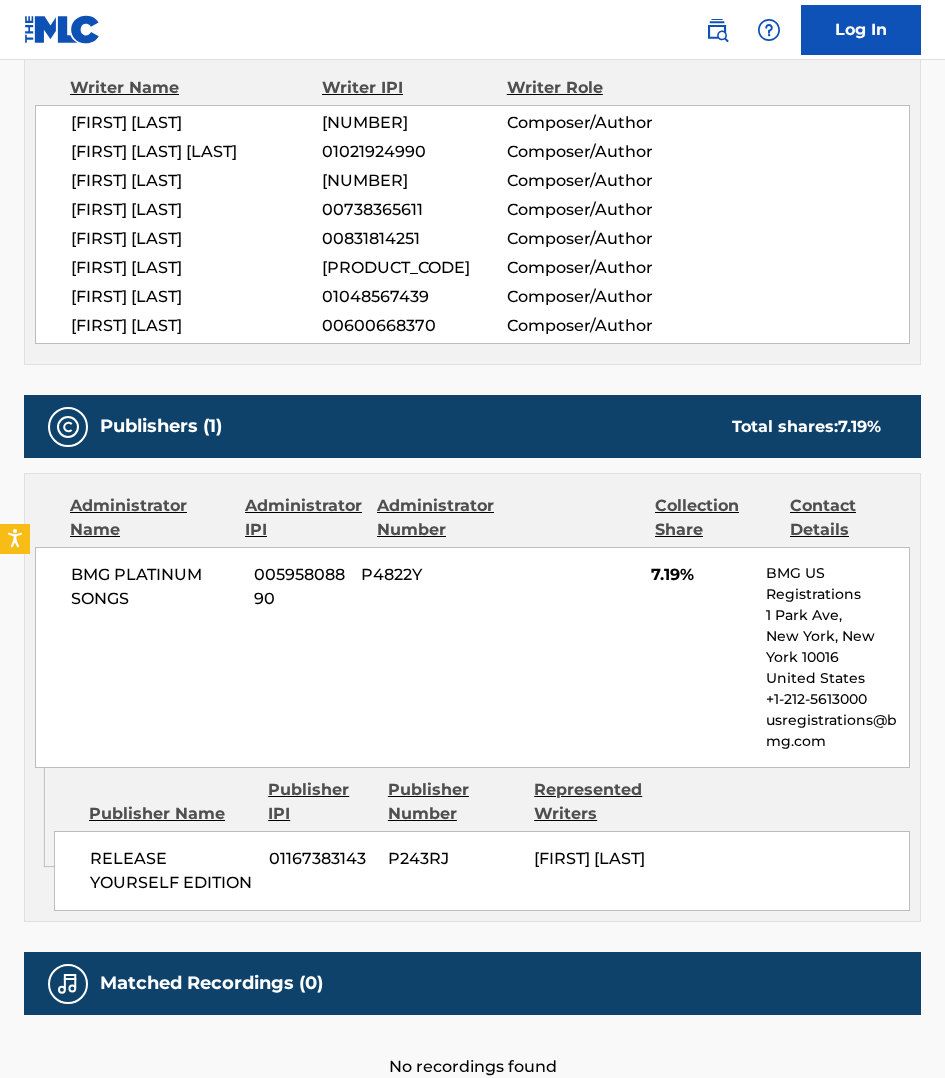 scroll, scrollTop: 856, scrollLeft: 0, axis: vertical 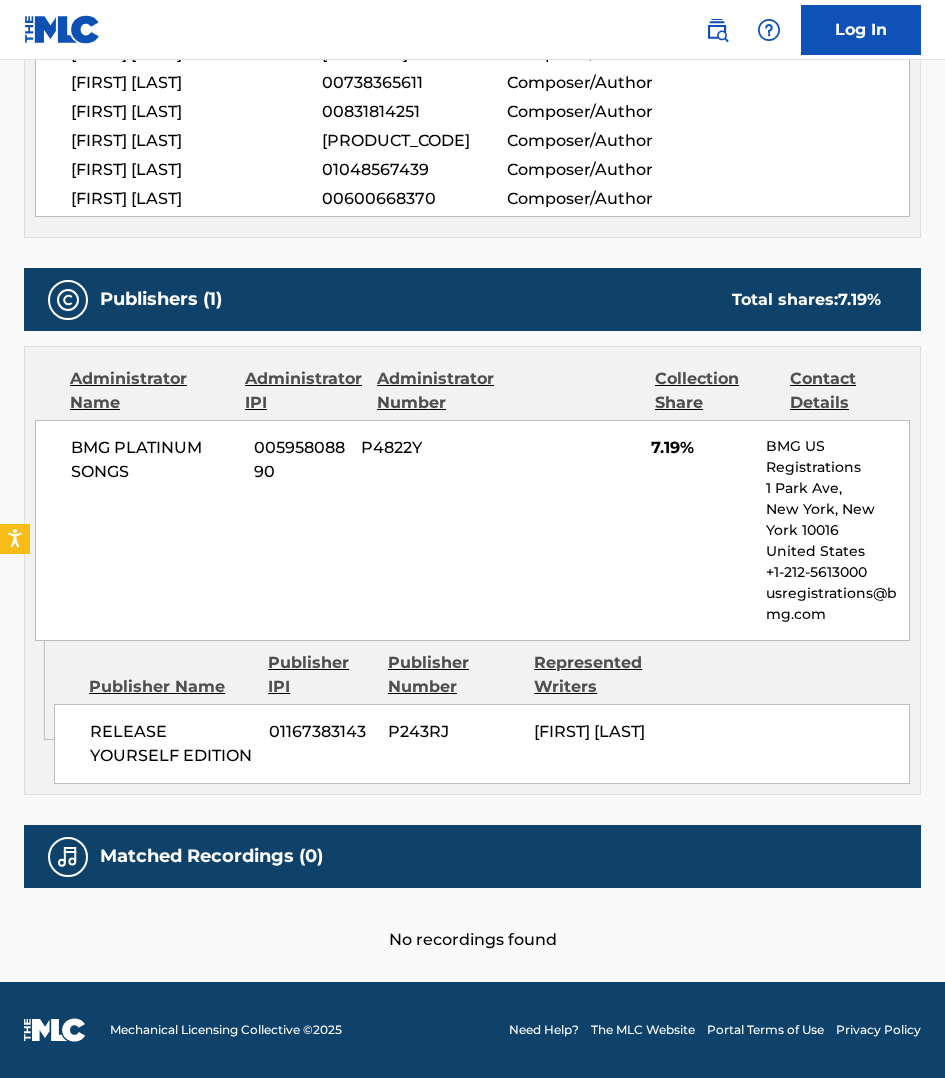 click on "< Back to public search results Copy work link SAVE MY LOVE     Work Detail   Member Work Identifier -- MLC Song Code S67IQA ISWC T3333183823 Duration 03:35 Language -- Alternative Titles No Alternative Titles Writers   (8) Writer Name Writer IPI Writer Role GRAY HAWKEN 01265875904 Composer/Author TIERNAN MADDOCK KELLY 01021924990 Composer/Author CHRISTOPHER STEIN 01006832197 Composer/Author RILEY MCDONOUGH 00738365611 Composer/Author CHRISTOPHER COMSTOCK 00831814251 Composer/Author CONNOR MCDONOUGH 00696954765 Composer/Author JACOB TORREY 01048567439 Composer/Author ELENA JANE GOULDING 00600668370 Composer/Author Publishers   (1) Total shares:  7.19 % Administrator Name Administrator IPI Administrator Number Collection Share Contact Details BMG PLATINUM SONGS 00595808890 P4822Y 7.19% BMG US Registrations 1 Park Ave,  New York, New York 10016 United States +1-212-5613000 usregistrations@bmg.com Admin Original Publisher Connecting Line Publisher Name Publisher IPI Publisher Number Represented Writers P243RJ %" at bounding box center (472, 104) 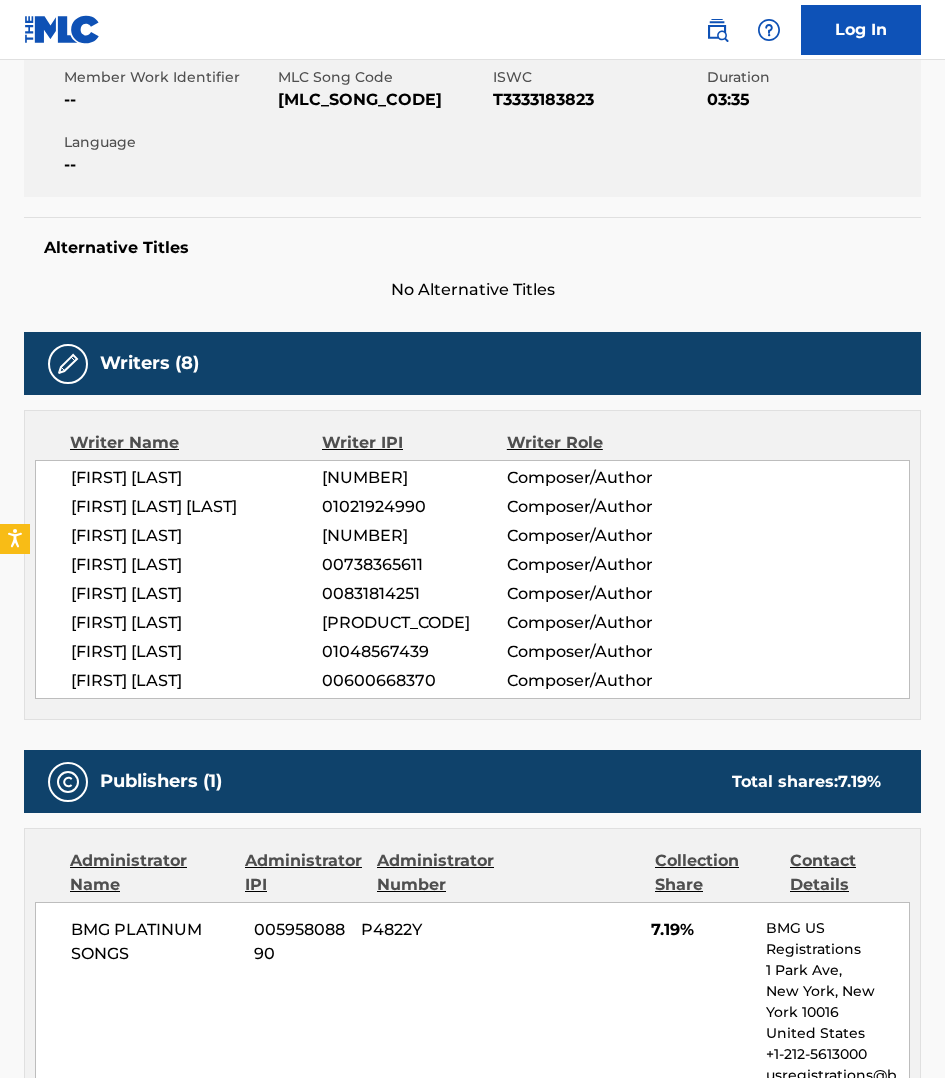 scroll, scrollTop: 0, scrollLeft: 0, axis: both 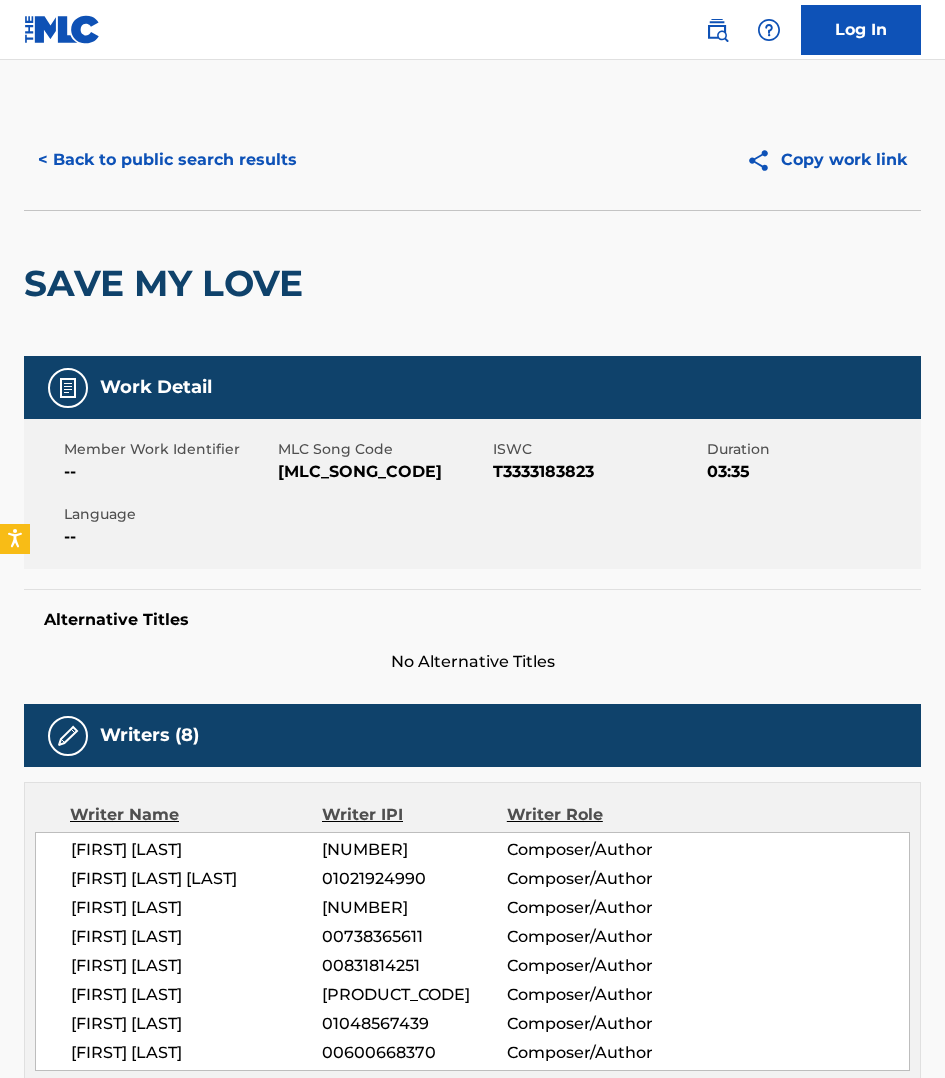 click on "< Back to public search results" at bounding box center (167, 160) 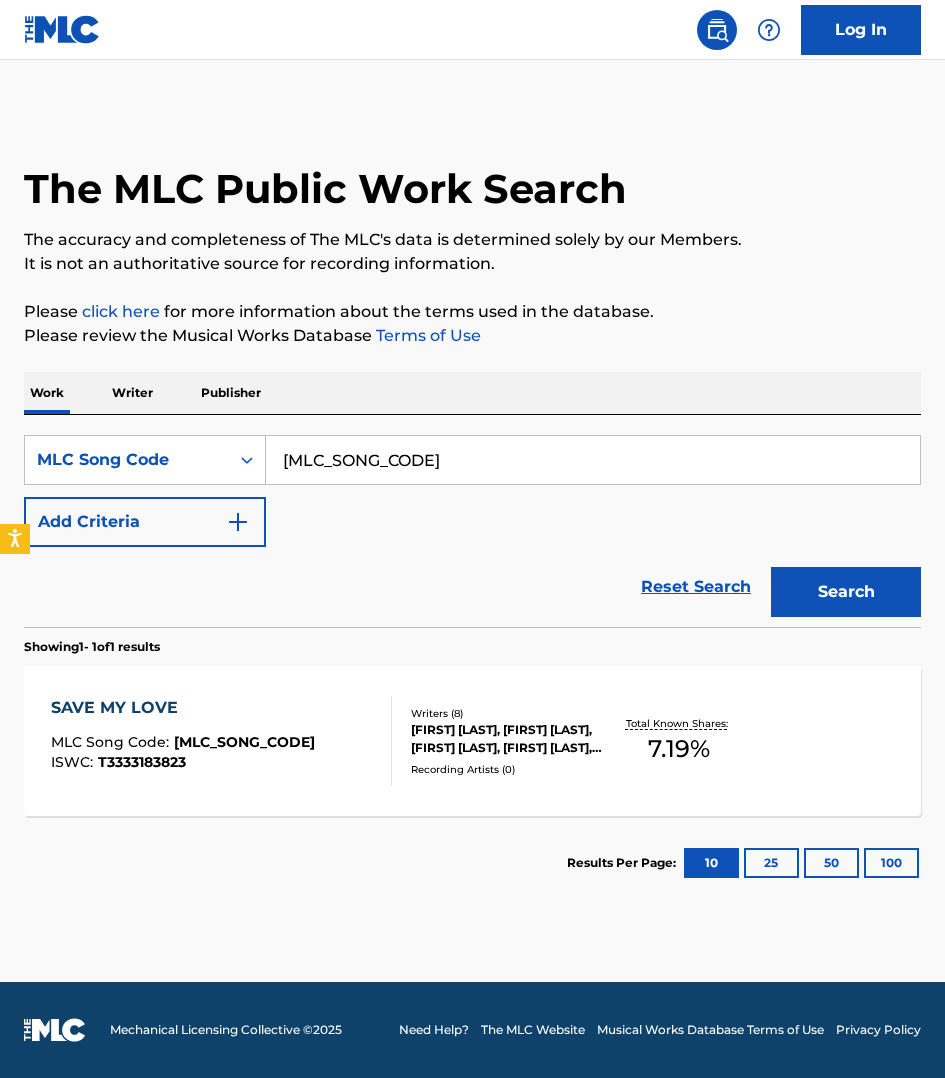 click on "Publisher" at bounding box center (231, 393) 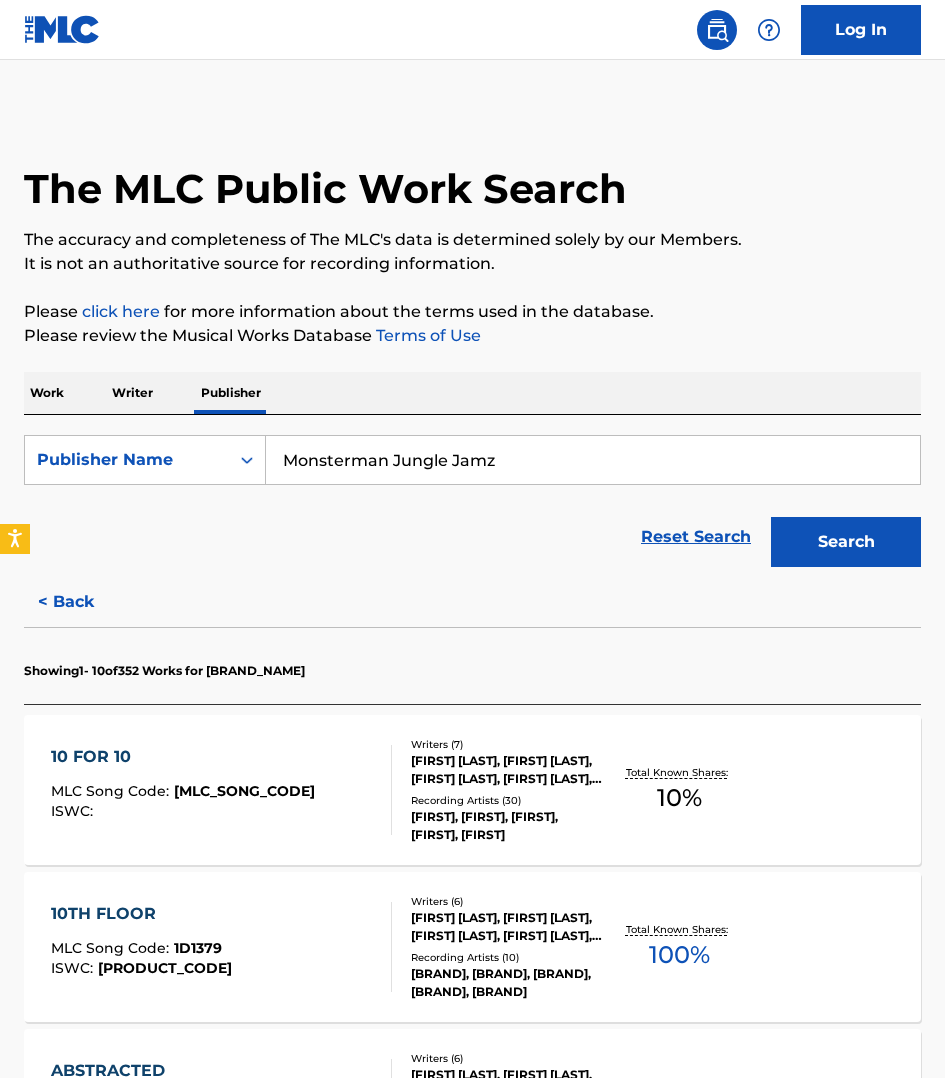 click on "Monsterman Jungle Jamz" at bounding box center (593, 460) 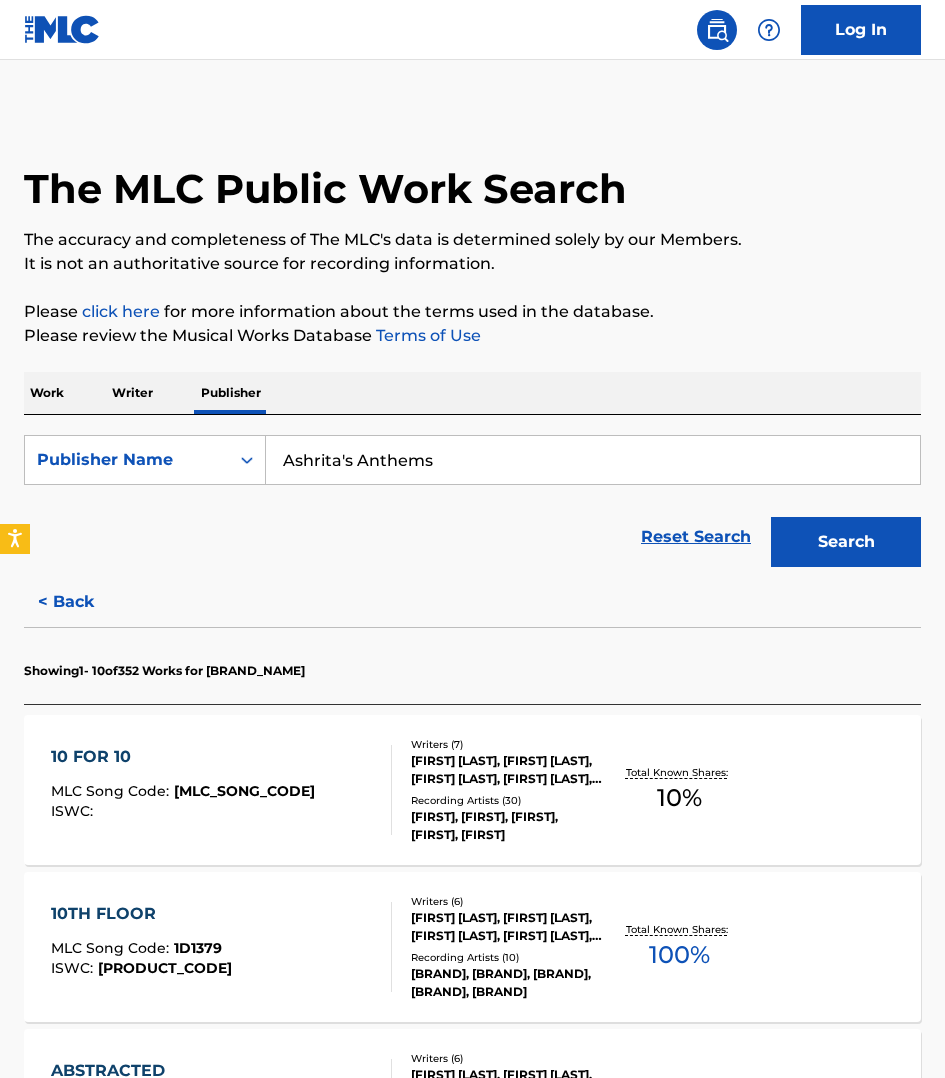 click on "Search" at bounding box center [846, 542] 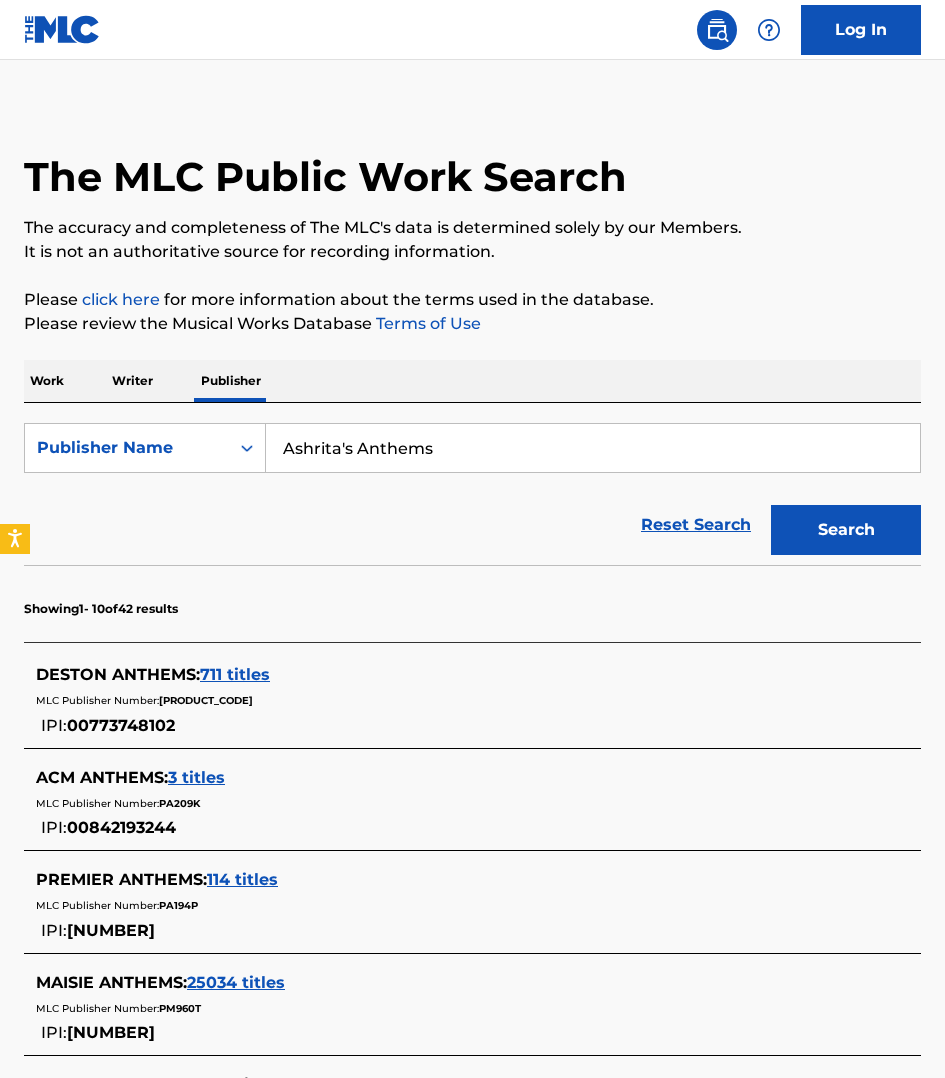 scroll, scrollTop: 0, scrollLeft: 0, axis: both 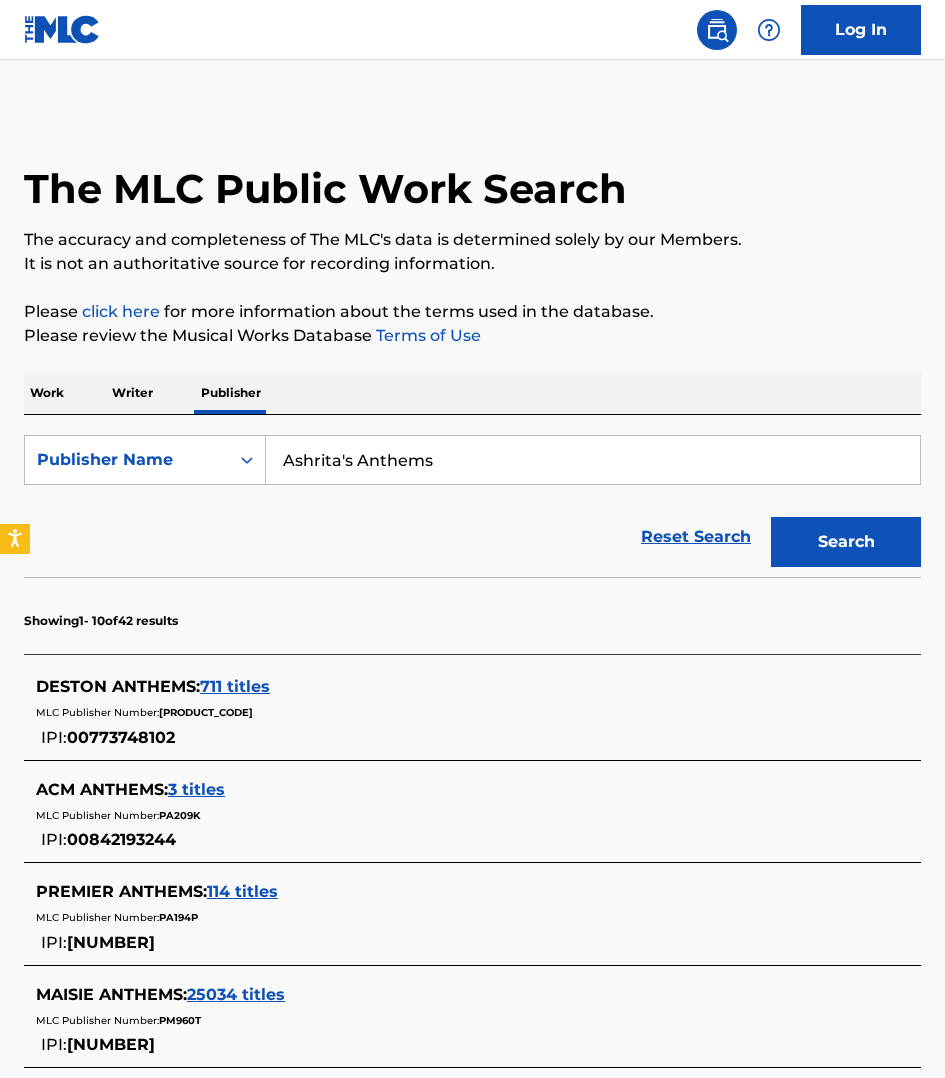 click on "Ashrita's Anthems" at bounding box center (593, 460) 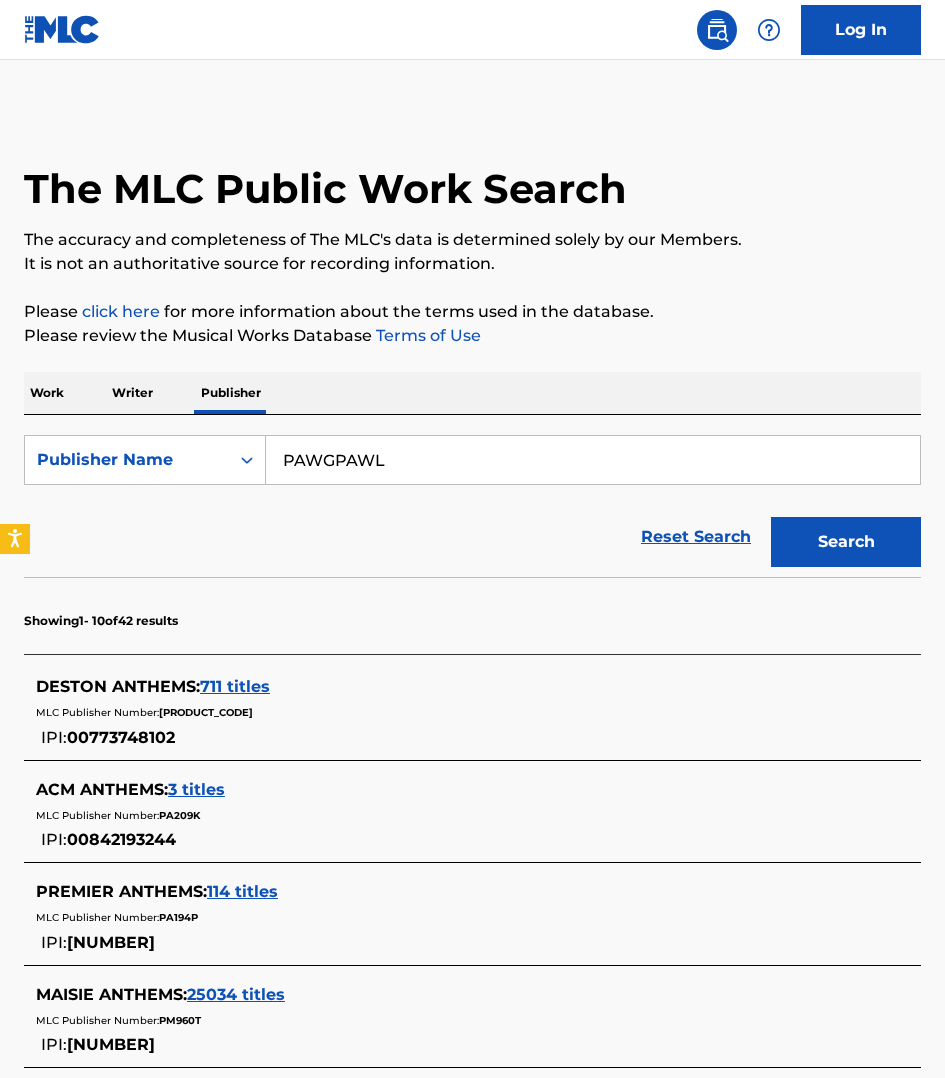 click on "Search" at bounding box center (846, 542) 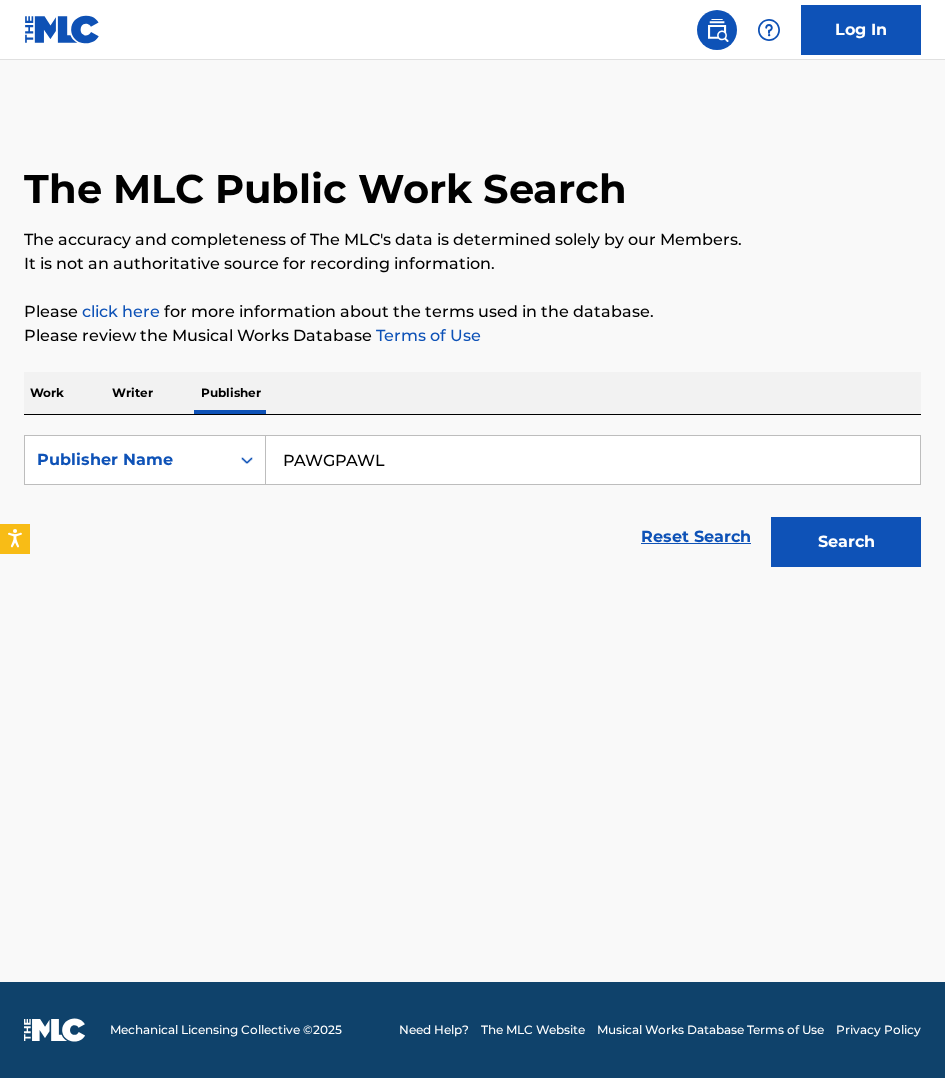 click on "PAWGPAWL" at bounding box center (593, 460) 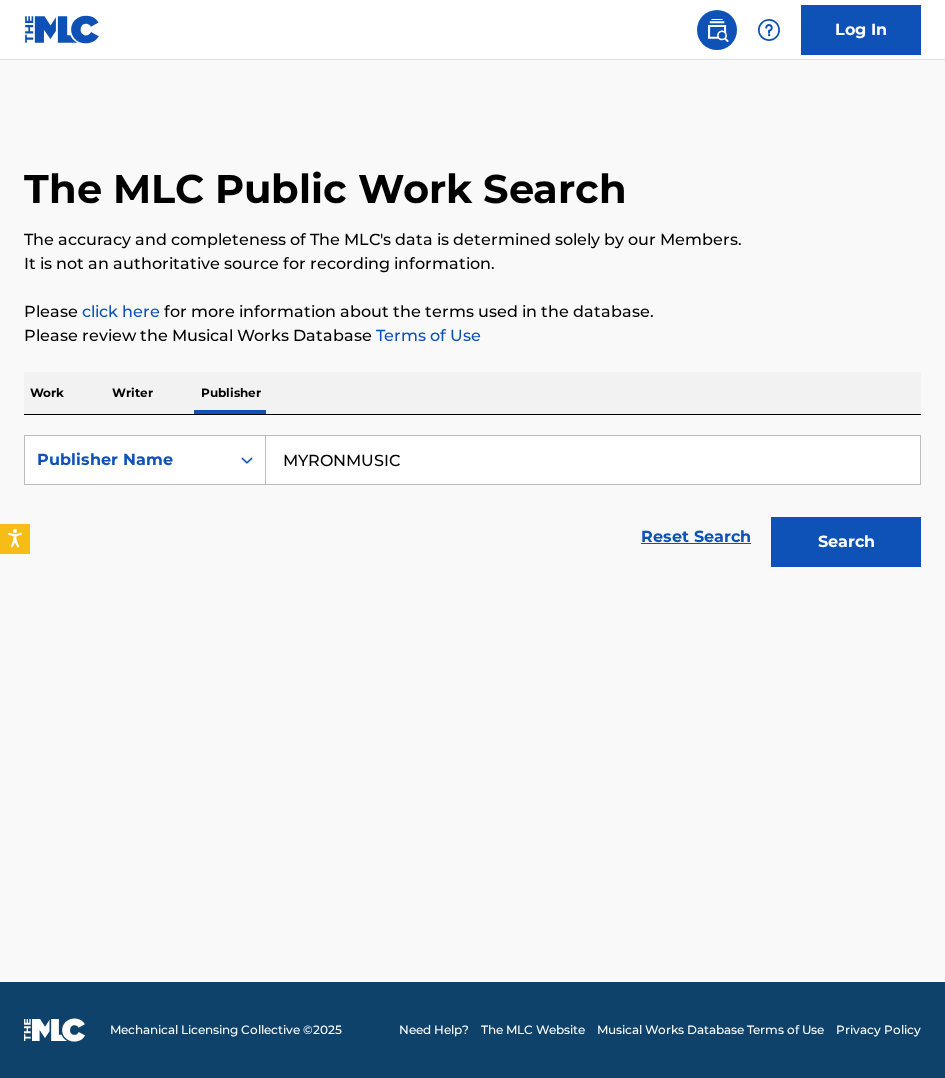 type on "MYRONMUSIC" 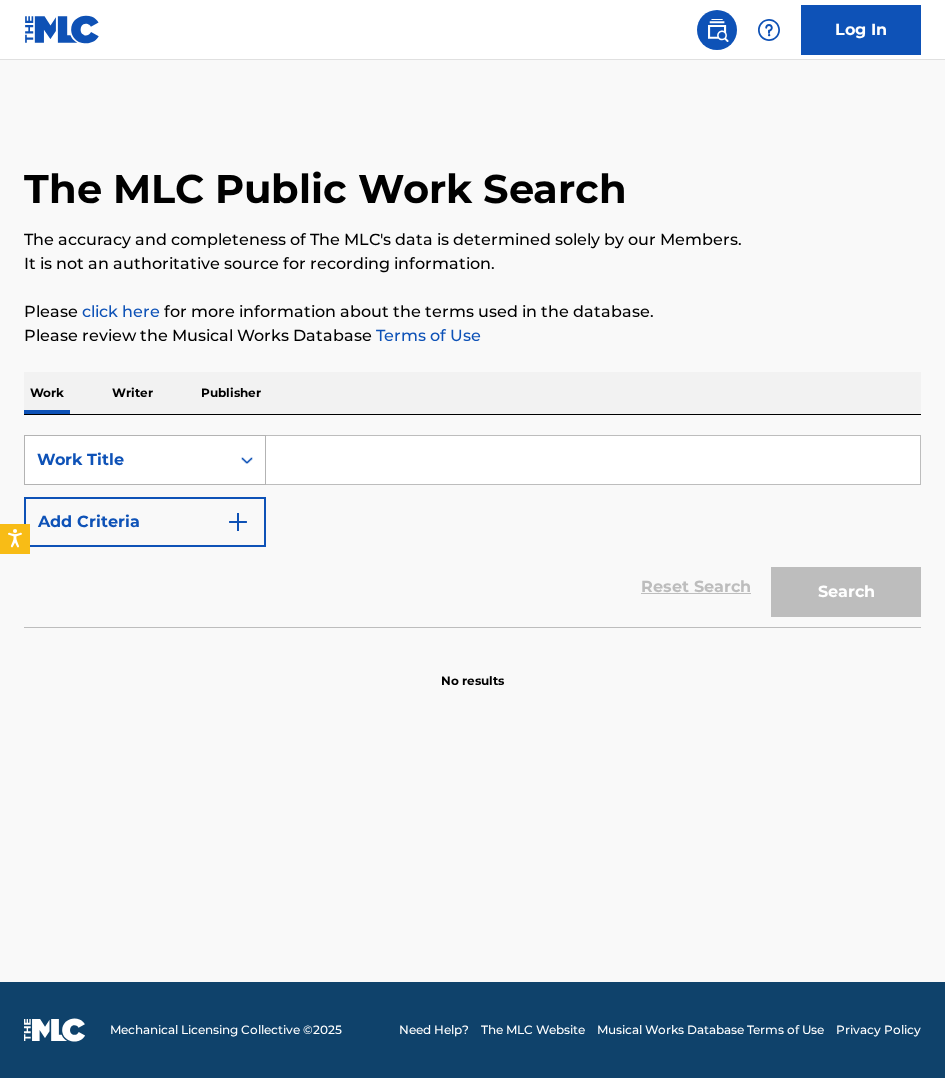 click on "Work Title" at bounding box center [127, 460] 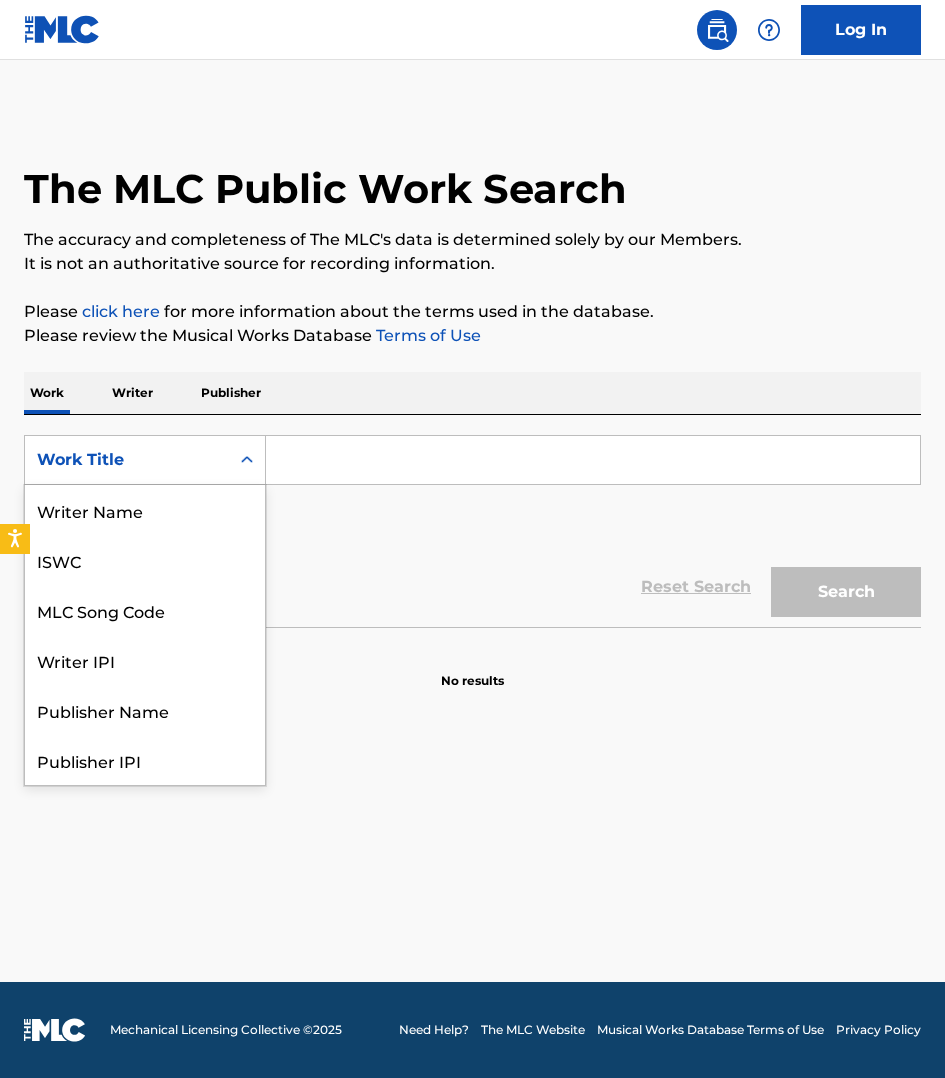 scroll, scrollTop: 100, scrollLeft: 0, axis: vertical 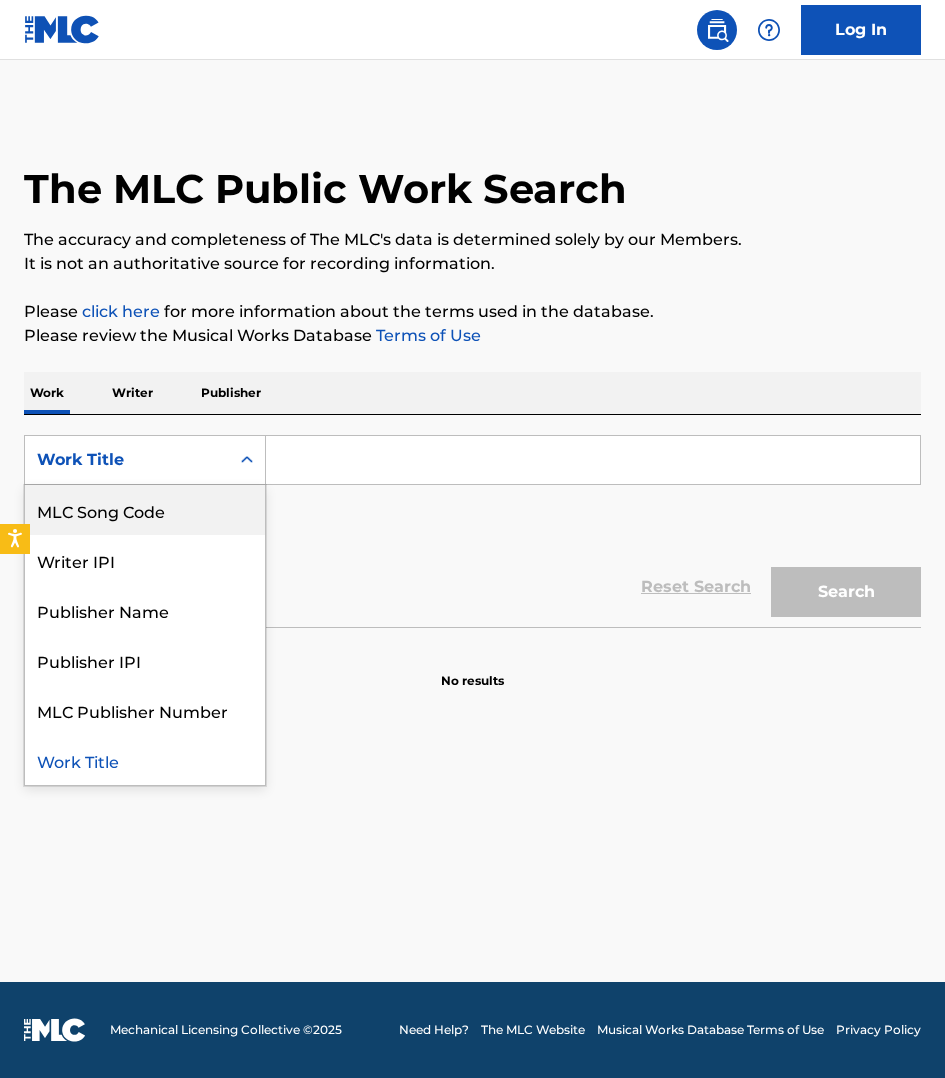 click on "MLC Song Code" at bounding box center [145, 510] 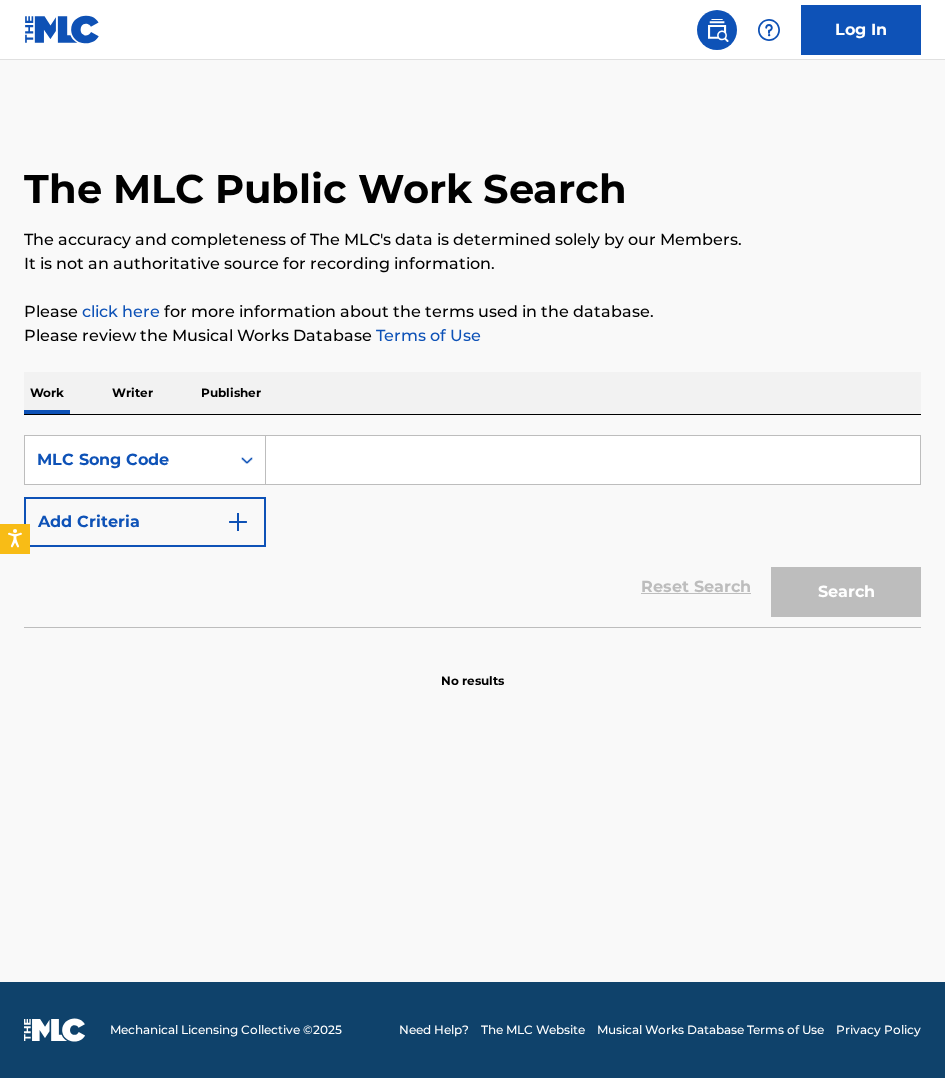 click at bounding box center [593, 460] 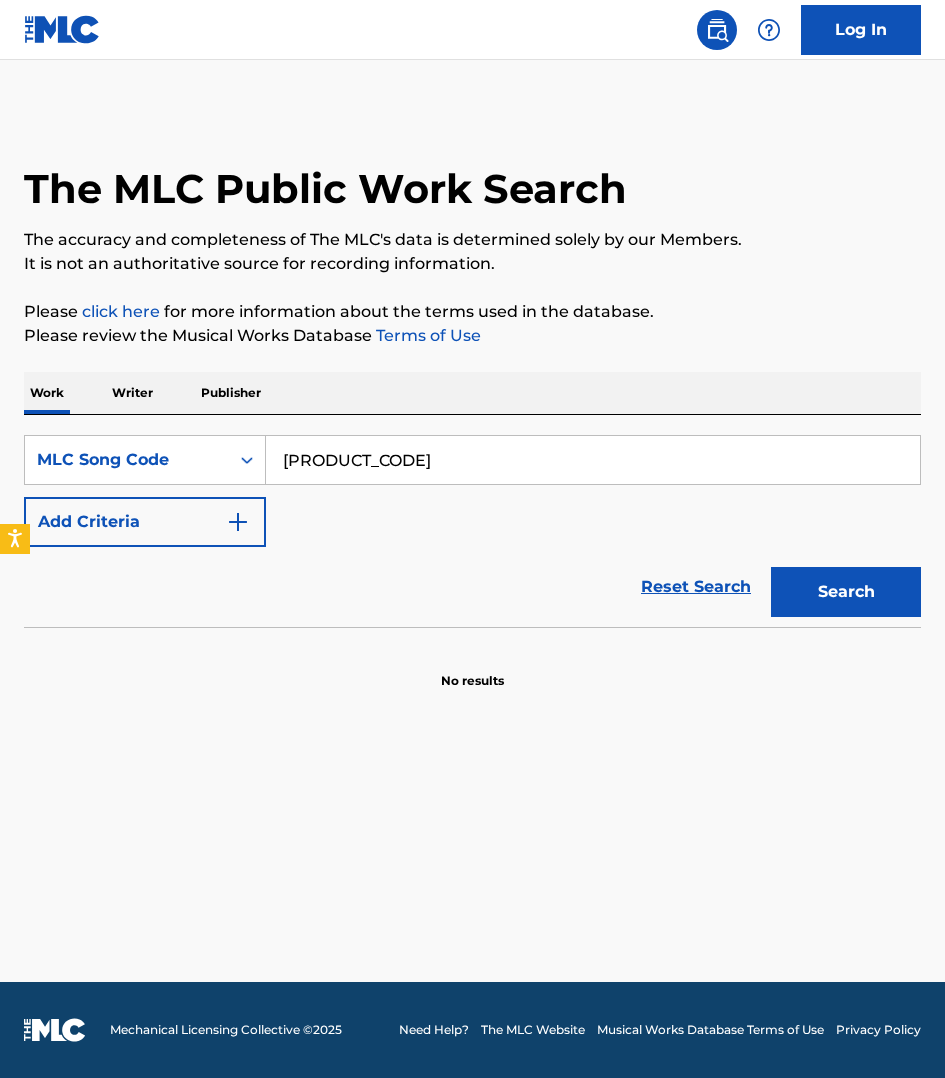 type on "[PRODUCT_CODE]" 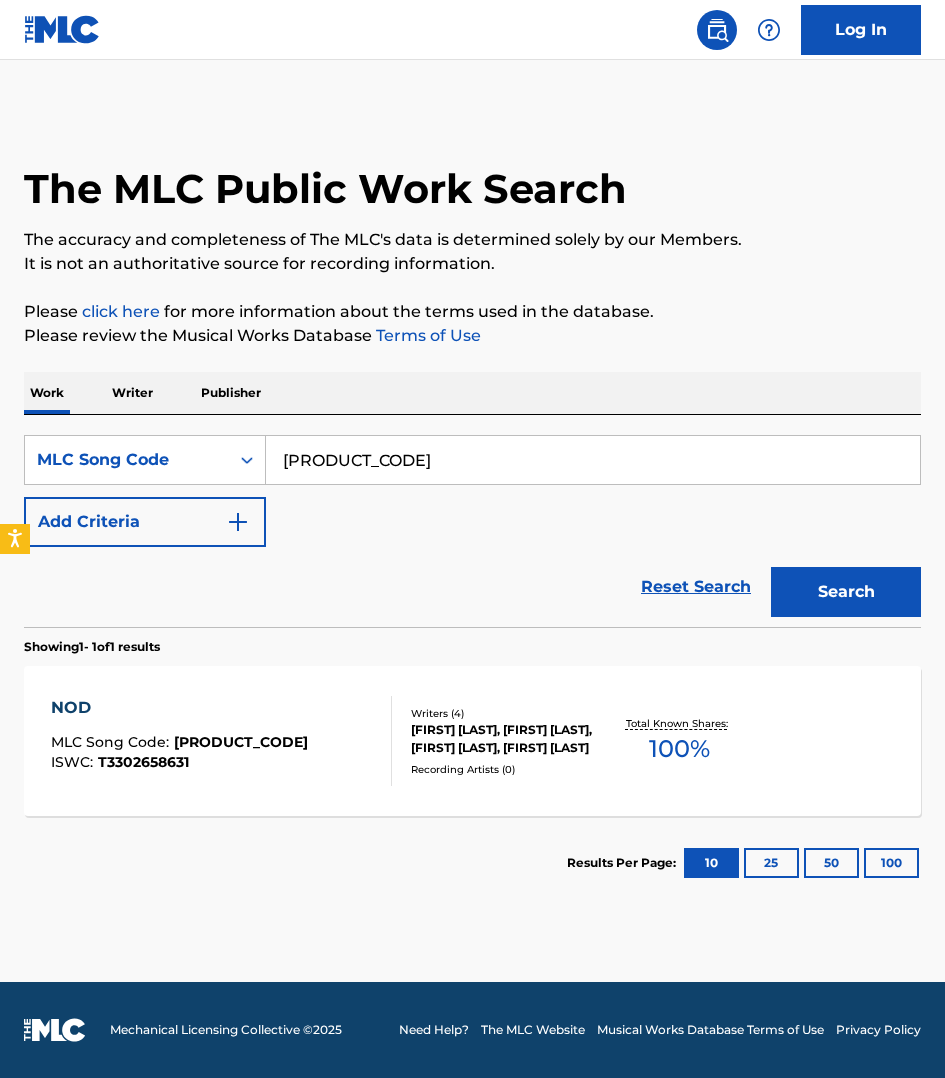 click on "NOD MLC Song Code : N99C2B ISWC : T3302658631" at bounding box center (221, 741) 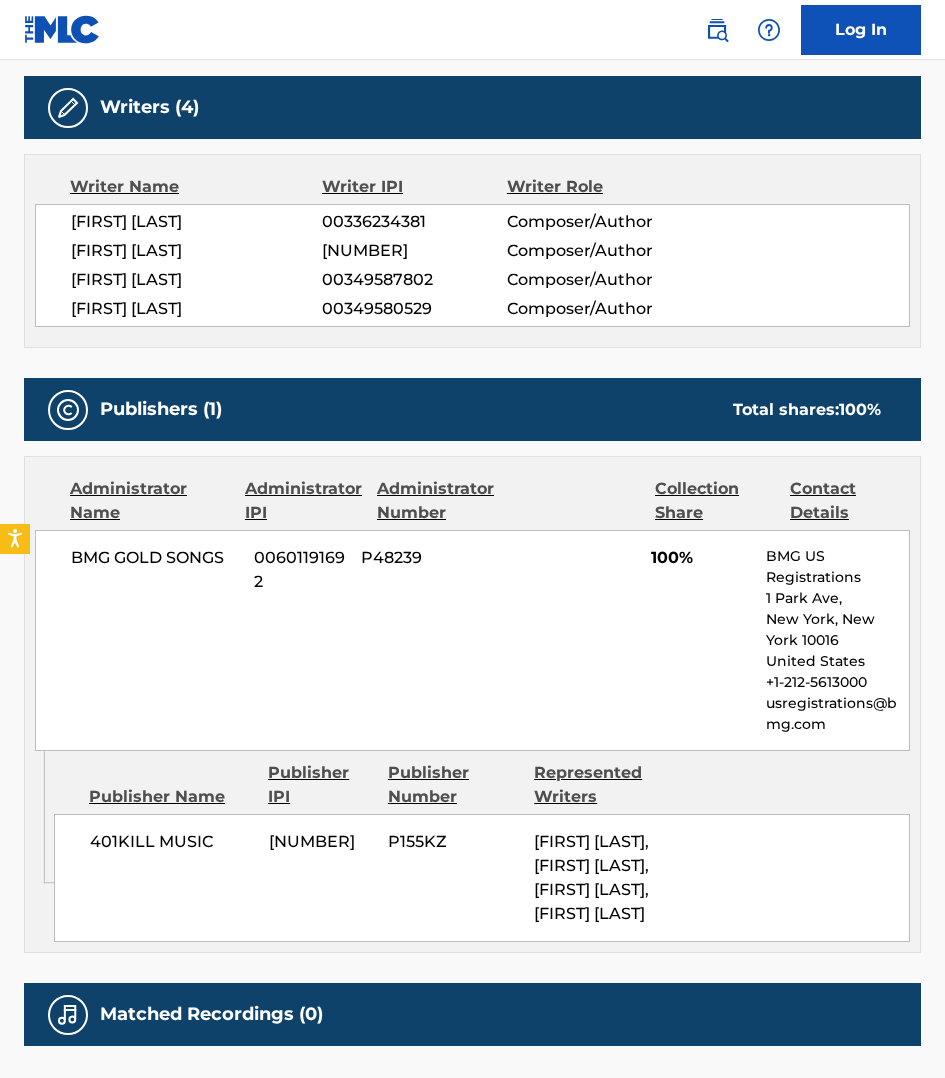 scroll, scrollTop: 703, scrollLeft: 0, axis: vertical 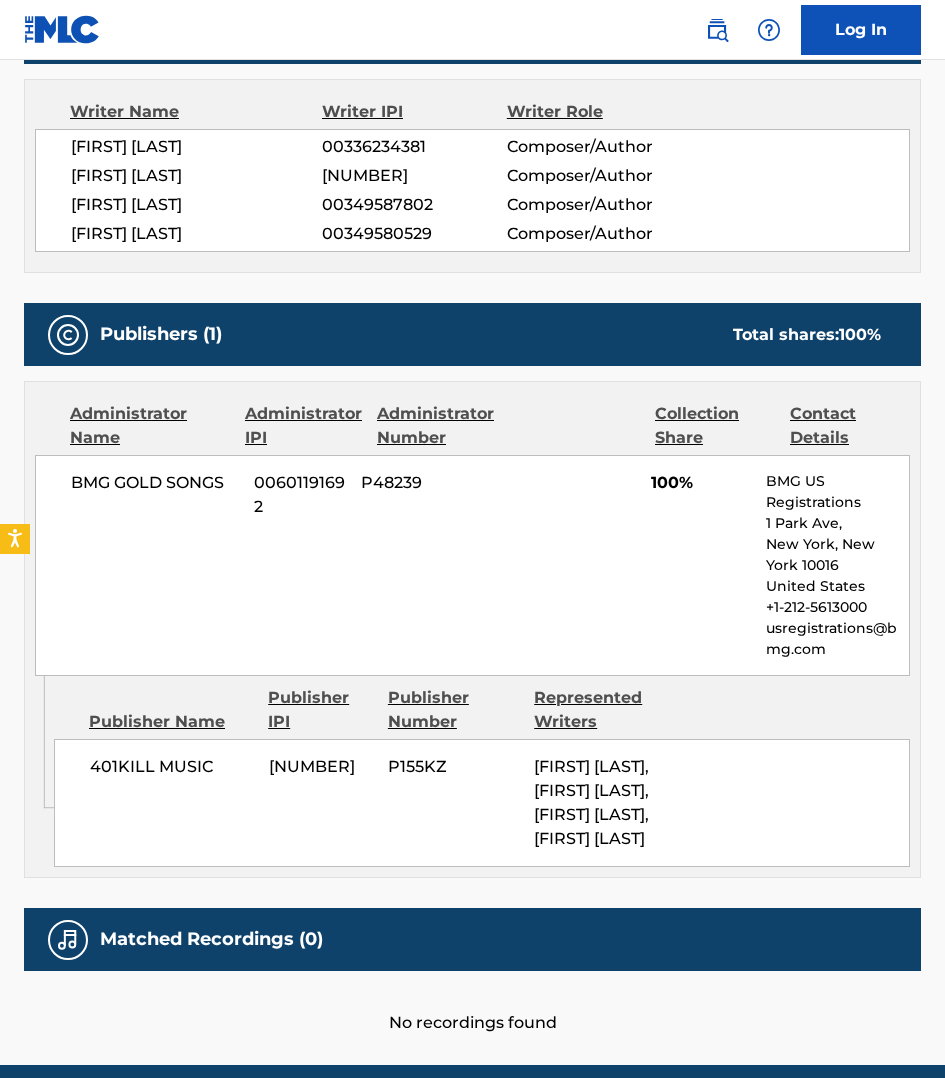 click on "Administrator Name Administrator IPI Administrator Number Collection Share Contact Details [COMPANY_NAME] [PRODUCT_CODE] [PRODUCT_CODE] 100% [COMPANY_NAME] [CITY], [STATE], [STATE] [COUNTRY] [PHONE] [EMAIL]" at bounding box center (472, 529) 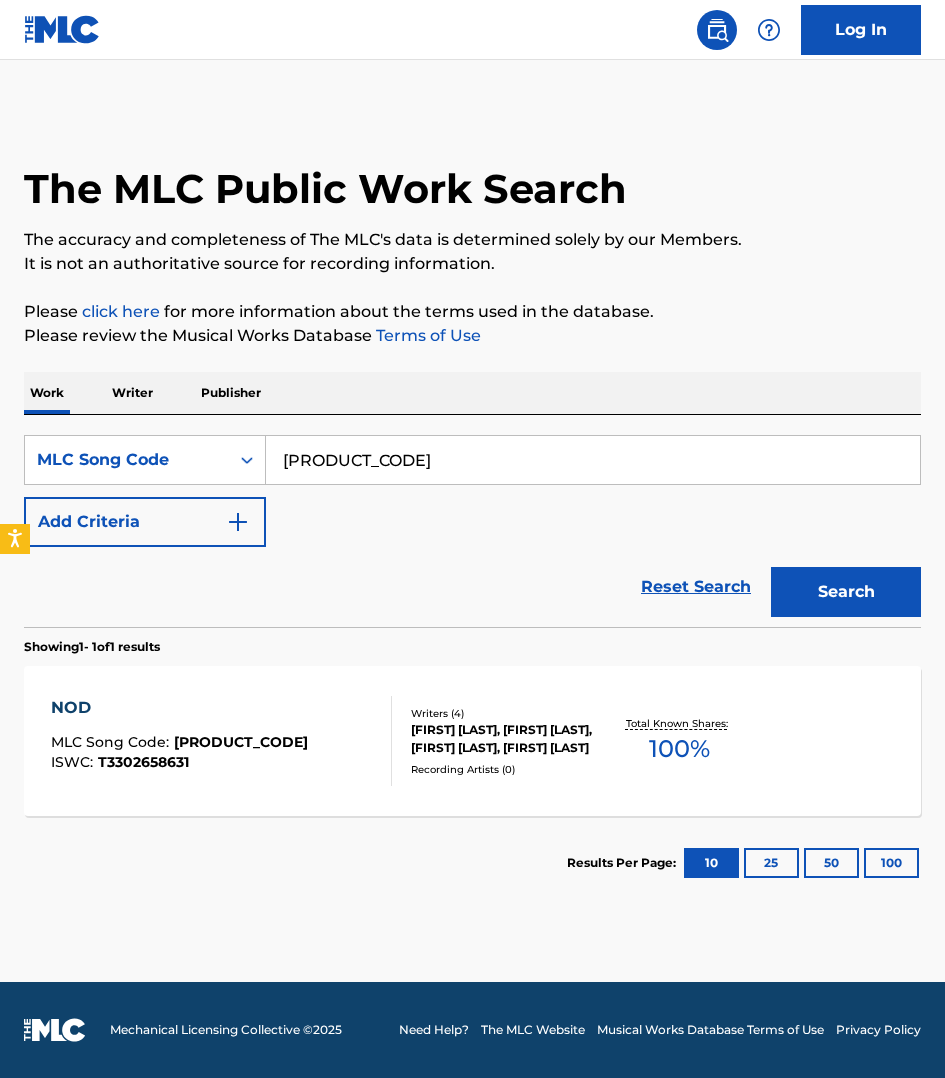 click on "[PRODUCT_CODE]" at bounding box center [593, 460] 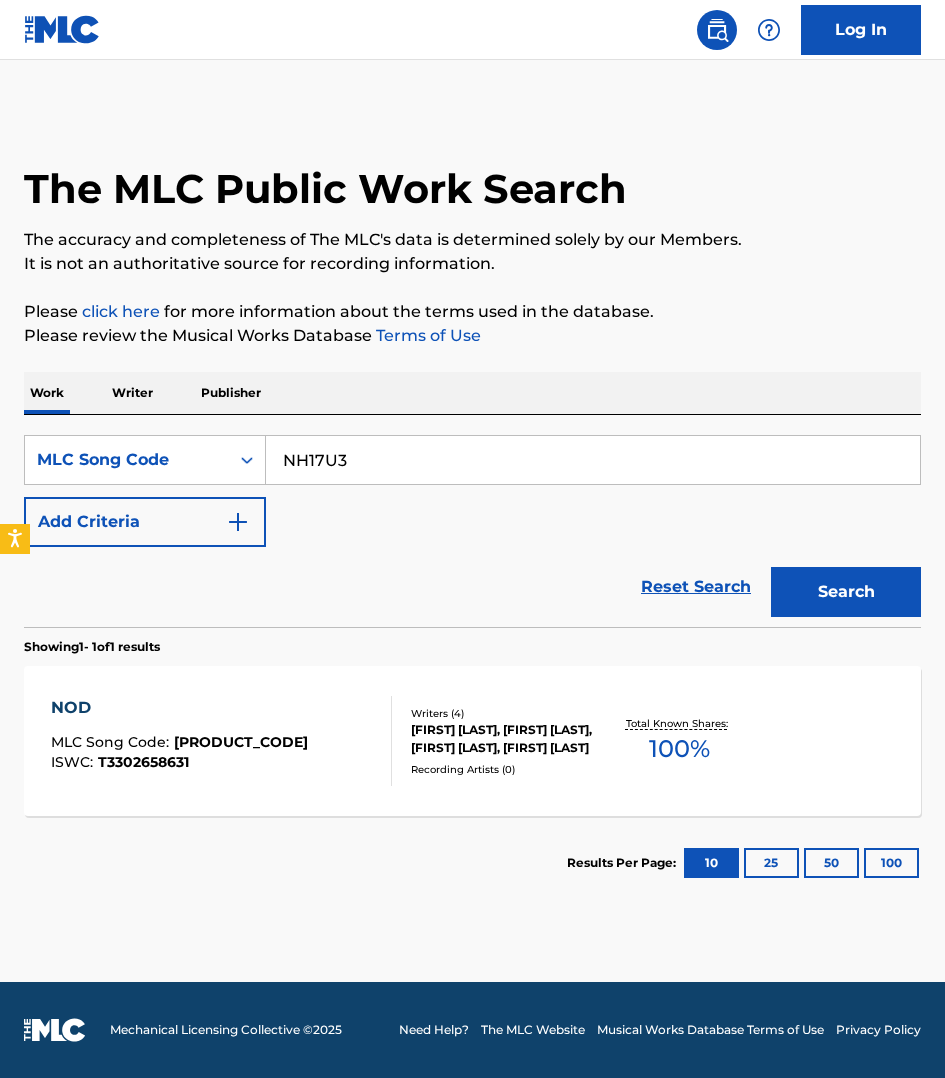 type on "NH17U3" 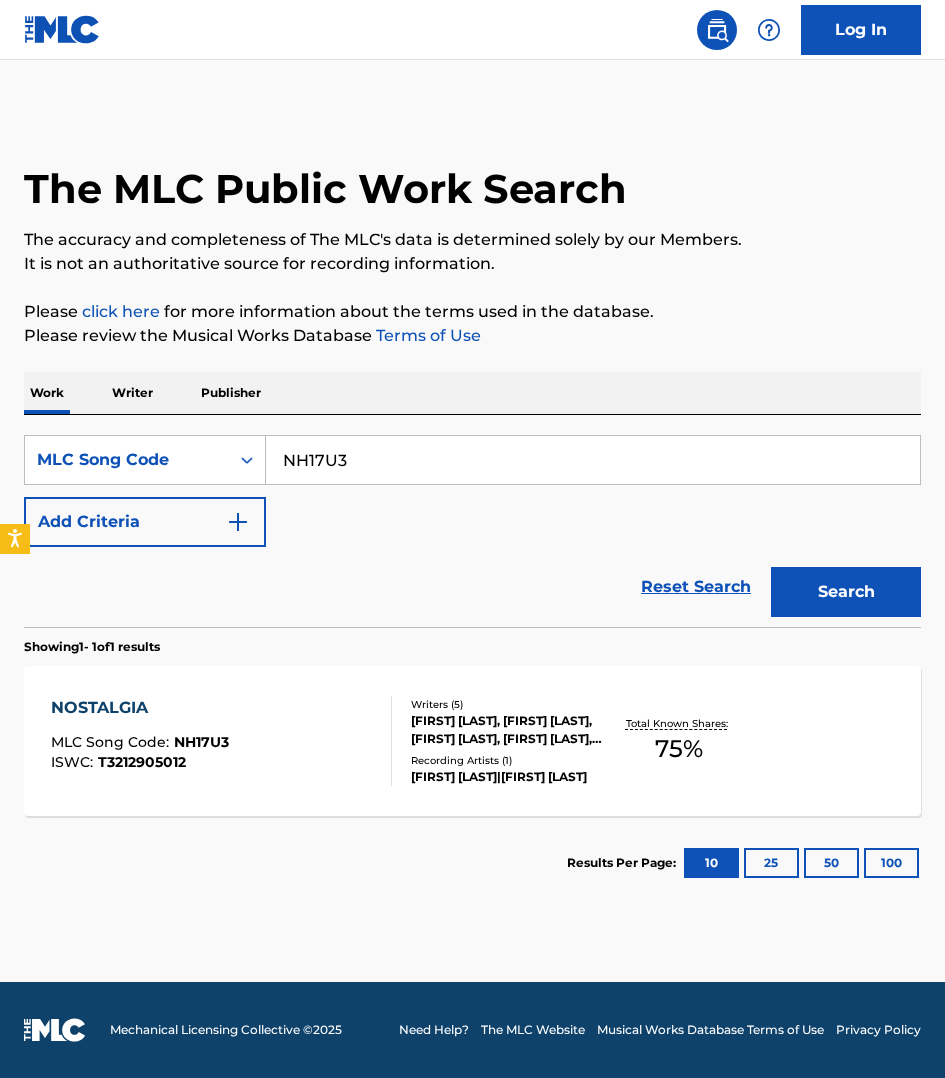 click on "NOSTALGIA MLC Song Code : NH17U3 ISWC : T3212905012" at bounding box center (221, 741) 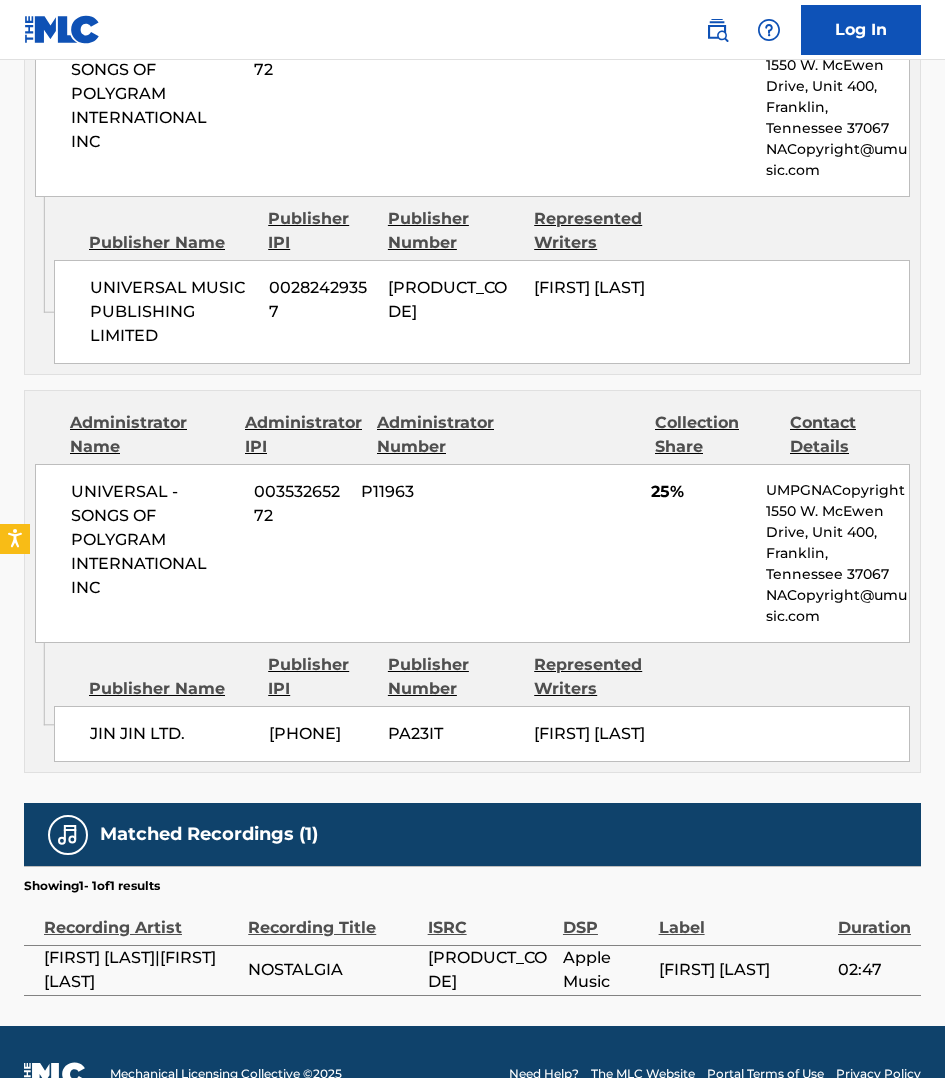 scroll, scrollTop: 1687, scrollLeft: 0, axis: vertical 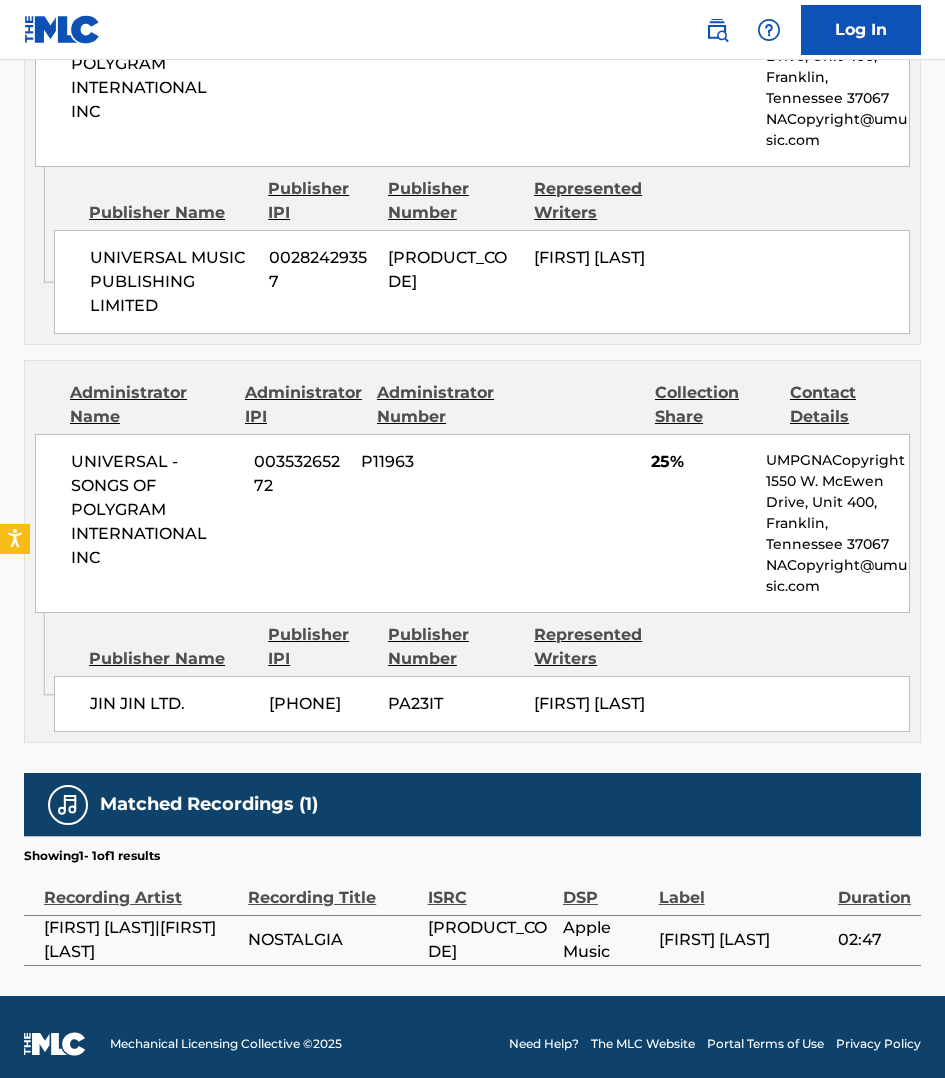 click on "Publisher Name Publisher IPI Publisher Number Represented Writers [COMPANY_NAME] [PRODUCT_CODE] [PRODUCT_CODE] [FIRST] [LAST] [LAST]" at bounding box center [487, 672] 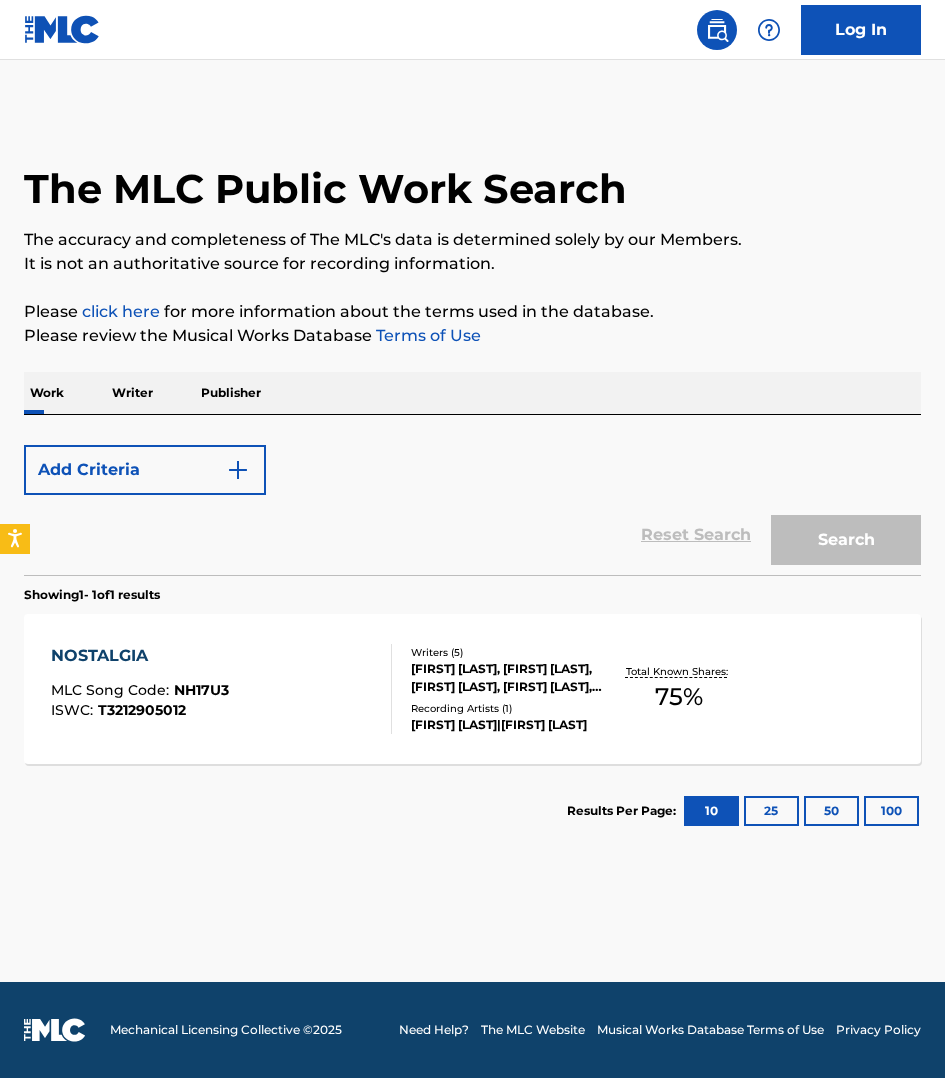 scroll, scrollTop: 0, scrollLeft: 0, axis: both 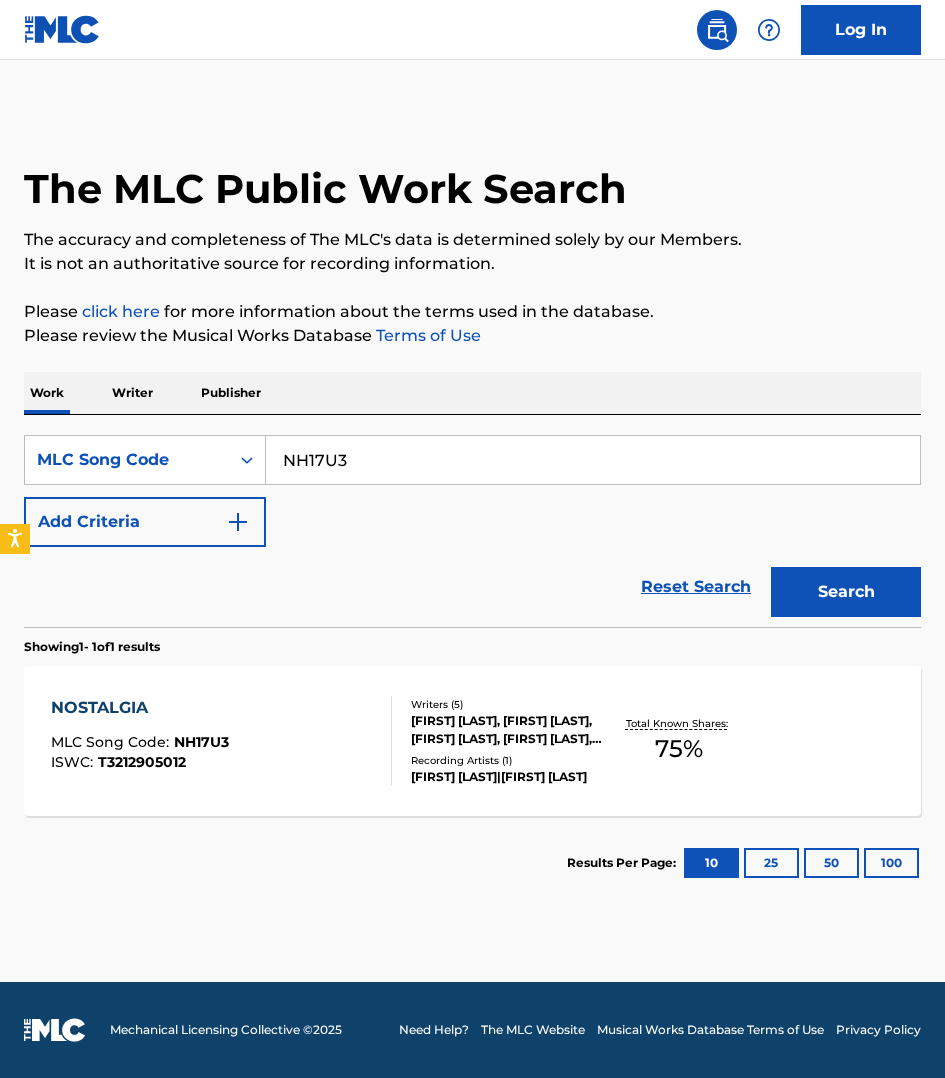 click on "NH17U3" at bounding box center [593, 460] 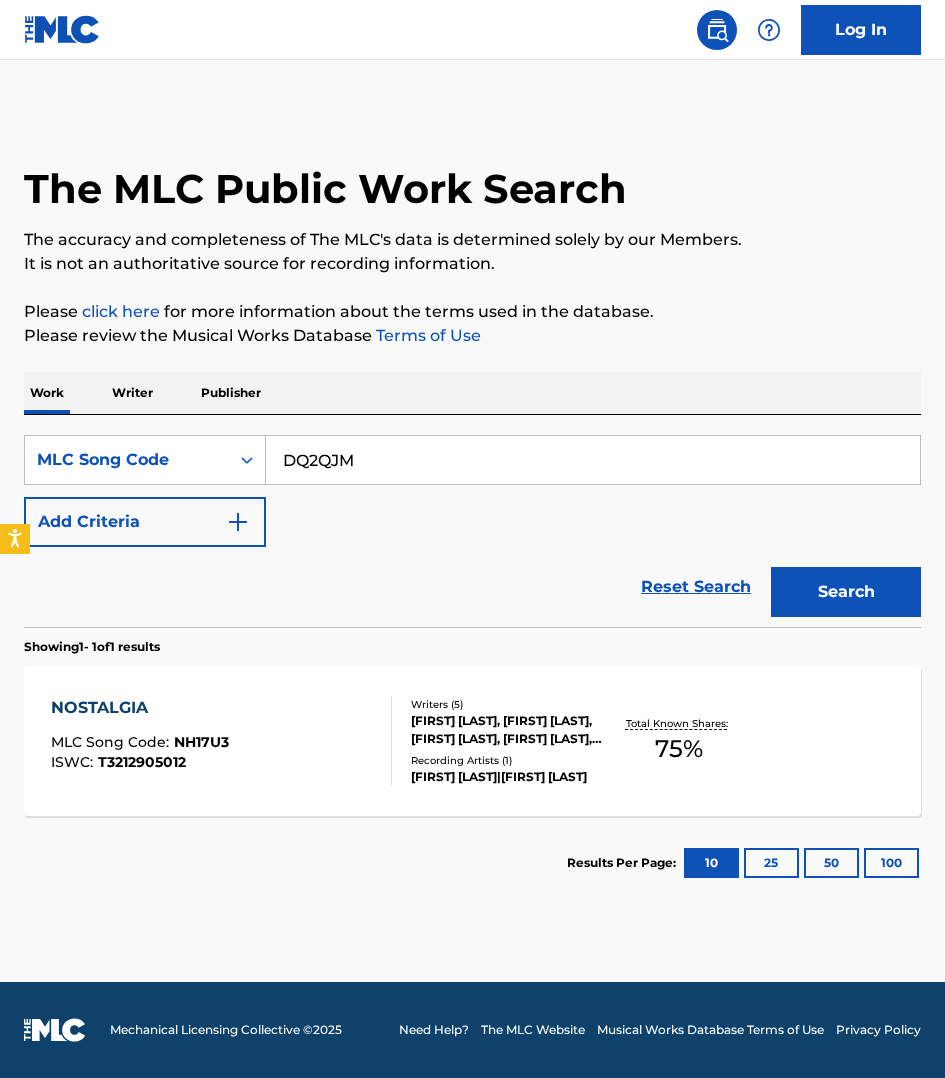 type on "DQ2QJM" 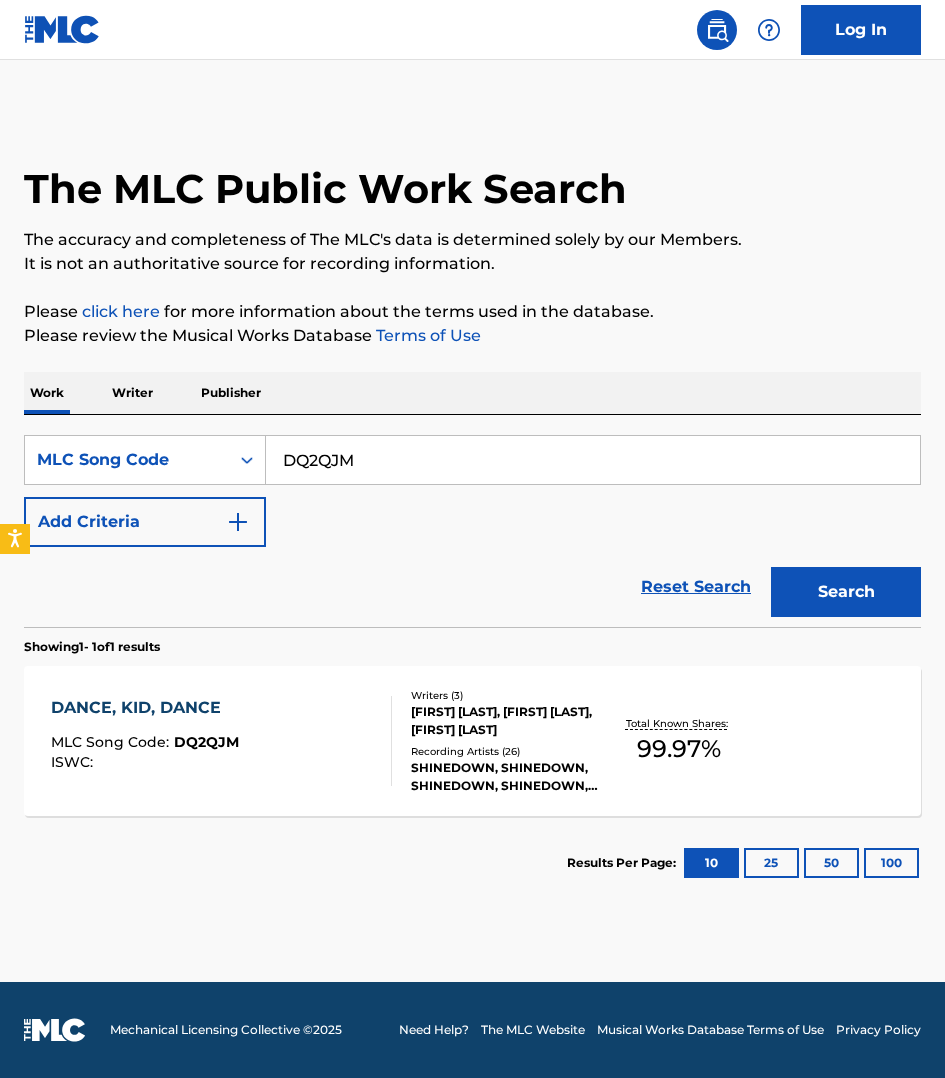 click on "DANCE, KID, DANCE MLC Song Code : DQ2QJM ISWC :" at bounding box center [221, 741] 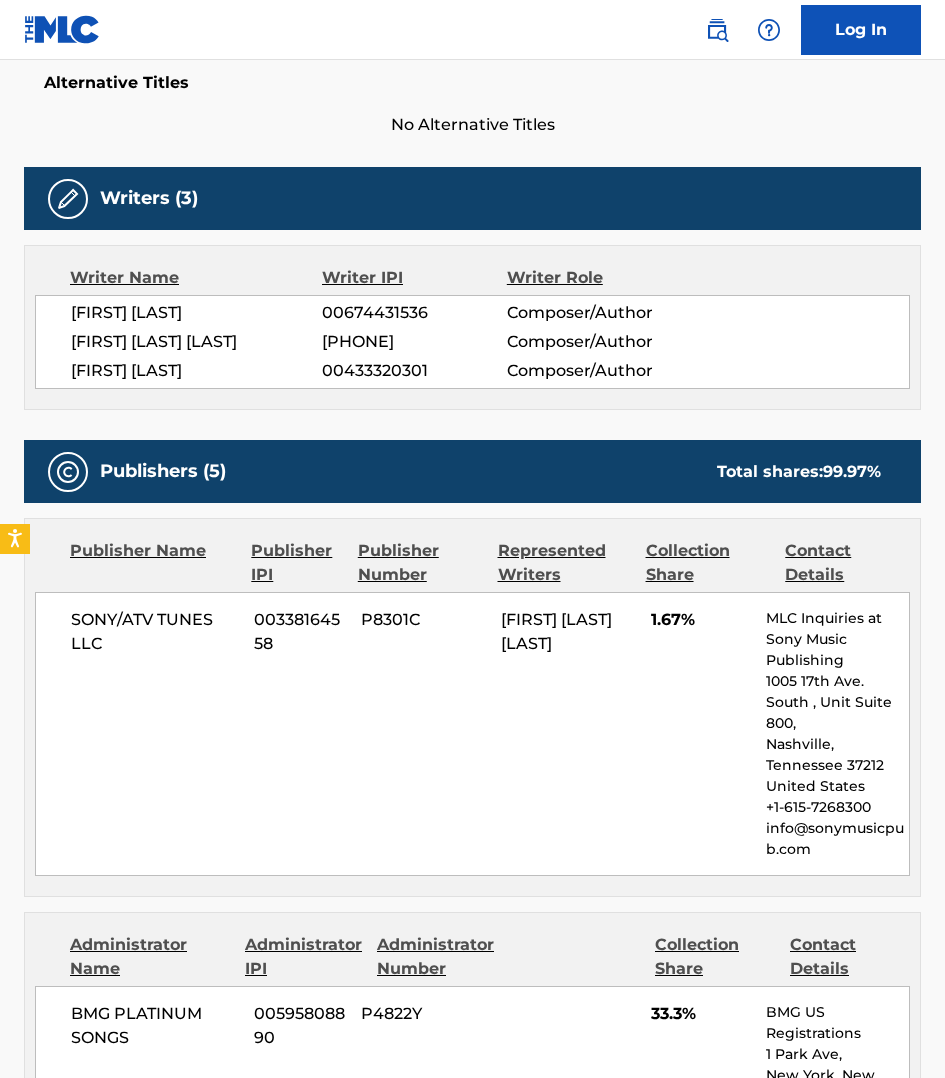 scroll, scrollTop: 531, scrollLeft: 0, axis: vertical 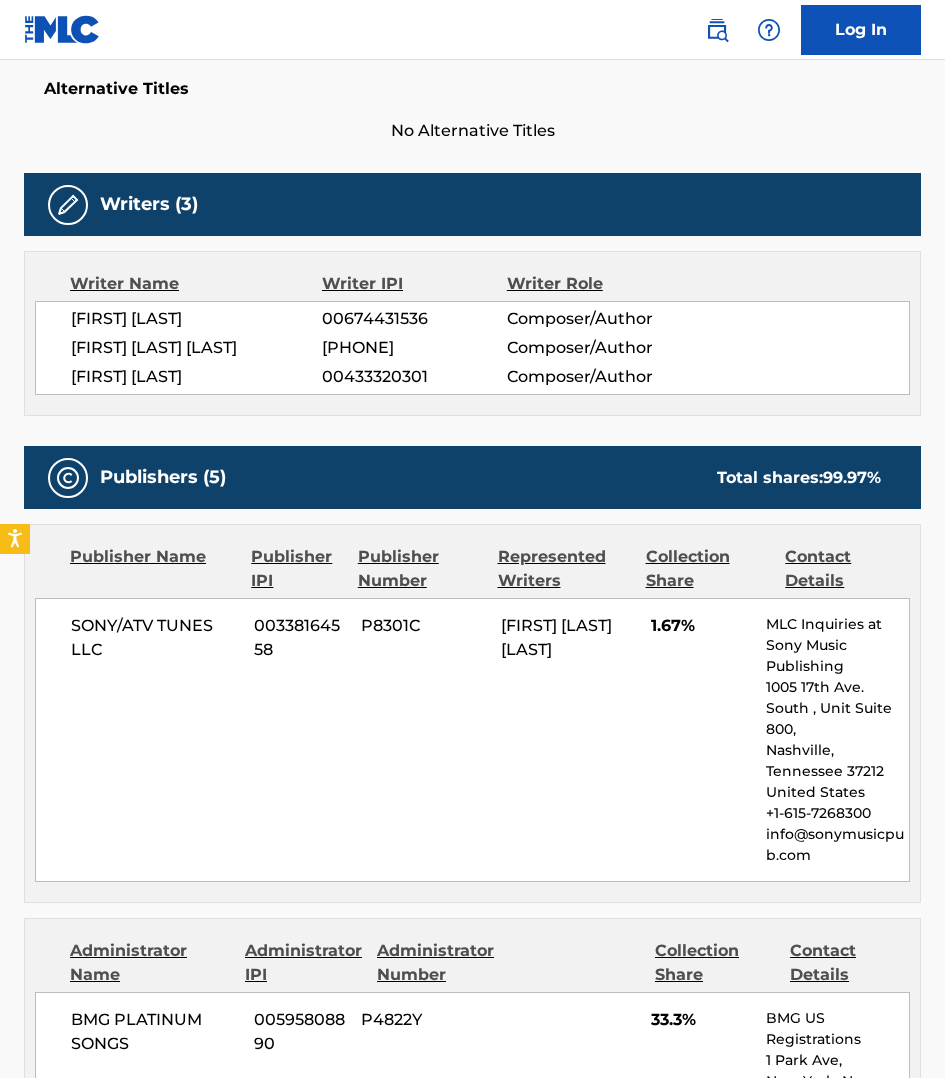click on "Writer Name Writer IPI Writer Role [FIRST] [LAST] Composer/Author [FIRST] [LAST] Composer/Author [FIRST] [LAST] Composer/Author" at bounding box center [472, 333] 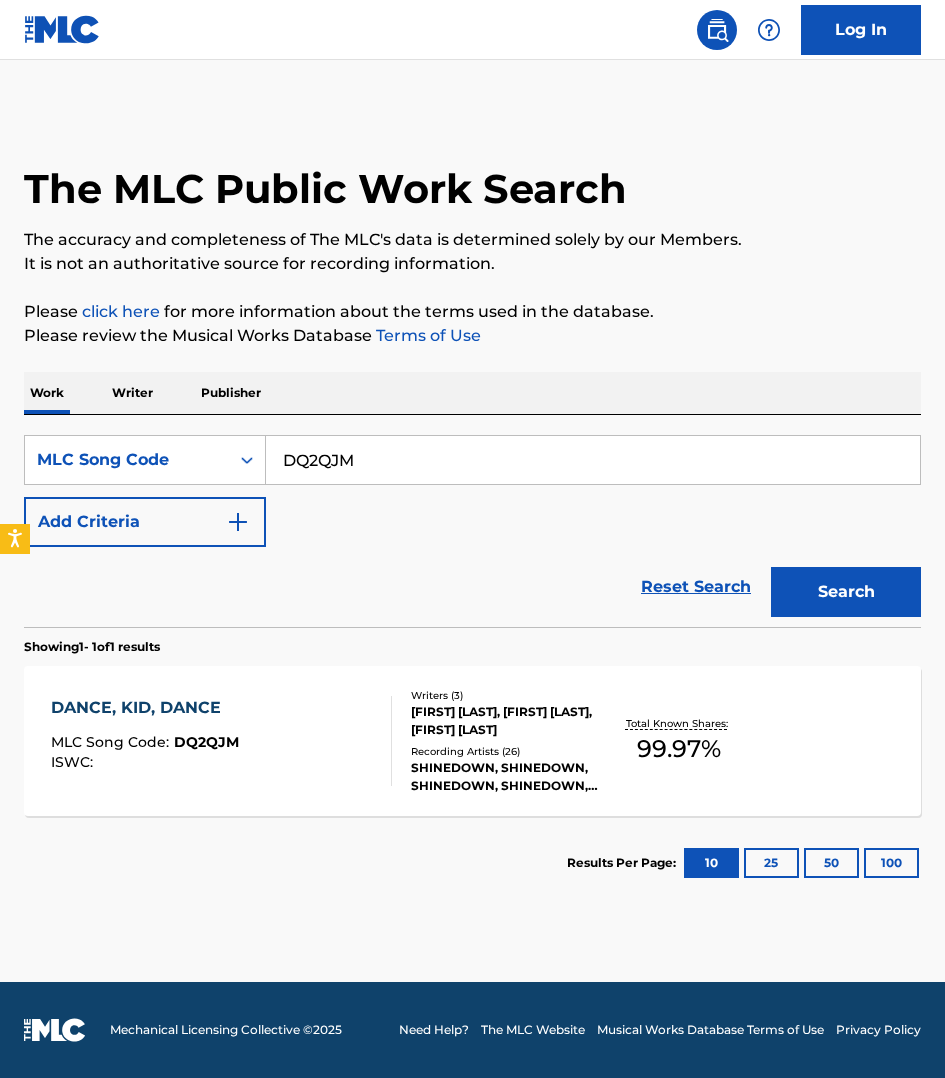 scroll, scrollTop: 0, scrollLeft: 0, axis: both 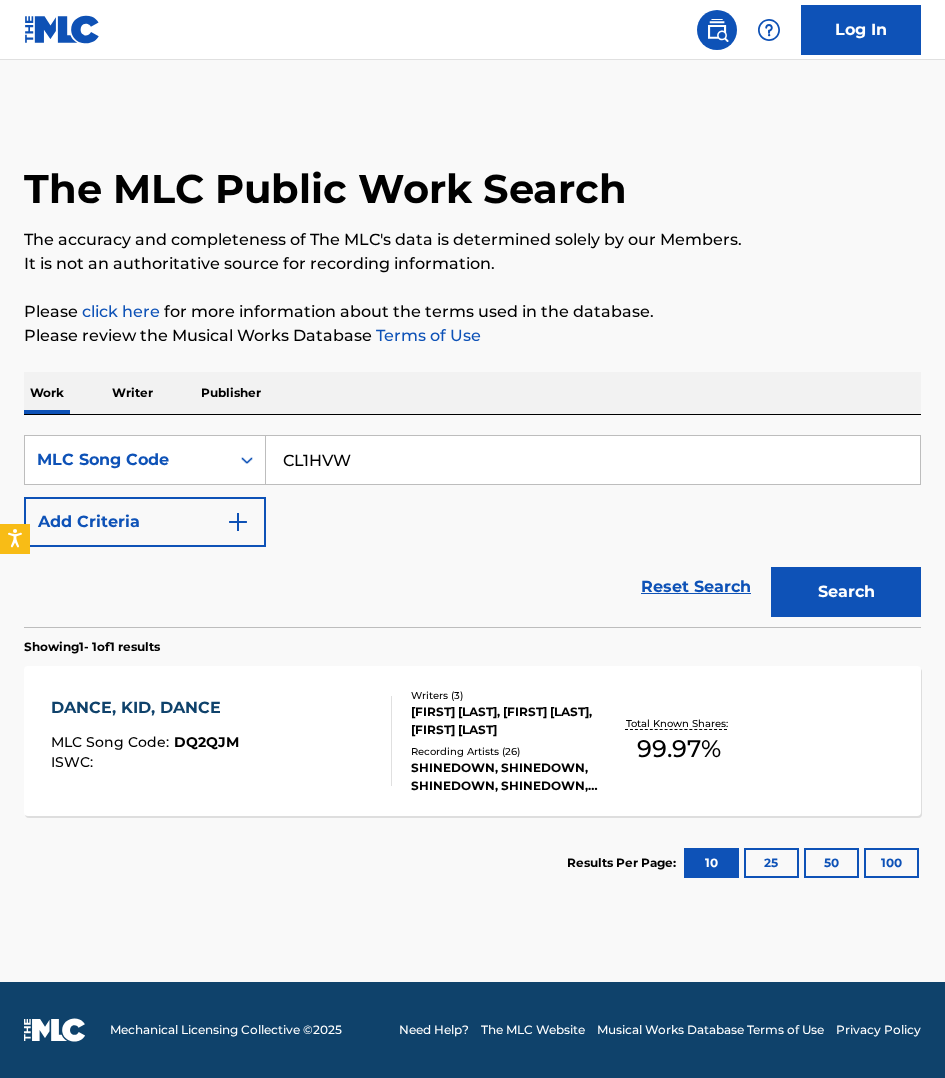 type on "CL1HVW" 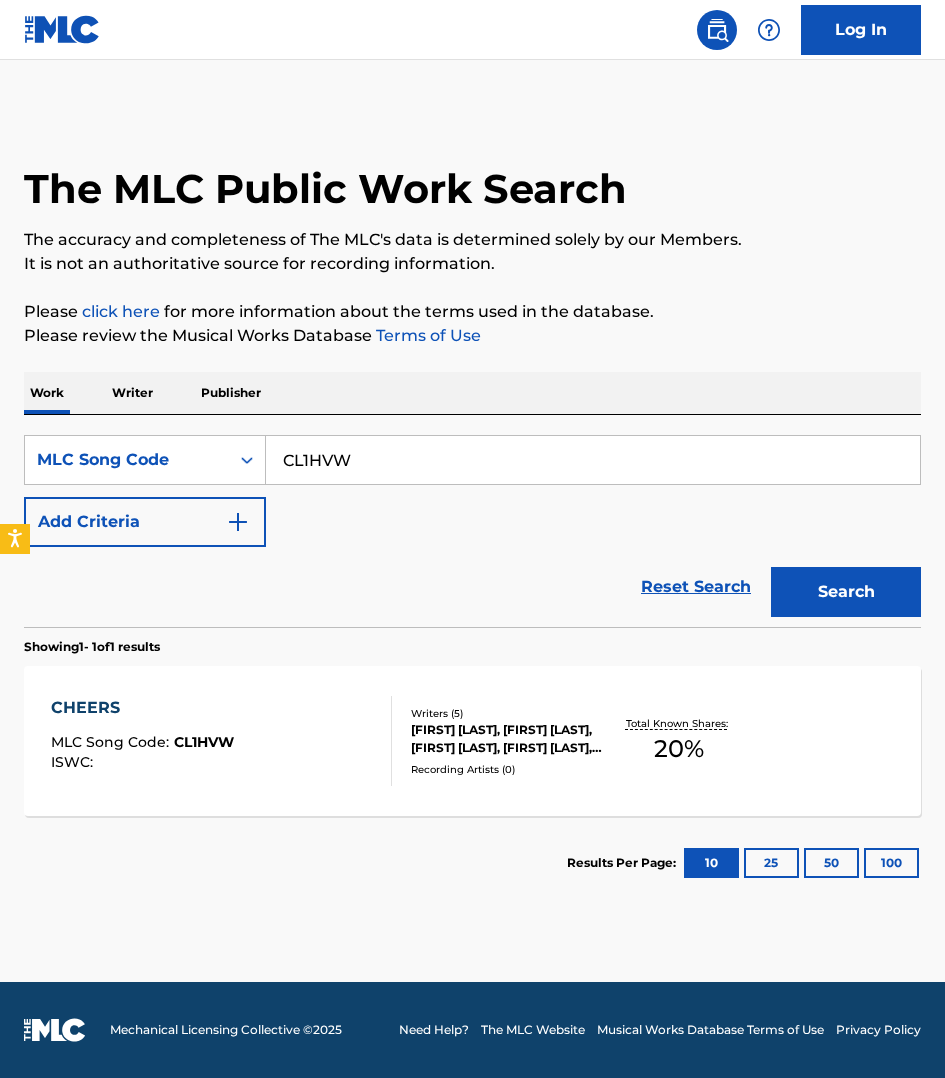 click on "CHEERS MLC Song Code : CL1HVW ISWC :" at bounding box center (221, 741) 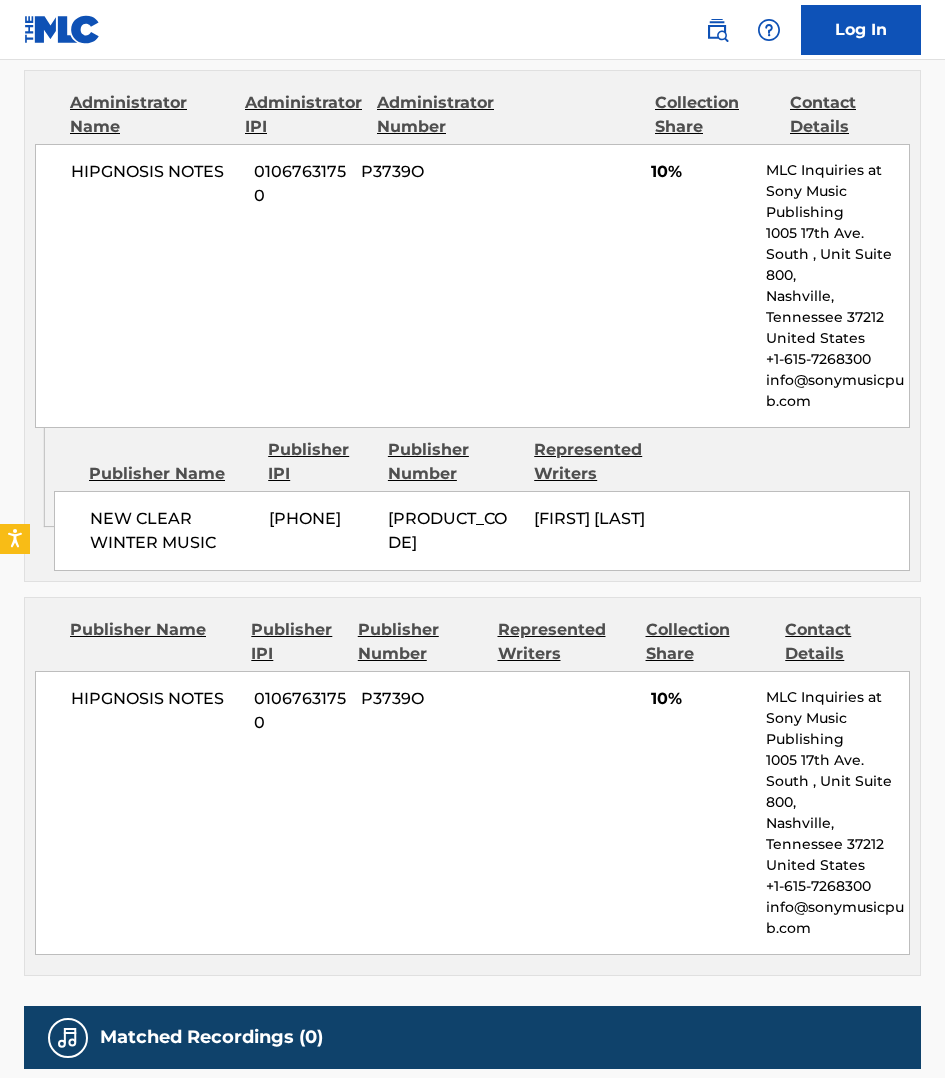 scroll, scrollTop: 1226, scrollLeft: 0, axis: vertical 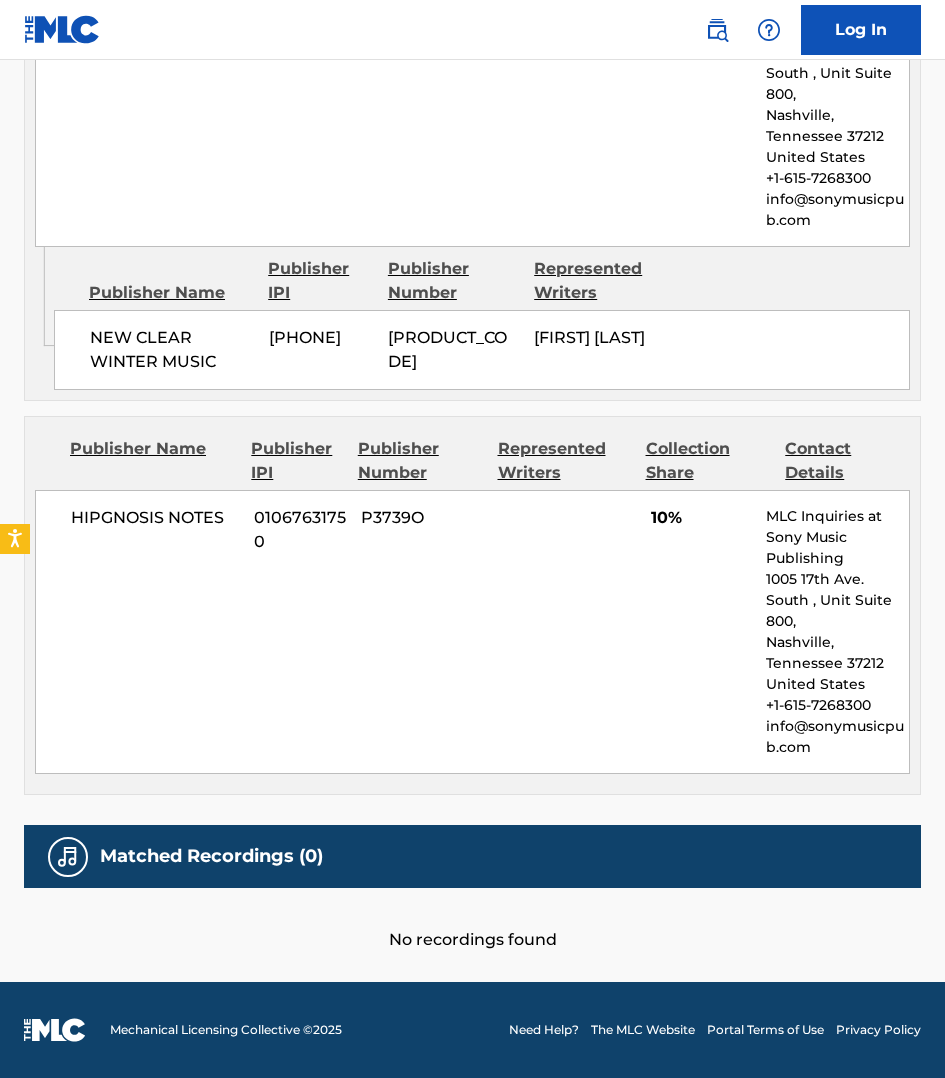 click on "Copy work link CHEERS Work Detail Member Work Identifier -- MLC Song Code CL1HVW ISWC -- Duration --:-- Language -- Alternative Titles No Alternative Titles Writers (5) Writer Name Writer IPI Writer Role [FIRST] [LAST] [NUMBER] Composer/Author [FIRST] [LAST] [NUMBER] Composer/Author [FIRST] [LAST] [NUMBER] Composer/Author [FIRST] [LAST] [NUMBER] Composer/Author [FIRST] [LAST] [NUMBER] Composer/Author Publishers (2) Total shares: 20 % Administrator Name Administrator IPI Administrator Number Collection Share Contact Details [COMPANY NAME] [NUMBER] [CODE] 10% MLC Inquiries at Sony Music Publishing [NUMBER] [STREET], Unit Suite 800, Nashville, Tennessee 37212 United States +1-[PHONE] [EMAIL] Admin Original Publisher Connecting Line Publisher Name Publisher IPI Publisher Number Represented Writers [COMPANY NAME] [NUMBER] [CODE] [NUMBER] %" at bounding box center [472, -91] 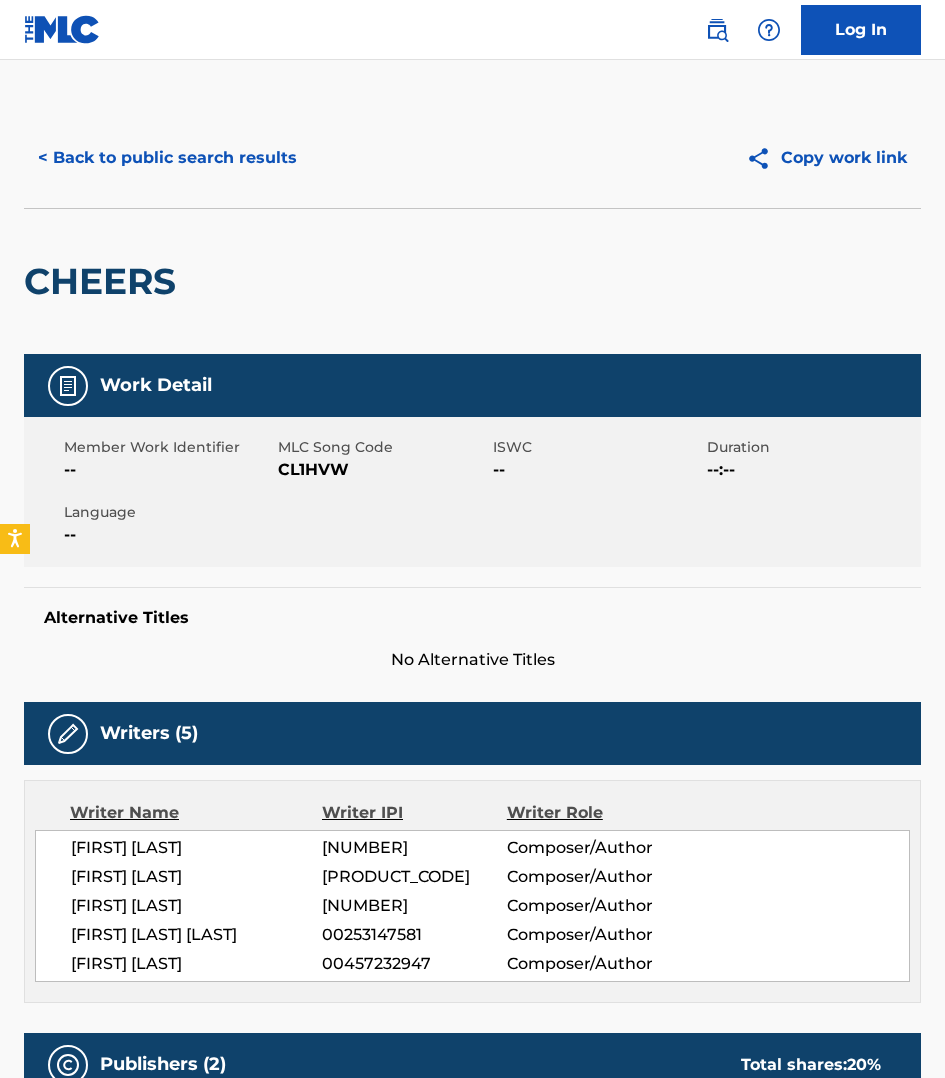 scroll, scrollTop: 0, scrollLeft: 0, axis: both 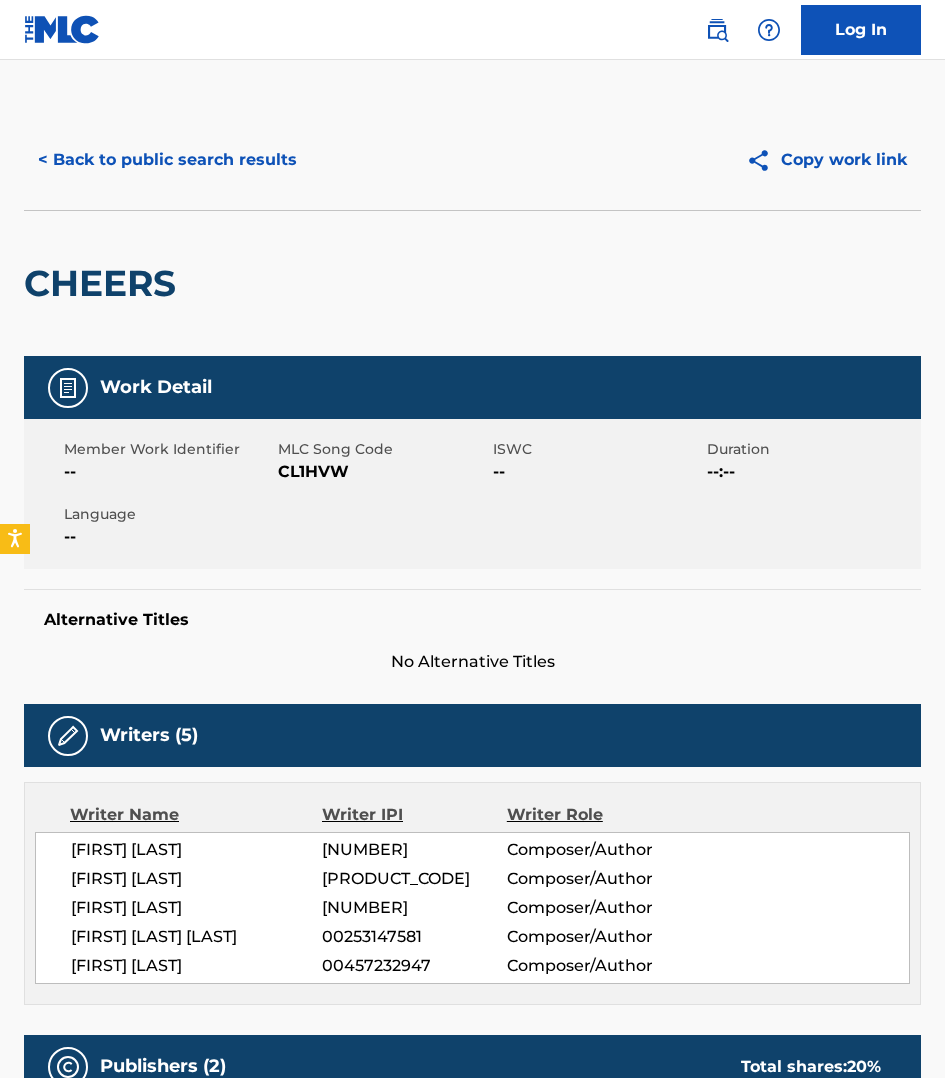 click on "< Back to public search results" at bounding box center [167, 160] 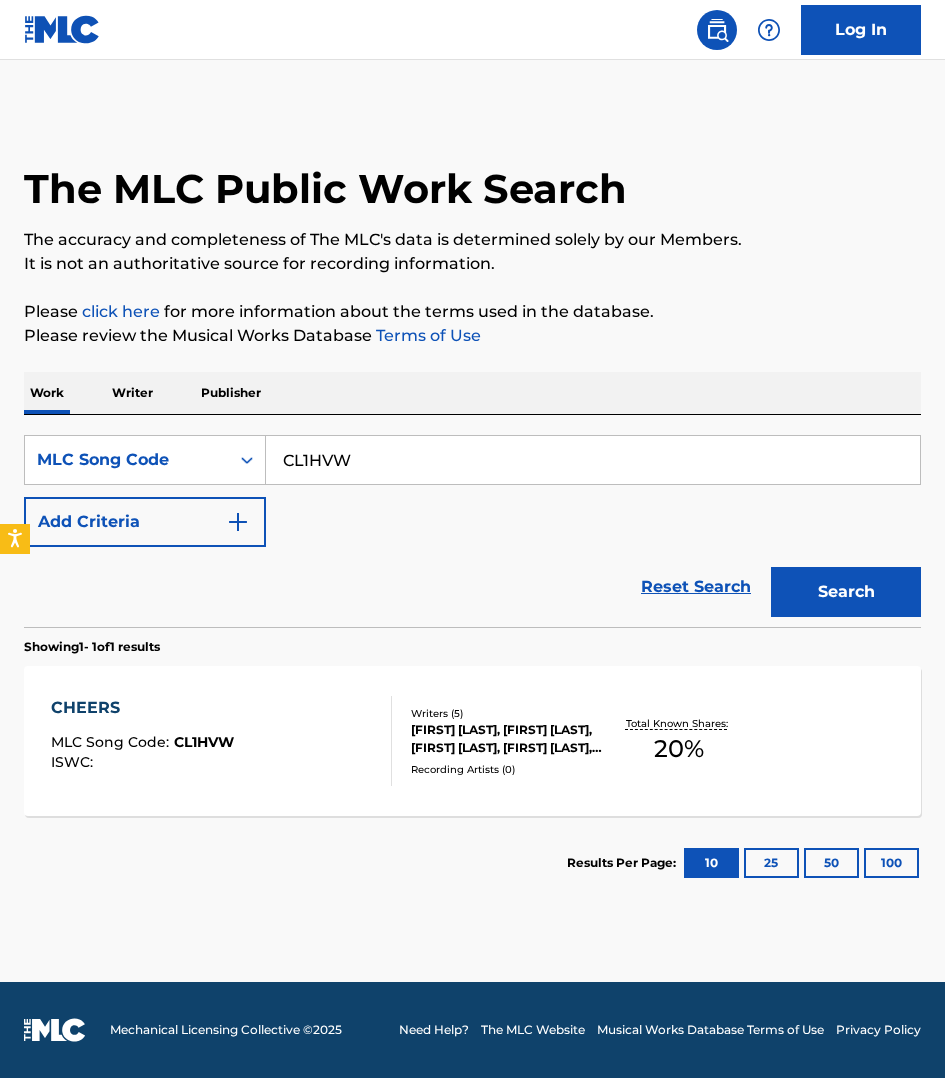 click on "CL1HVW" at bounding box center [593, 460] 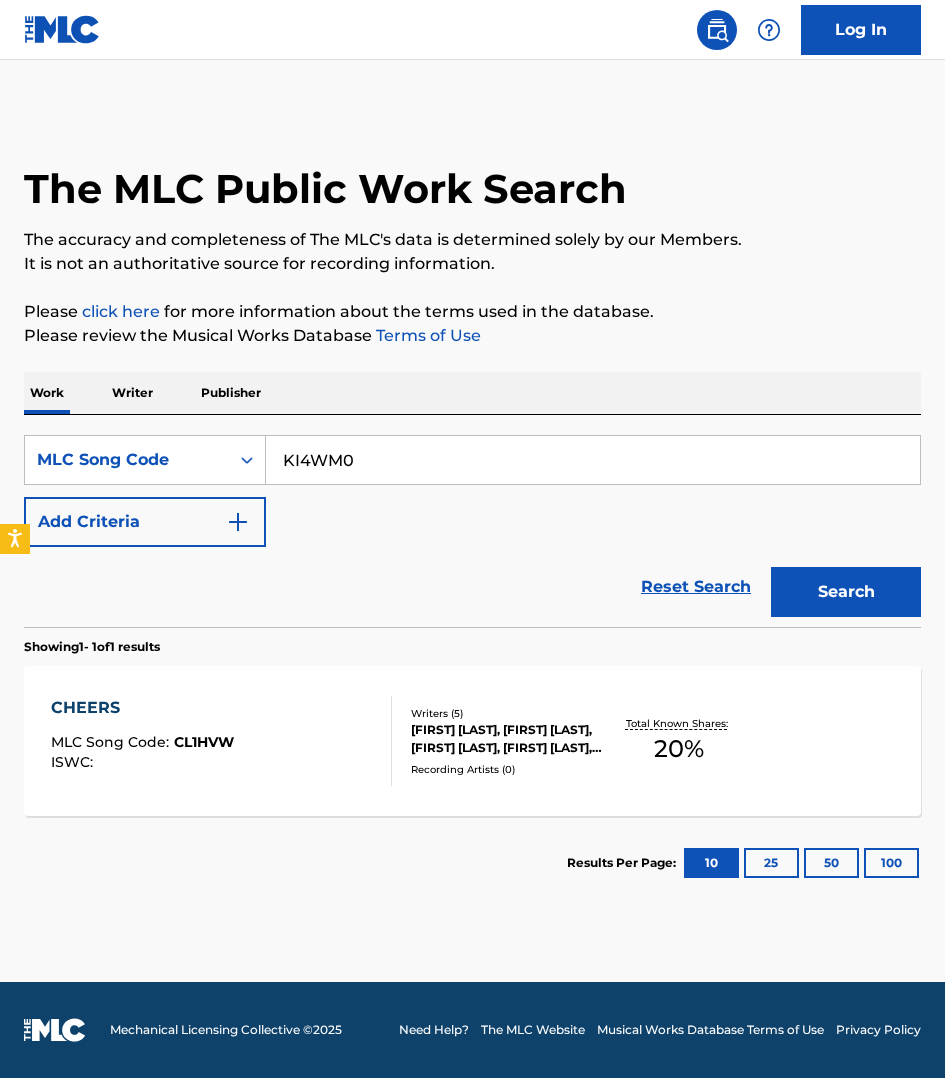 type on "KI4WM0" 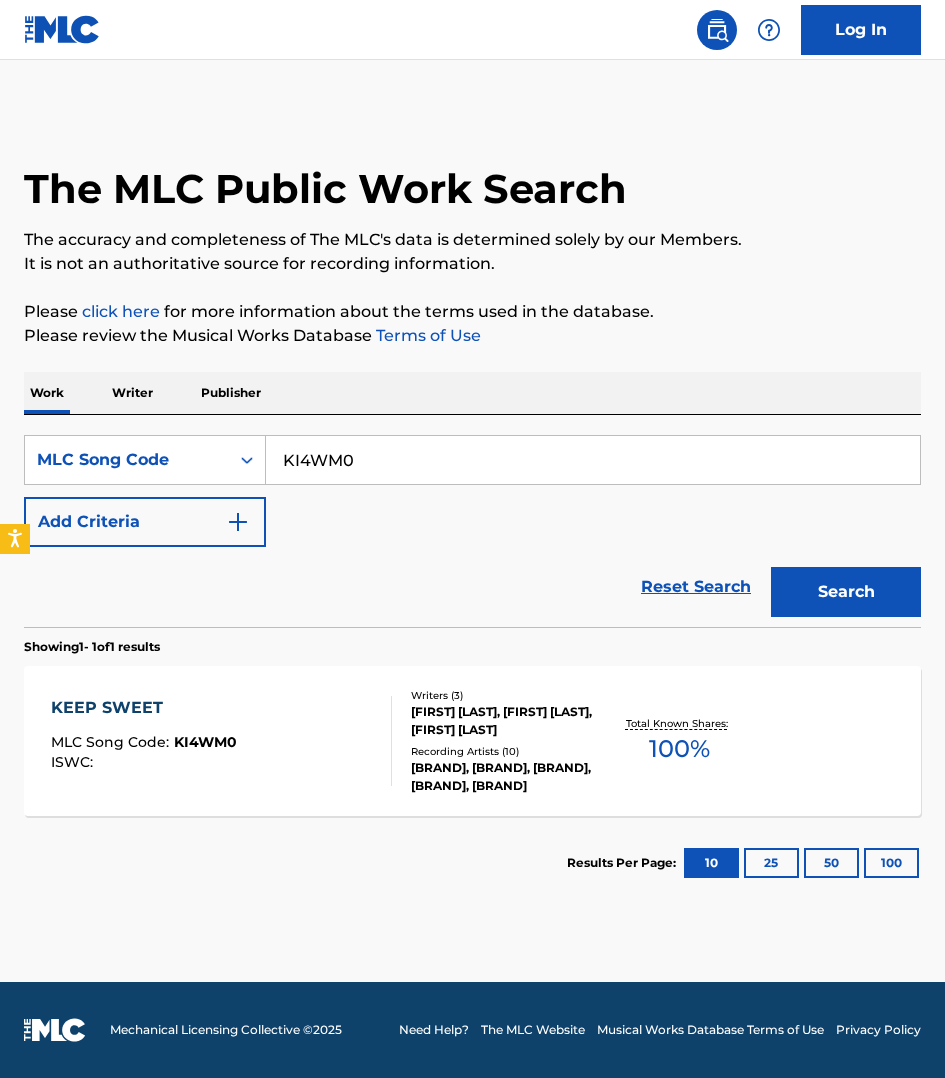 click on "KEEP SWEET MLC Song Code : KI4WM0 ISWC :" at bounding box center (221, 741) 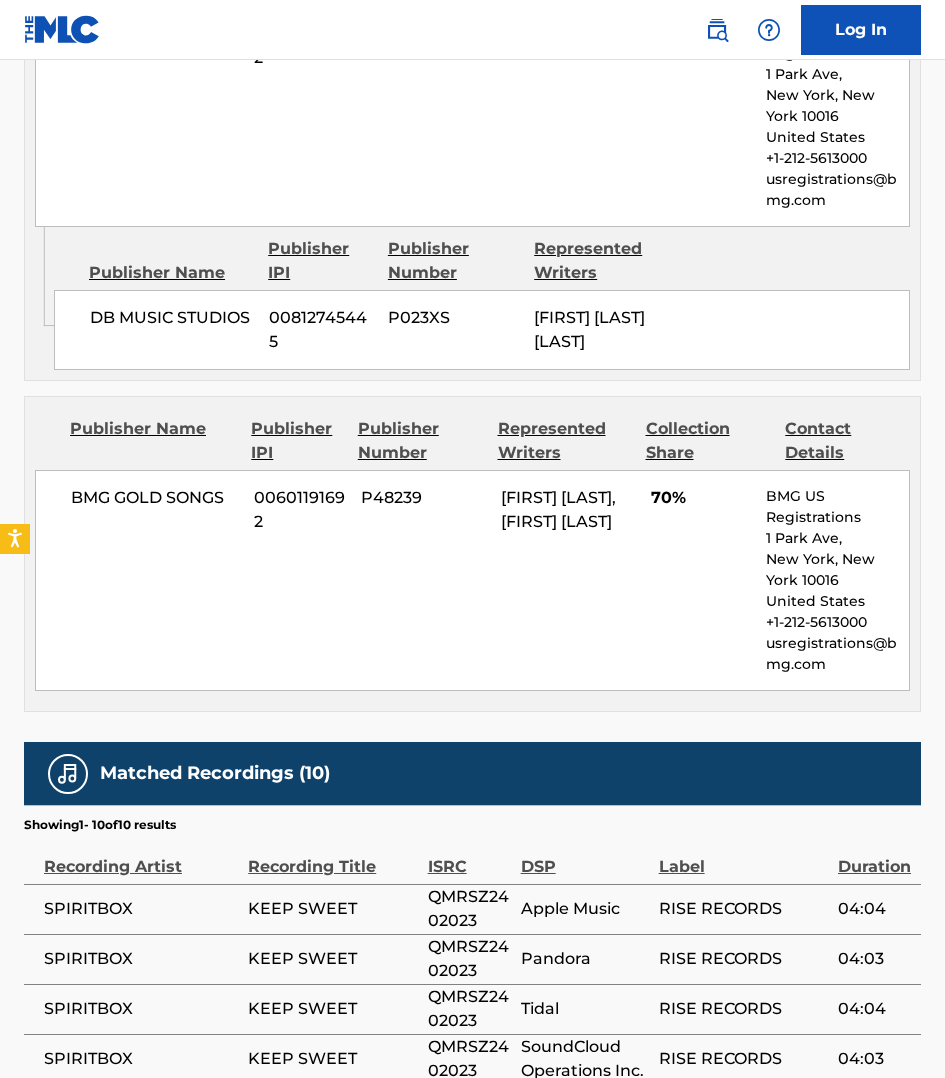 scroll, scrollTop: 1281, scrollLeft: 0, axis: vertical 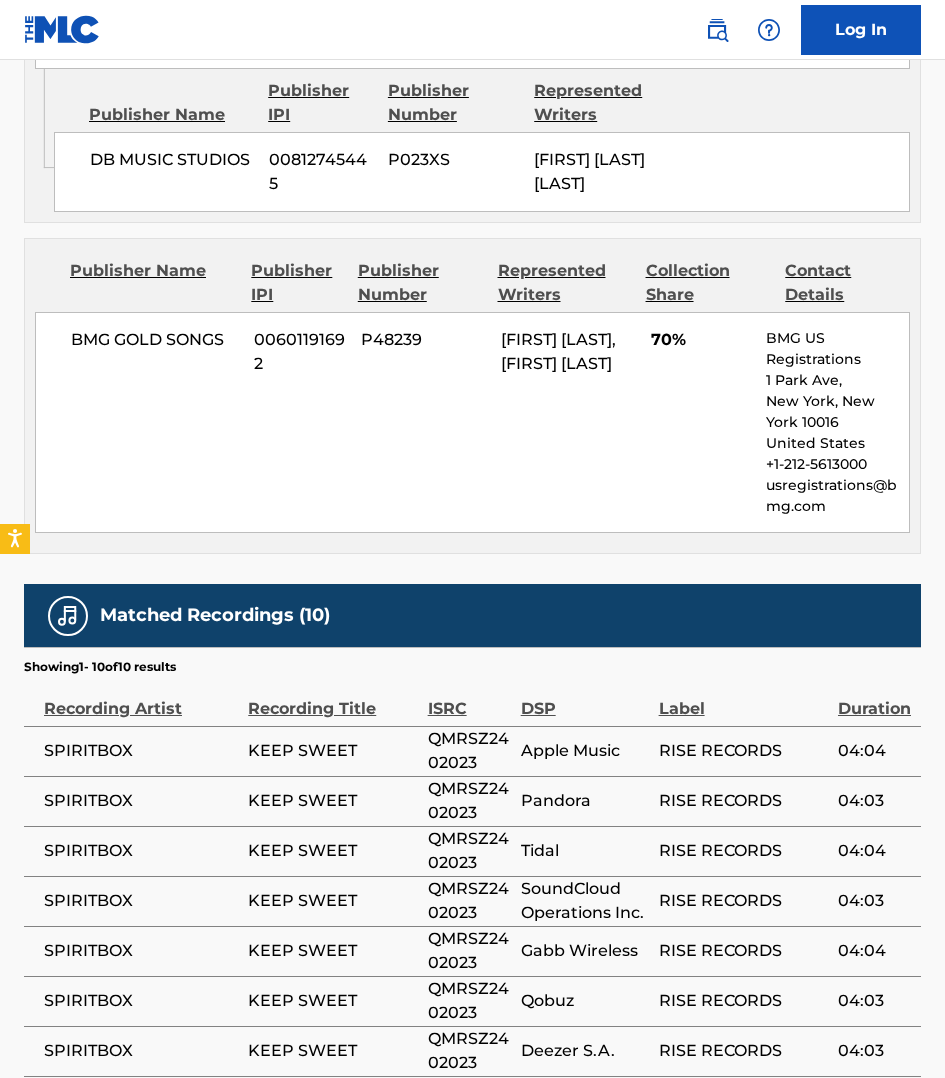 click on "Publisher Name Publisher IPI Publisher Number Represented Writers Collection Share Contact Details BMG GOLD SONGS 00601191692 P48239 [FIRST] [LAST], [FIRST] [LAST] 70% BMG US Registrations 1 Park Ave,  New York, New York 10016 United States +1-212-5613000 usregistrations@bmg.com" at bounding box center (472, 396) 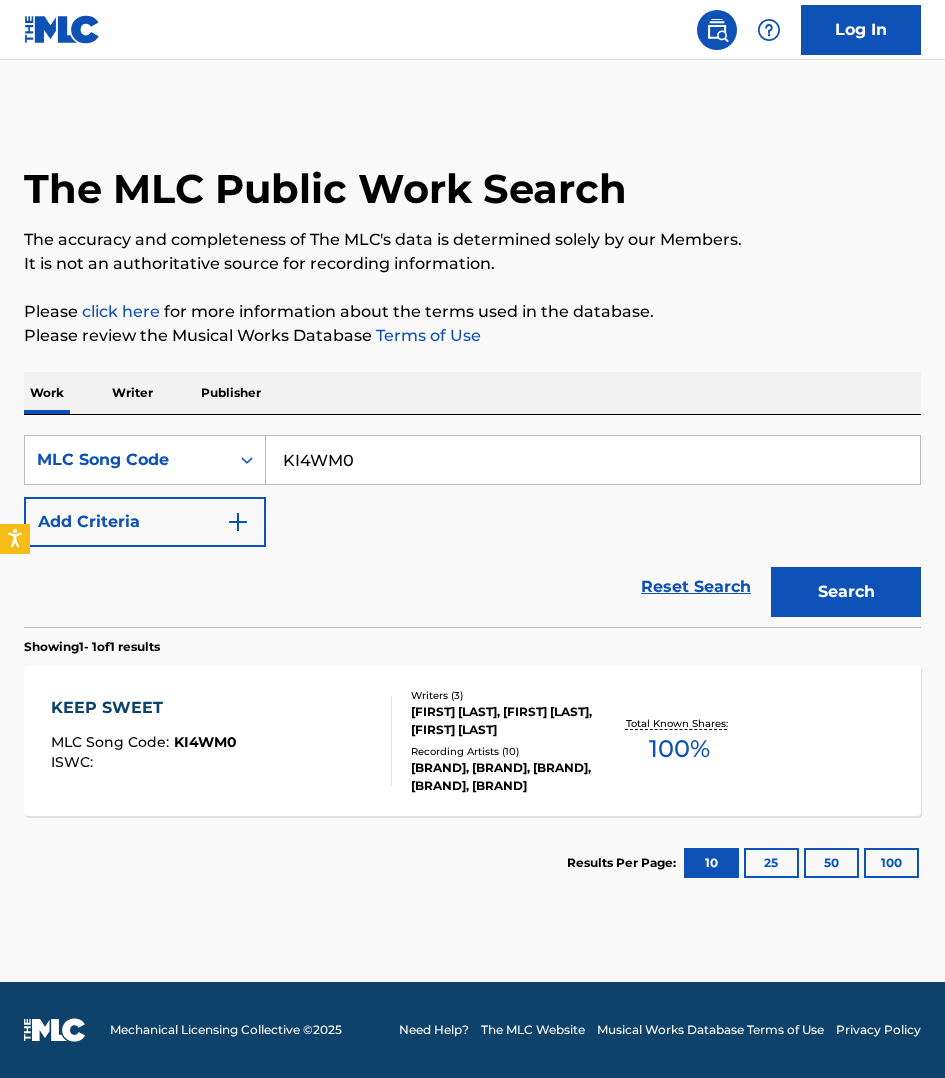 click on "KI4WM0" at bounding box center [593, 460] 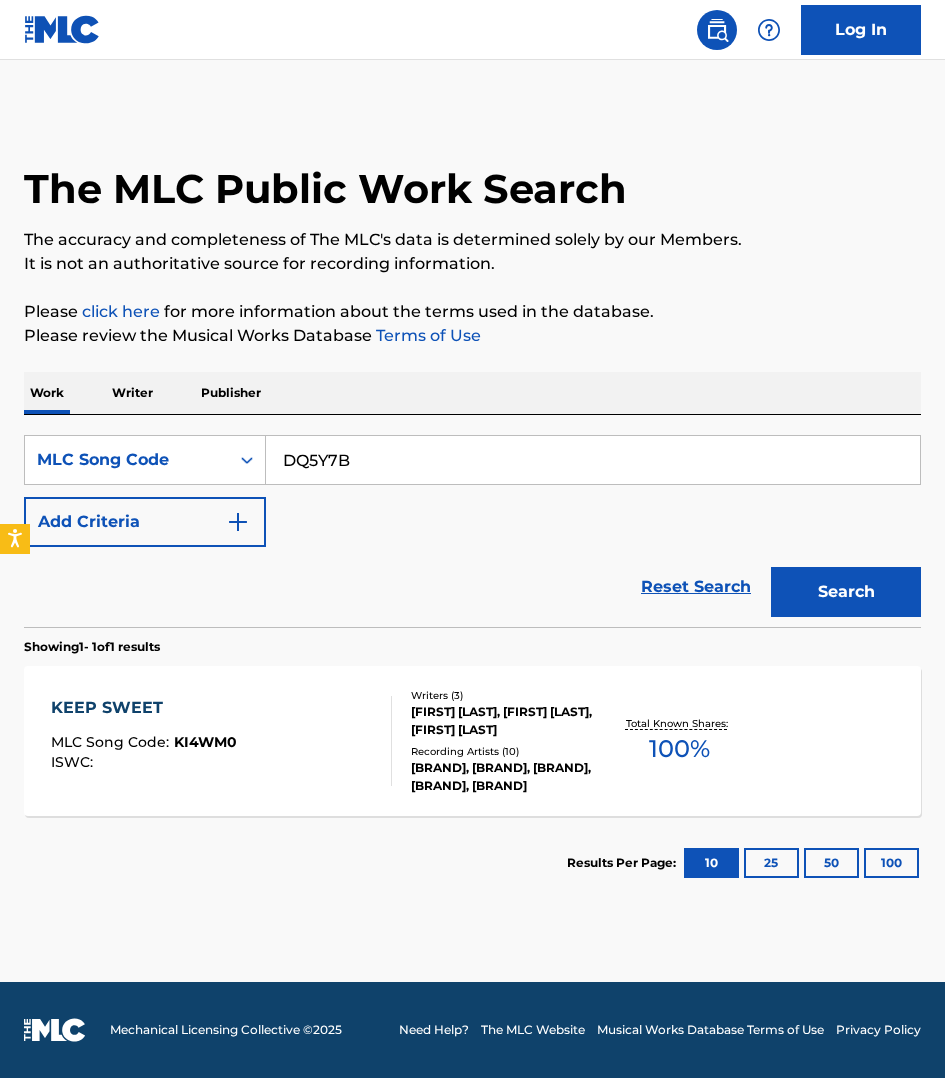 type on "DQ5Y7B" 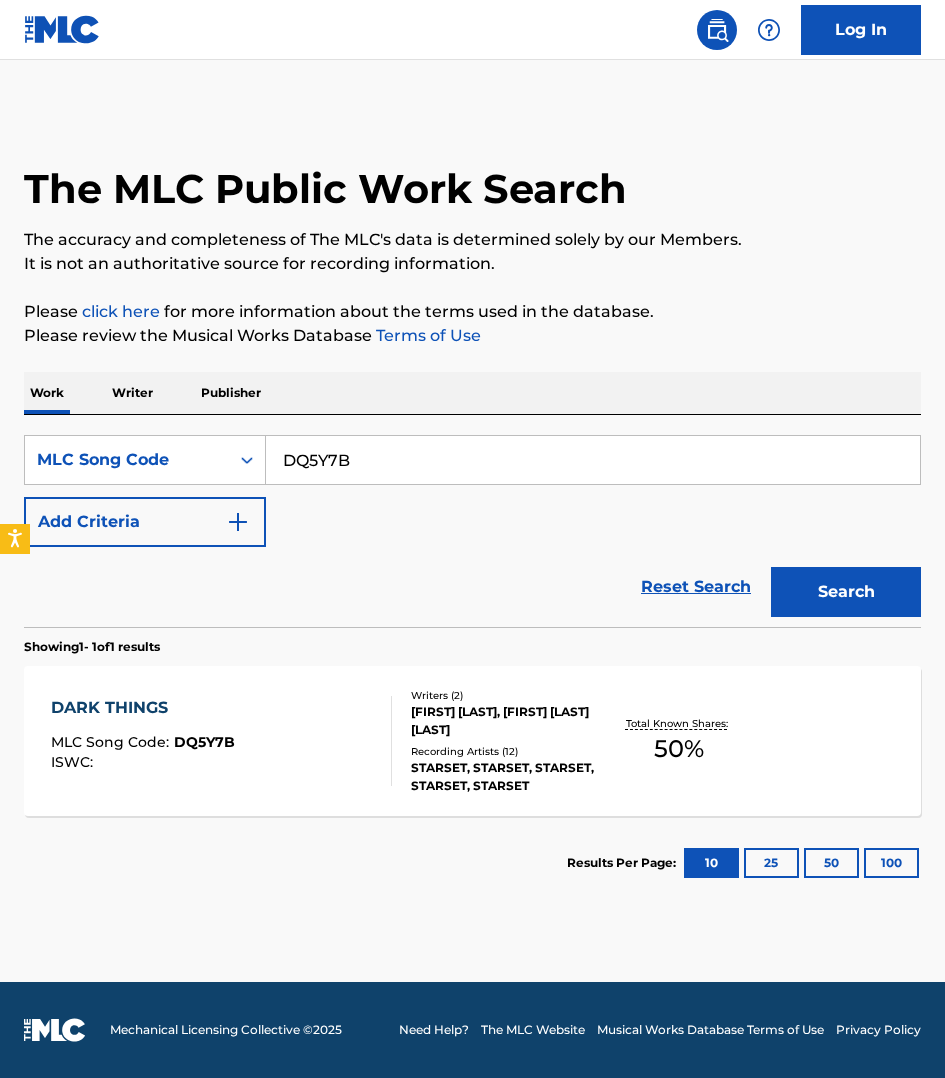 click on "DARK THINGS MLC Song Code : DQ5Y7B ISWC :" at bounding box center (221, 741) 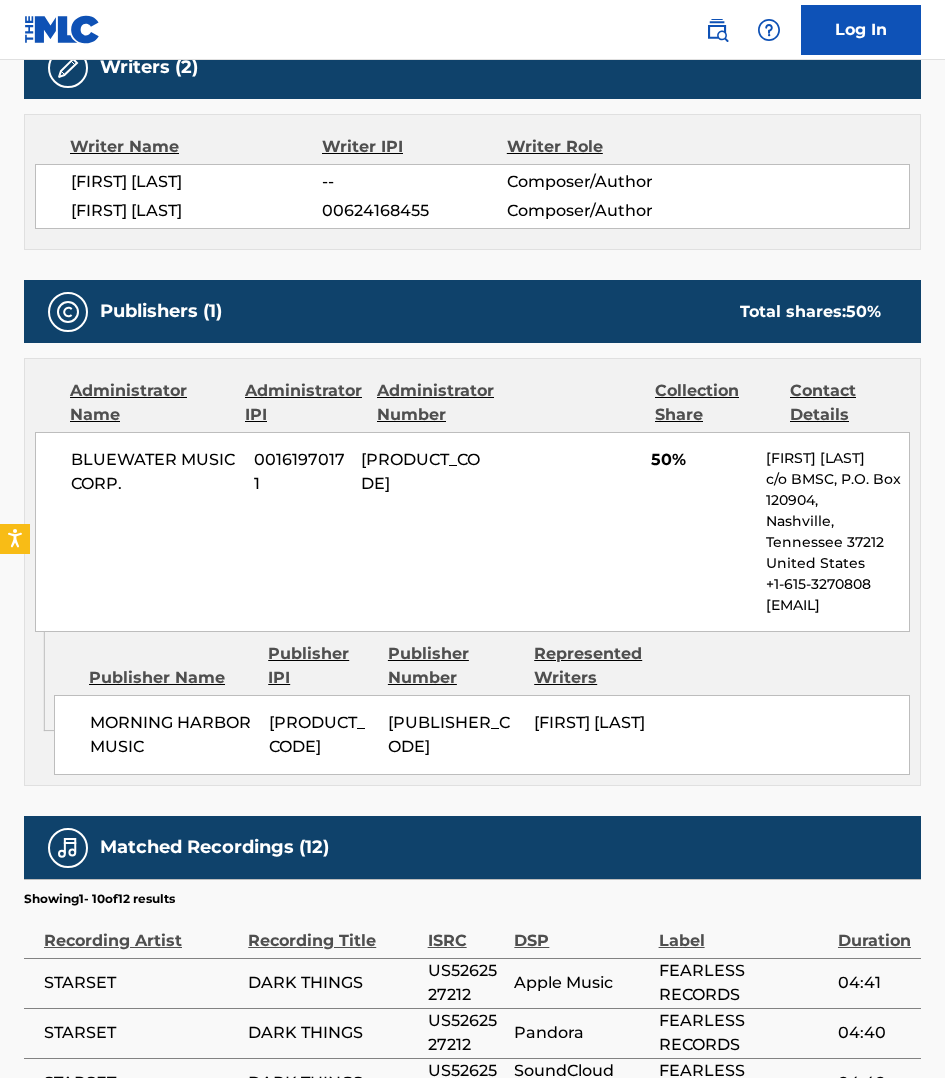 scroll, scrollTop: 687, scrollLeft: 0, axis: vertical 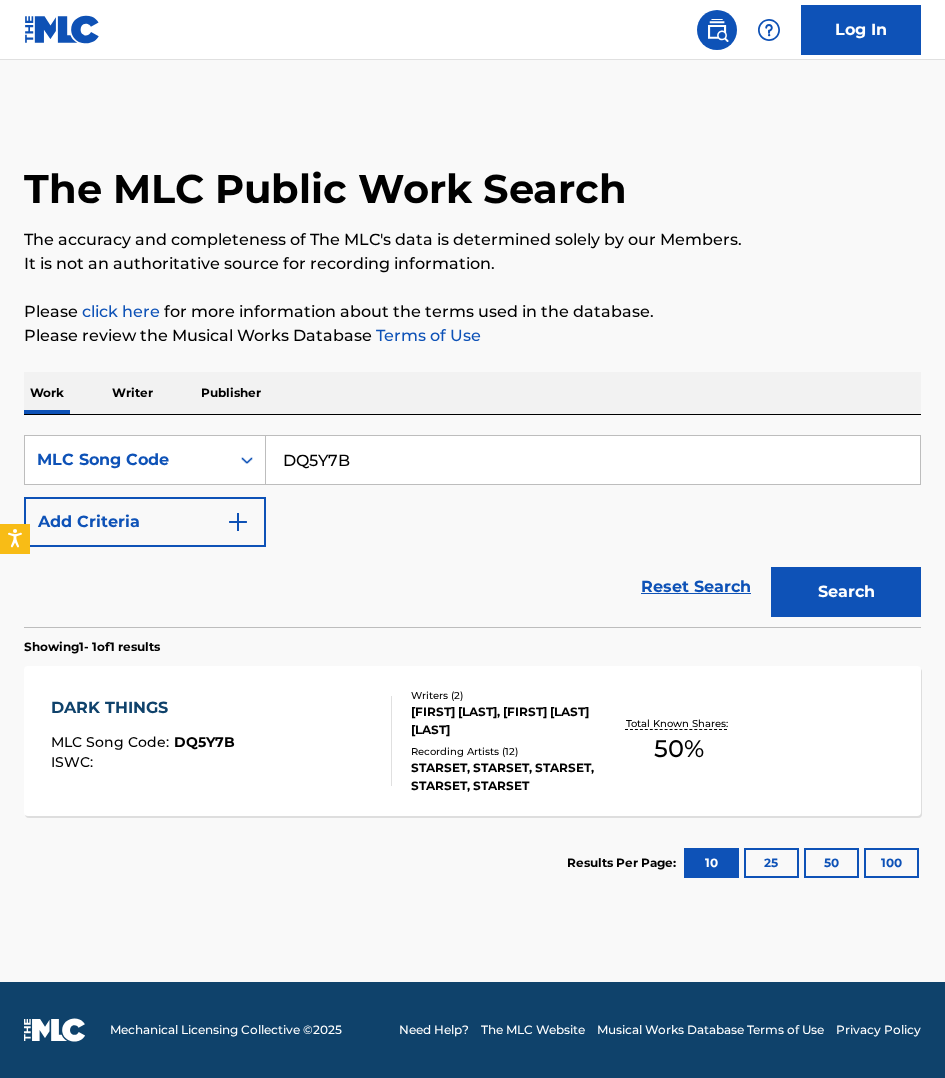 click on "DQ5Y7B" at bounding box center (593, 460) 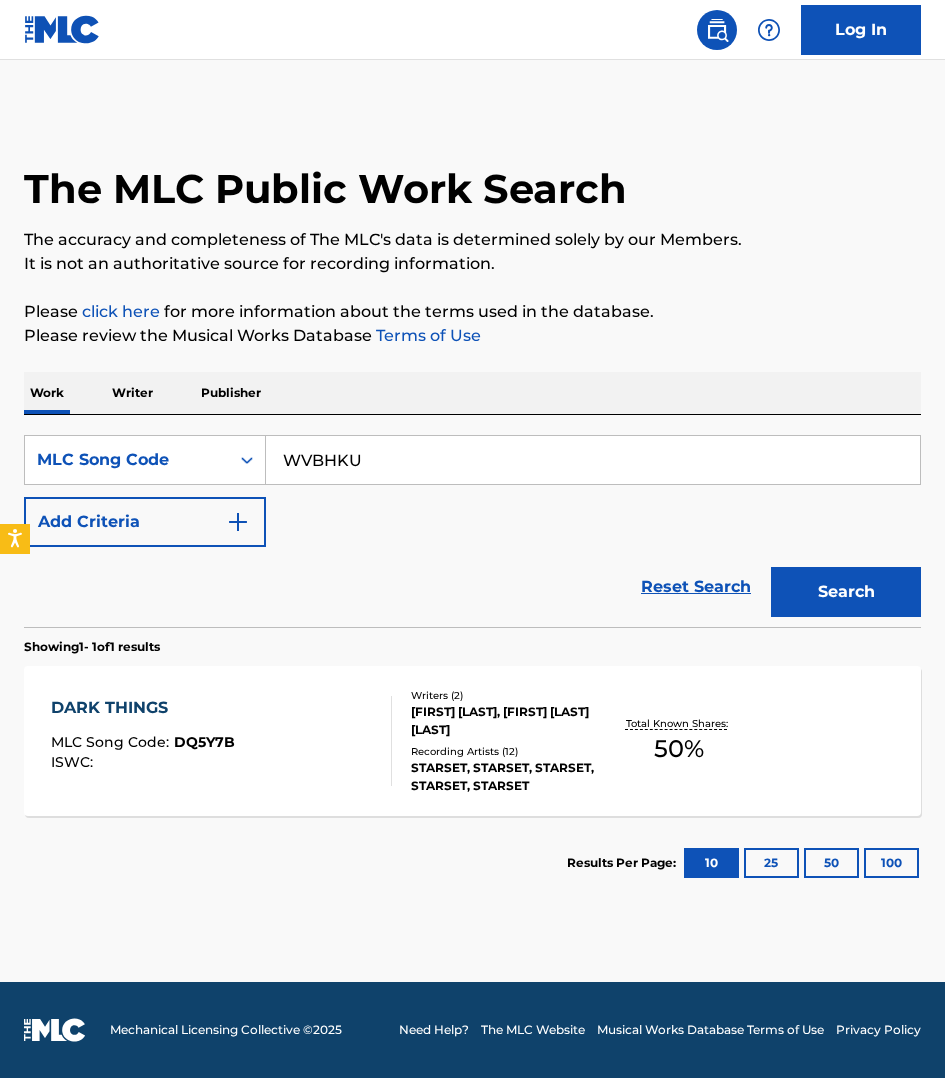 type on "WVBHKU" 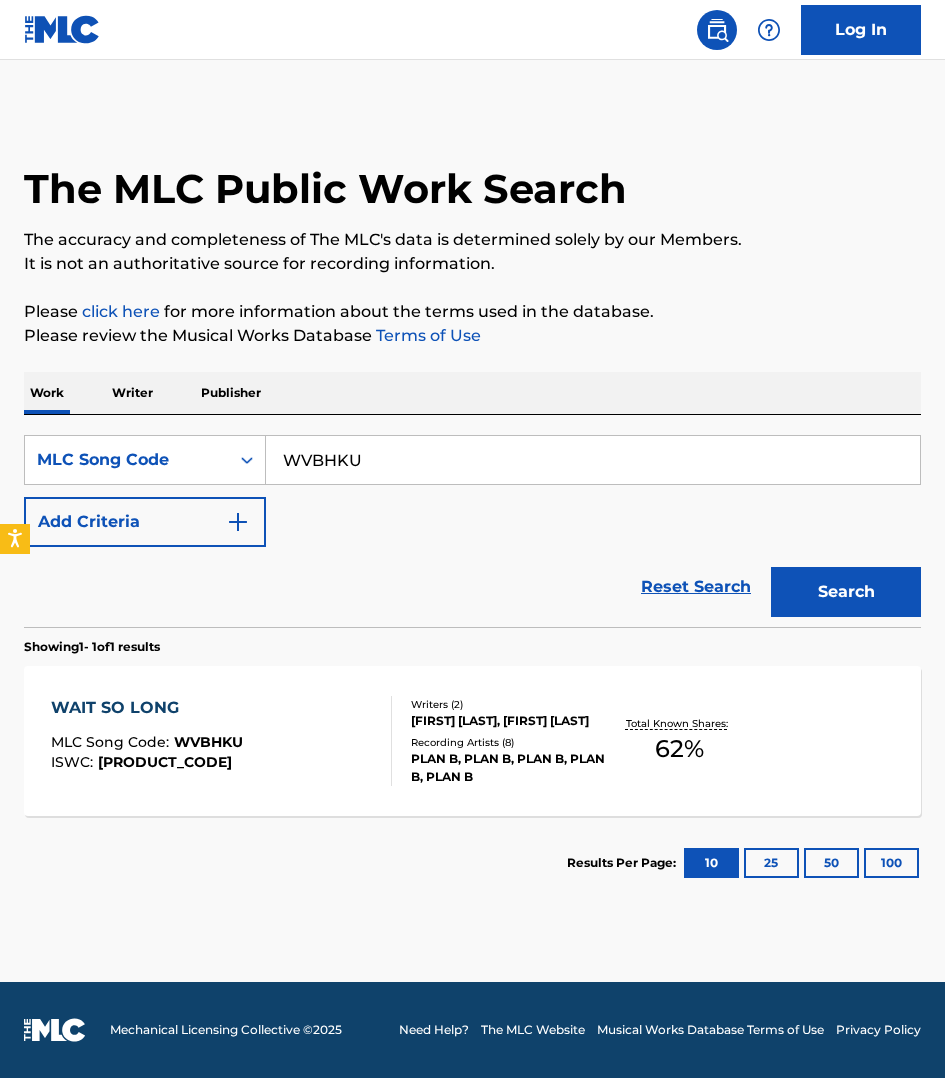 click on "WAIT SO LONG MLC Song Code : WVBHKU ISWC : T9305828835" at bounding box center (221, 741) 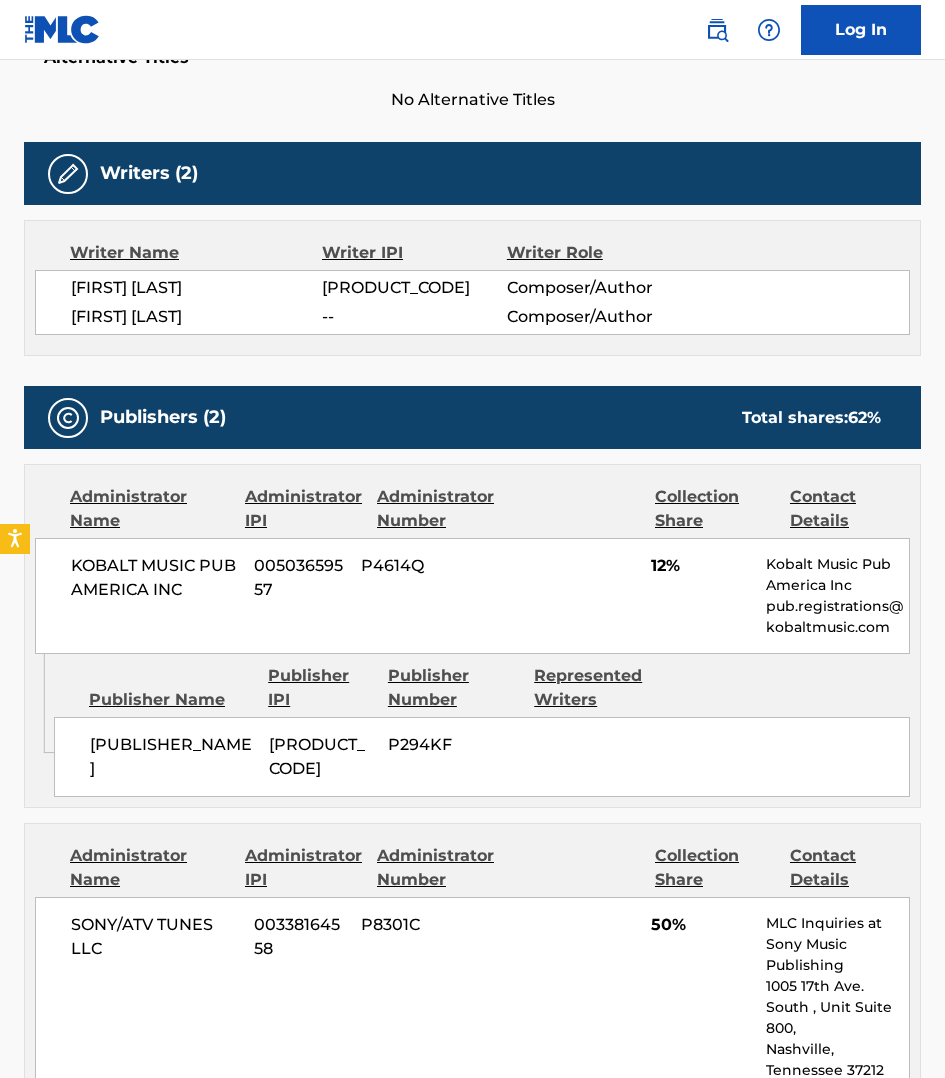 scroll, scrollTop: 593, scrollLeft: 0, axis: vertical 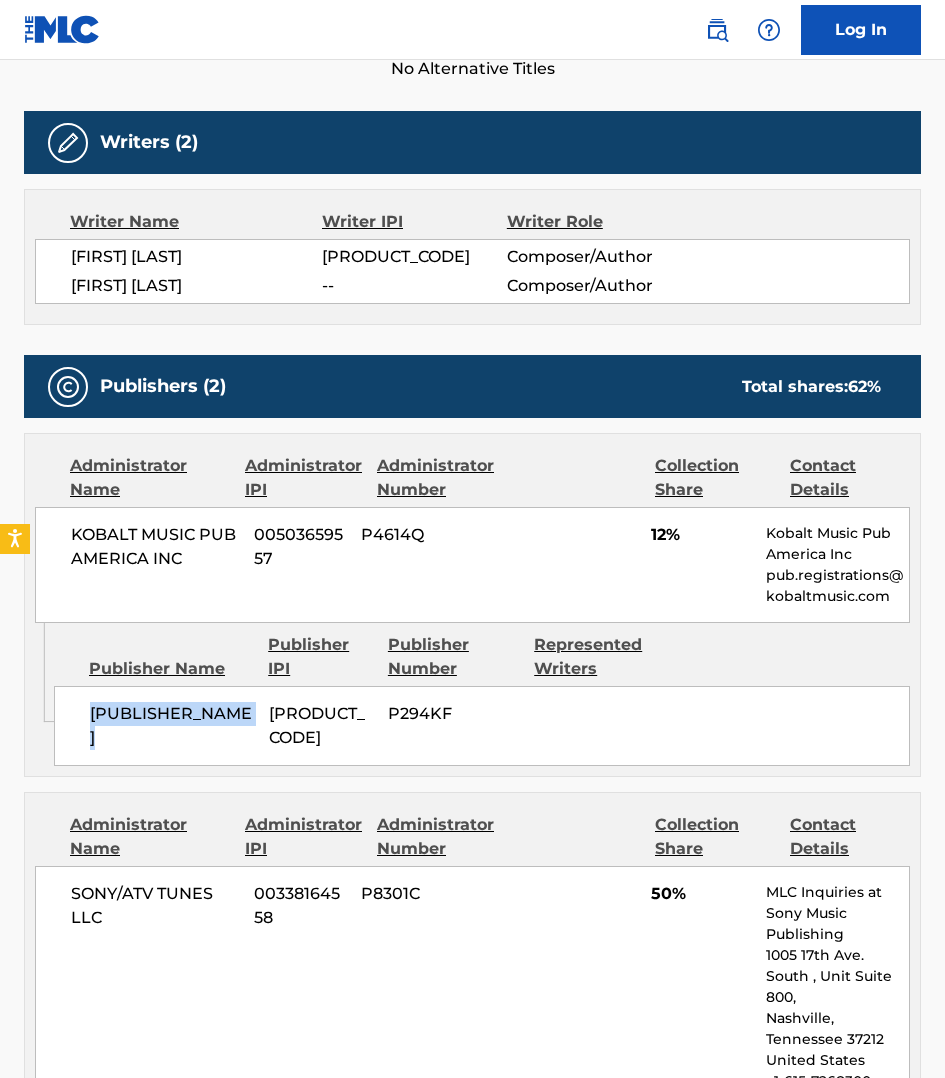 drag, startPoint x: 247, startPoint y: 716, endPoint x: 90, endPoint y: 716, distance: 157 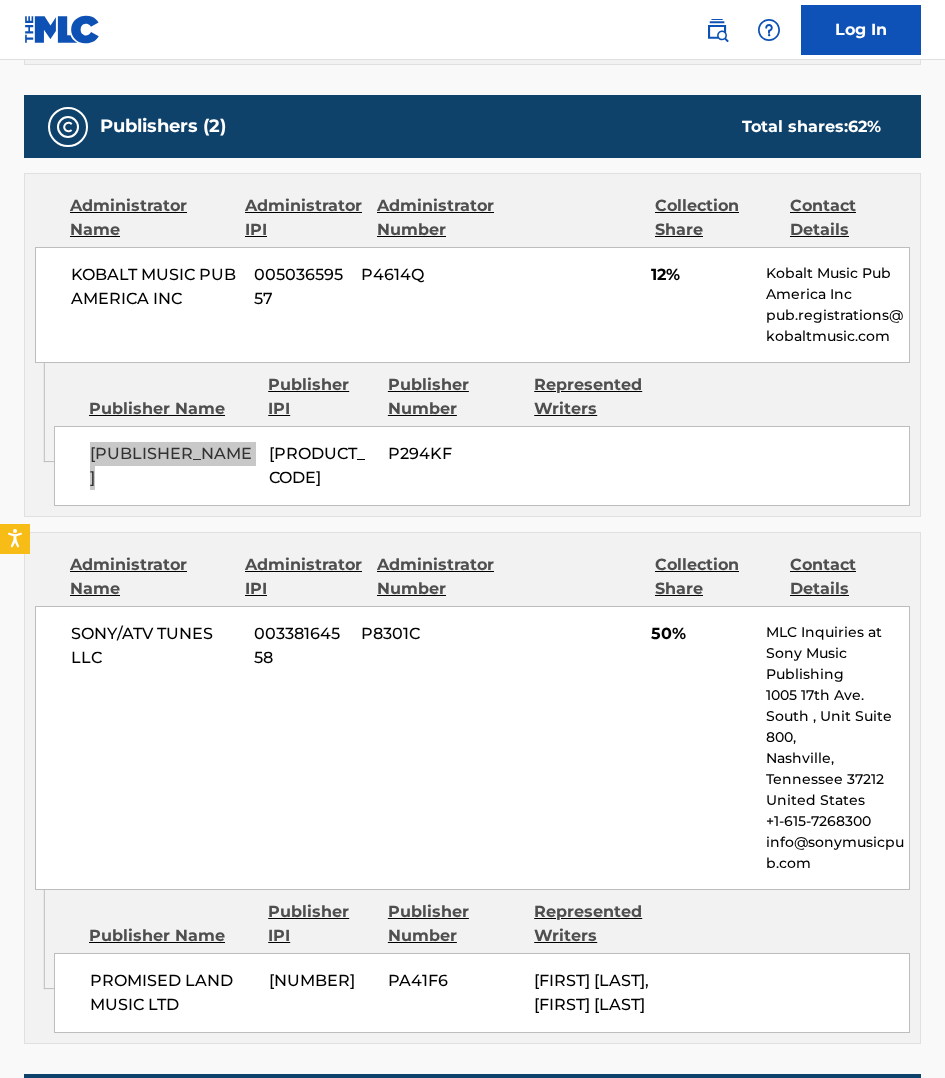 scroll, scrollTop: 906, scrollLeft: 0, axis: vertical 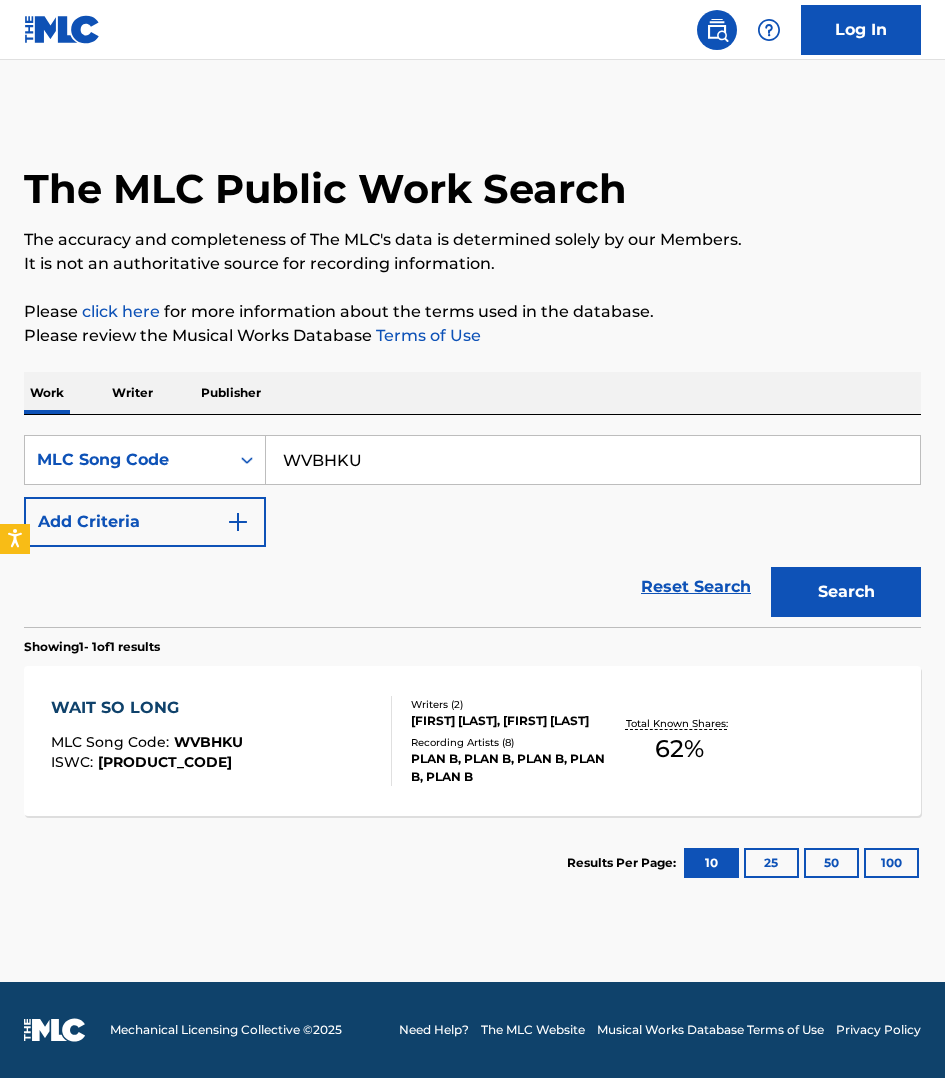 click on "WVBHKU" at bounding box center (593, 460) 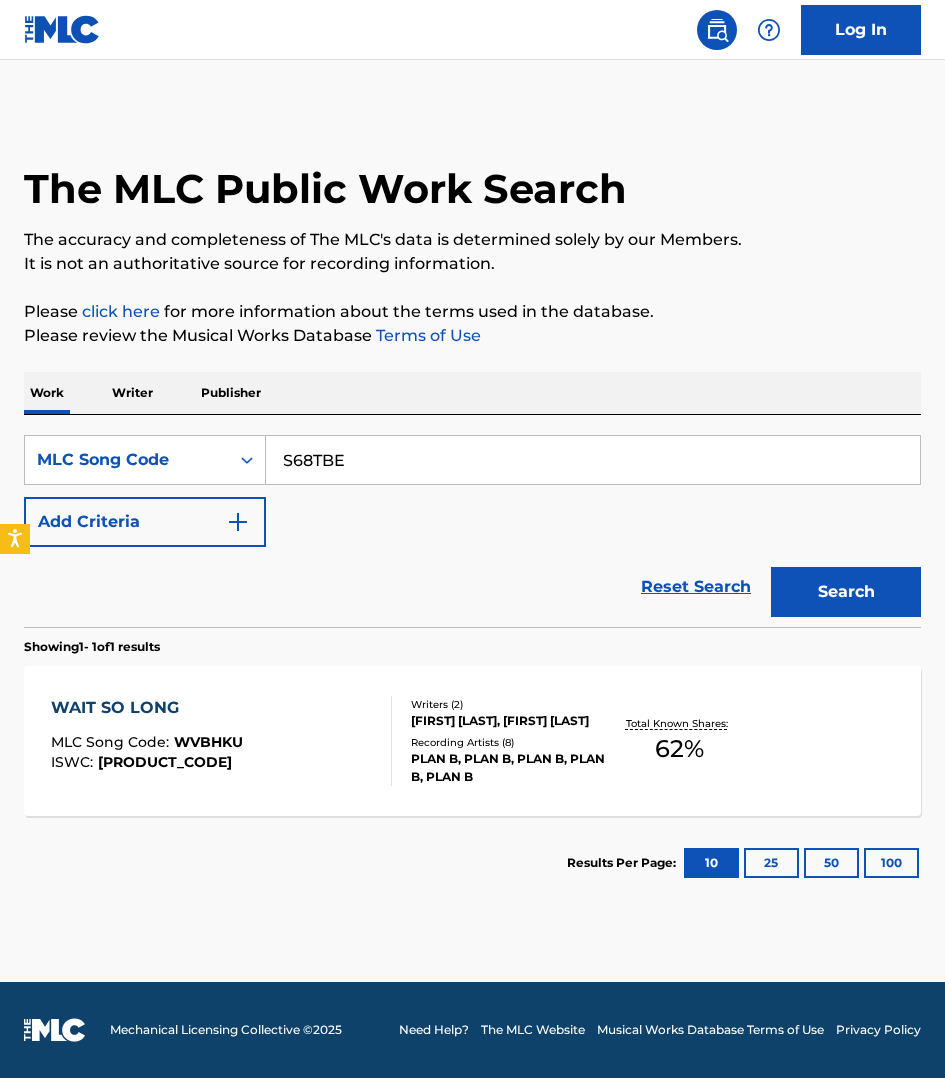 type on "S68TBE" 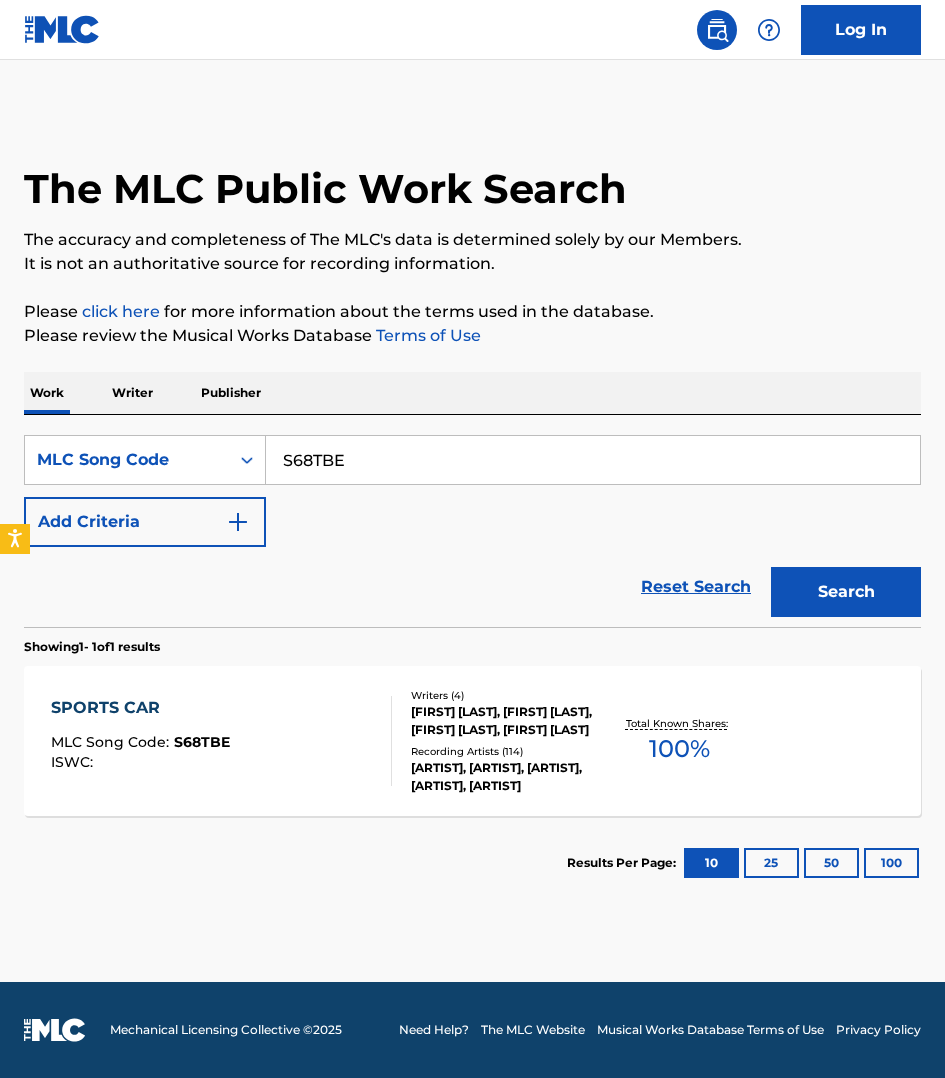 click on "SPORTS CAR MLC Song Code : S68TBE ISWC :" at bounding box center [221, 741] 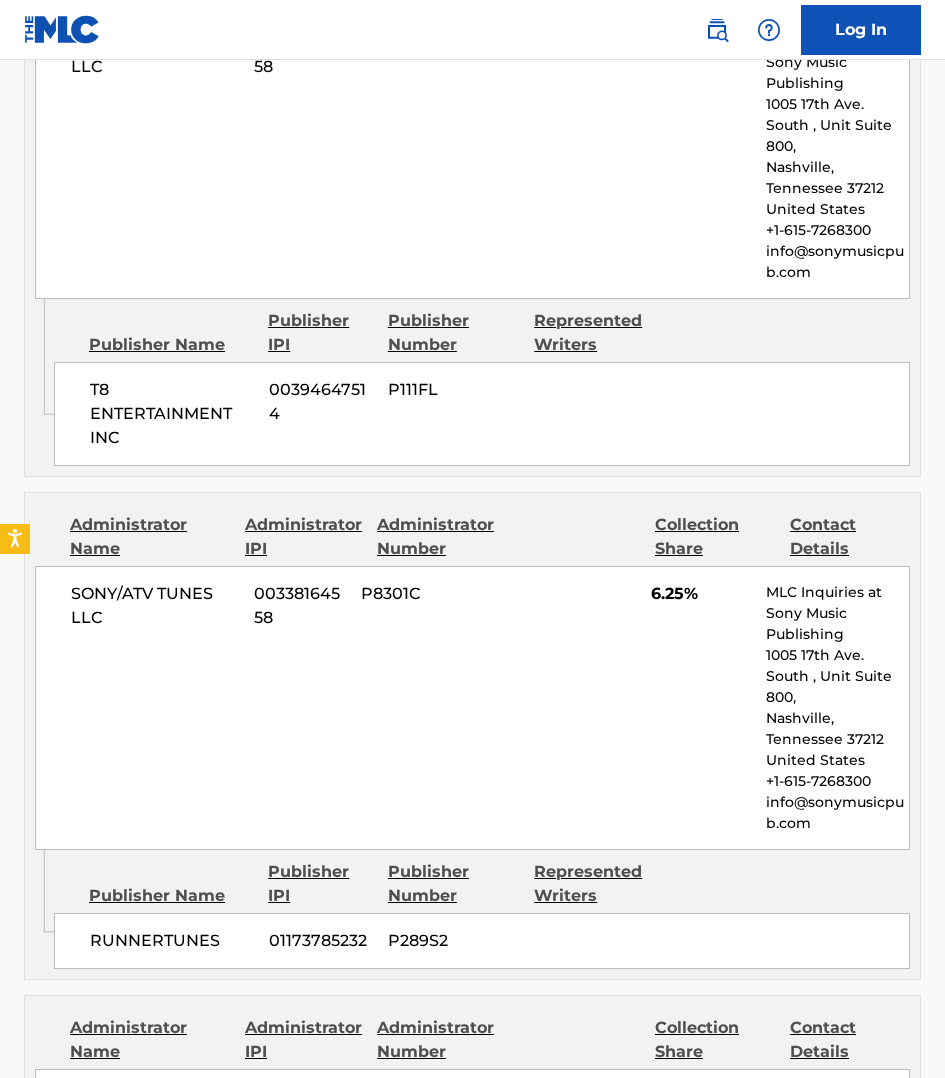 scroll, scrollTop: 1250, scrollLeft: 0, axis: vertical 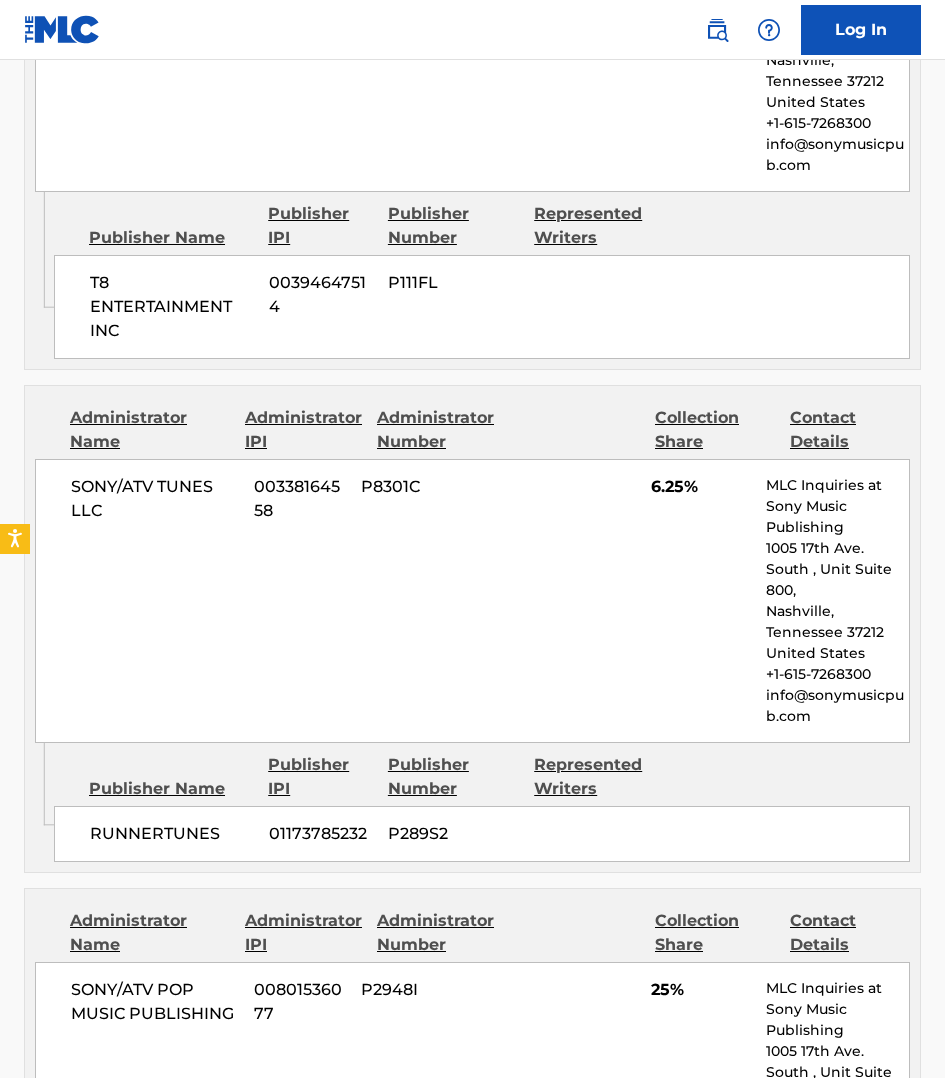 click on "SONY/ATV POP MUSIC PUBLISHING 00801536077 P2948I 25% MLC Inquiries at Sony Music Publishing 1005 17th Ave. South , Unit Suite 800,  Nashville, [STATE] 37212 United States +1-615-7268300 info@sonymusicpub.com" at bounding box center [472, 1104] 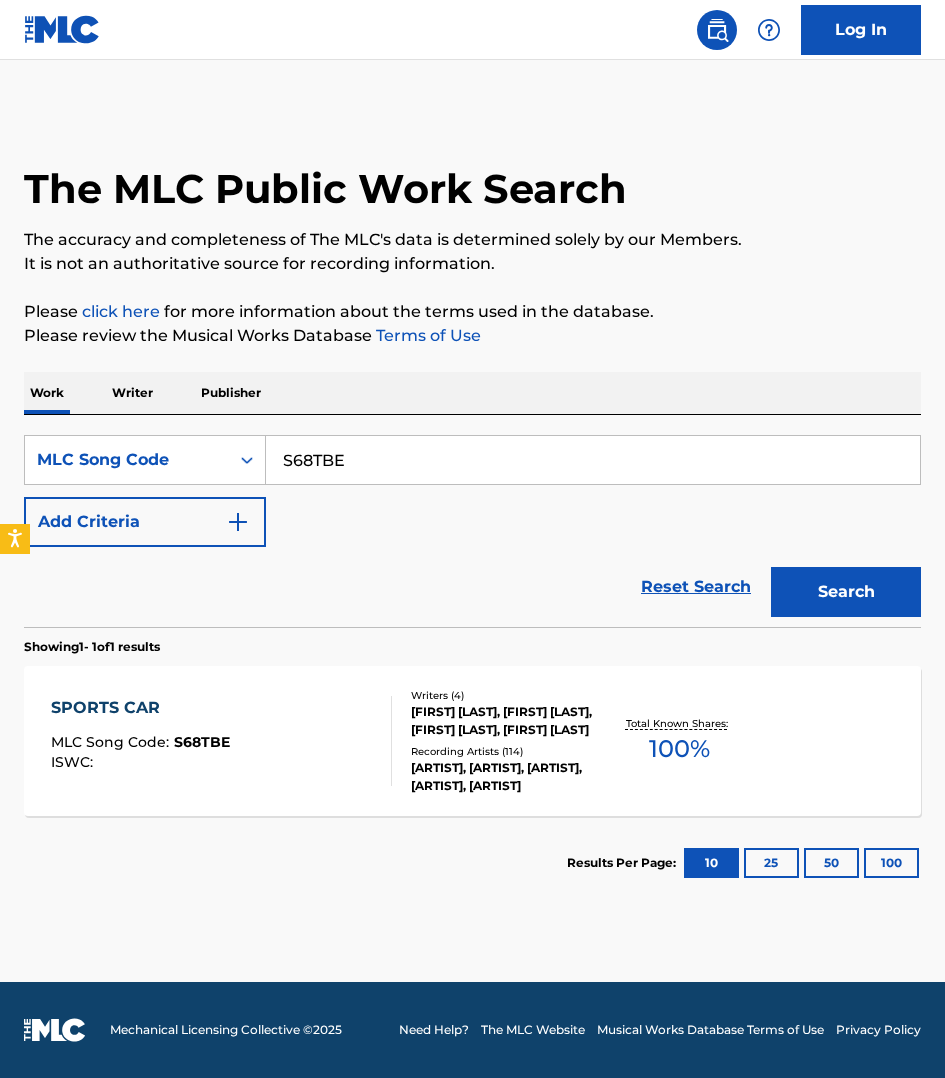 click on "S68TBE" at bounding box center [593, 460] 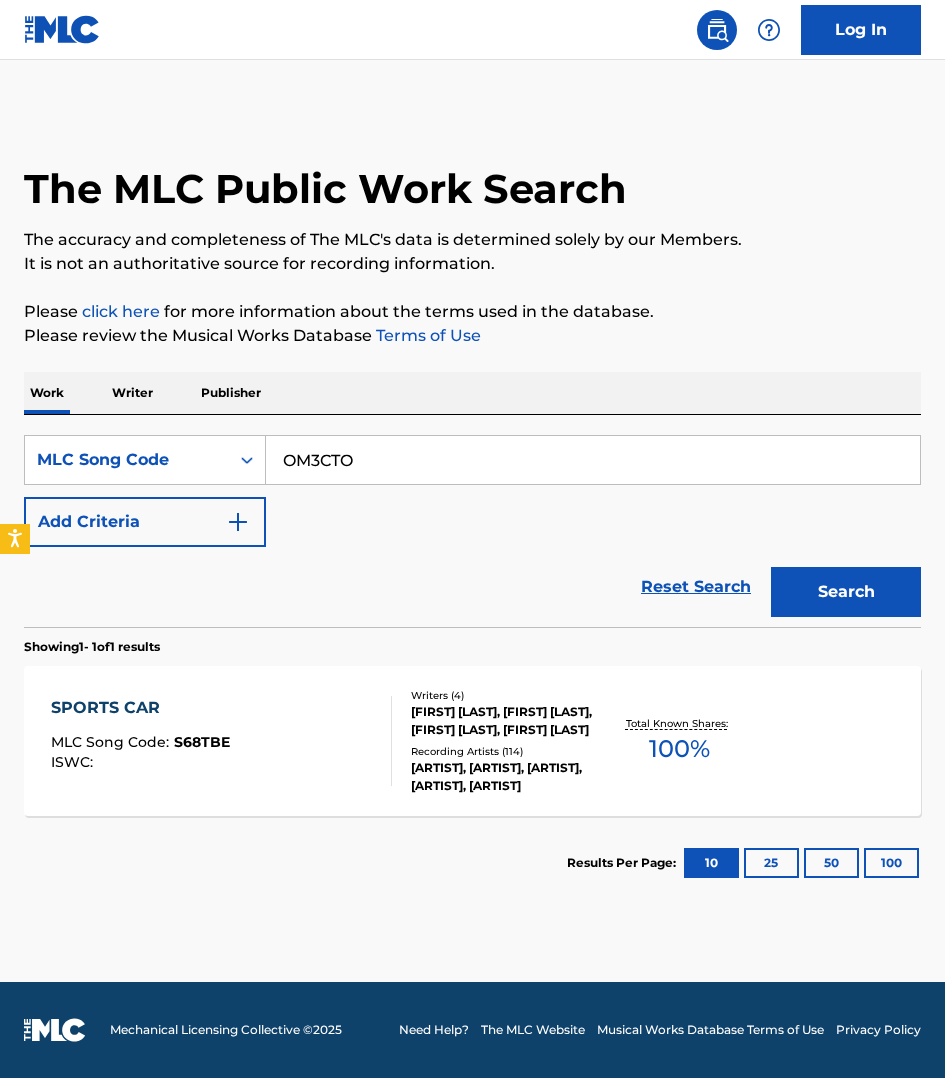 type on "OM3CTO" 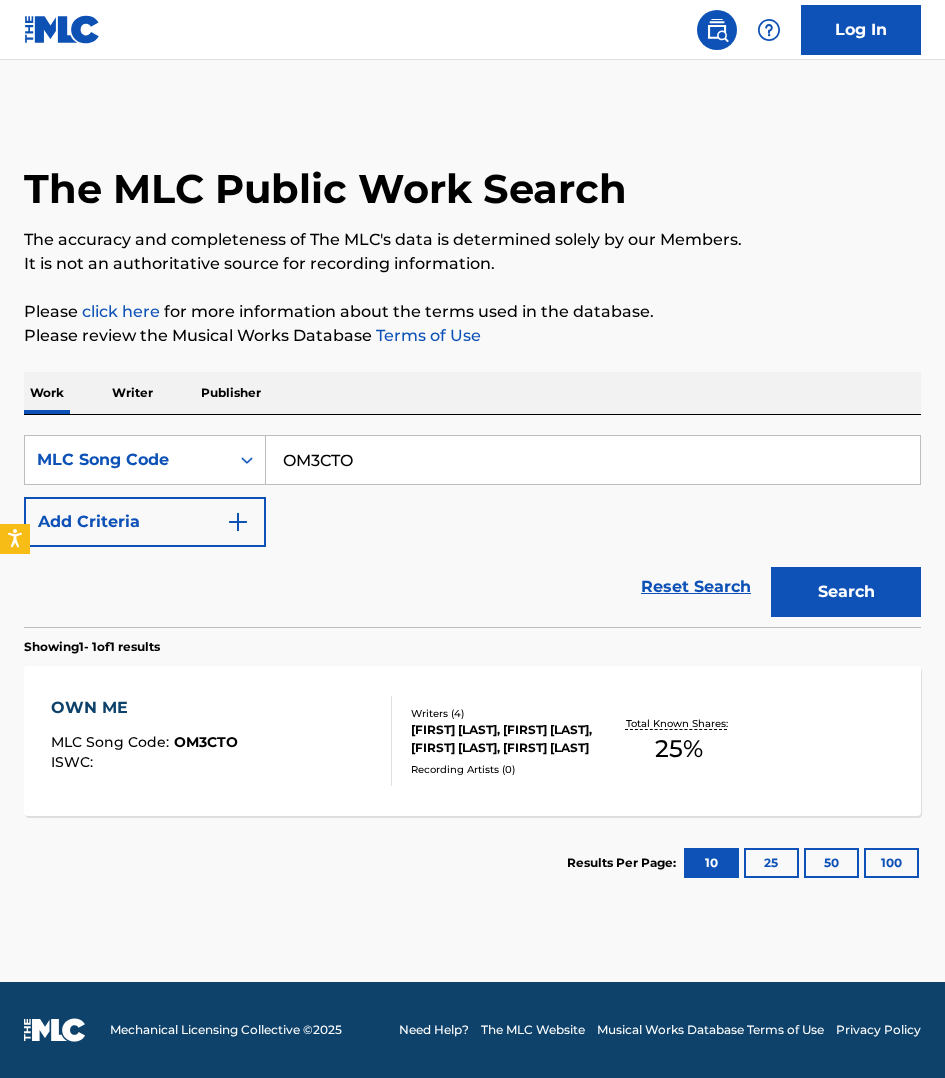 click on "OWN ME MLC Song Code : OM3CTO ISWC :" at bounding box center (221, 741) 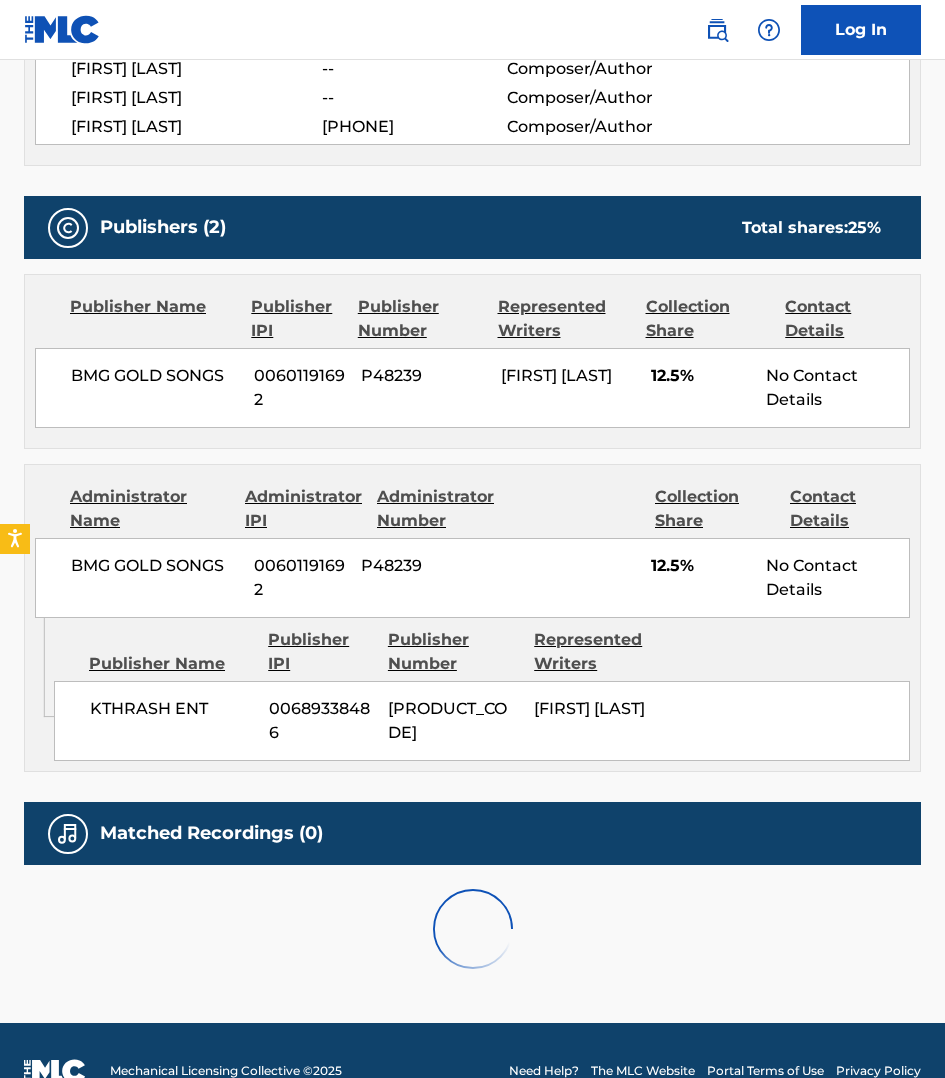 scroll, scrollTop: 812, scrollLeft: 0, axis: vertical 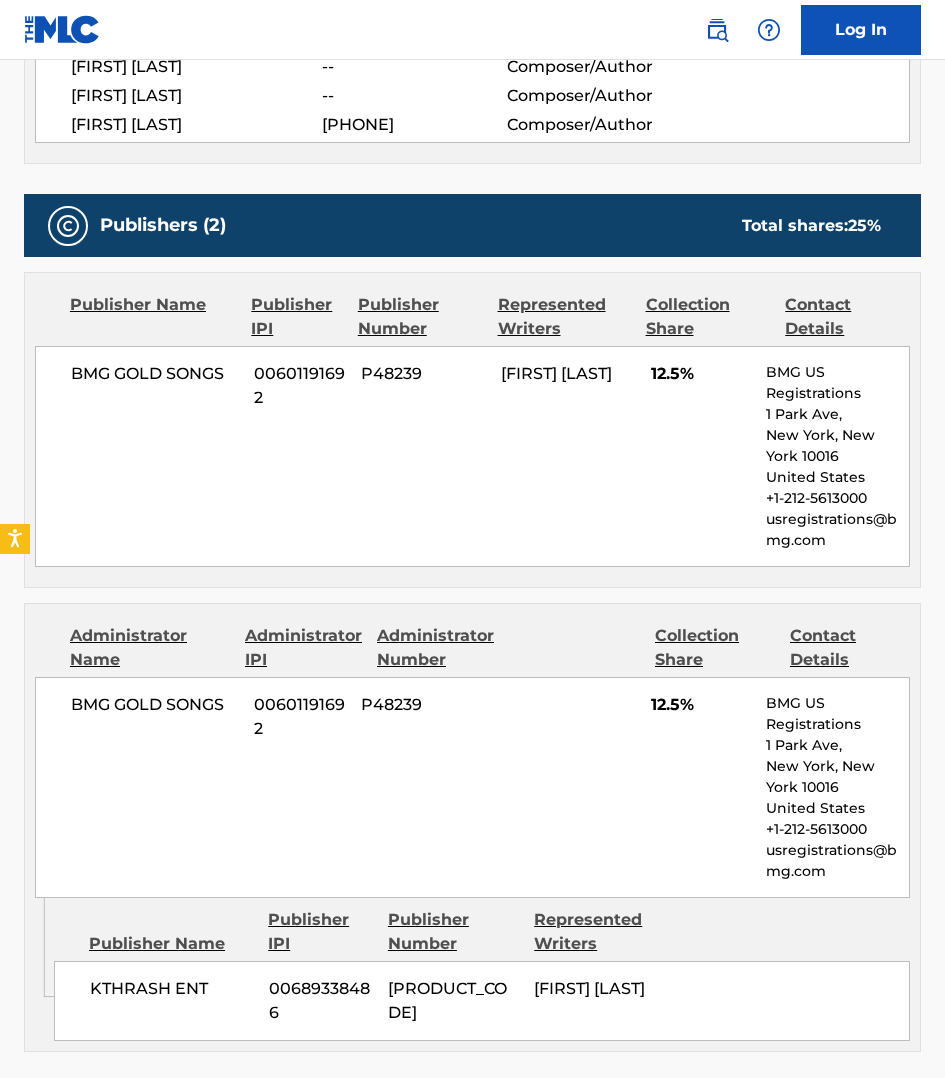 click on "Publishers   (2) Total shares:  25 % Publisher Name Publisher IPI Publisher Number Represented Writers Collection Share Contact Details BMG GOLD SONGS 00601191692 P48239 KEVIN GRUFT 12.5% BMG US Registrations 1 Park Ave,  New York, New York 10016 United States +1-212-5613000 usregistrations@bmg.com Administrator Name Administrator IPI Administrator Number Collection Share Contact Details BMG GOLD SONGS 00601191692 P48239 12.5% BMG US Registrations 1 Park Ave,  New York, New York 10016 United States +1-212-5613000 usregistrations@bmg.com Admin Original Publisher Connecting Line Publisher Name Publisher IPI Publisher Number Represented Writers KTHRASH ENT 00689338486 P082XH KEVIN GRUFT Total shares:  25 %" at bounding box center (472, 623) 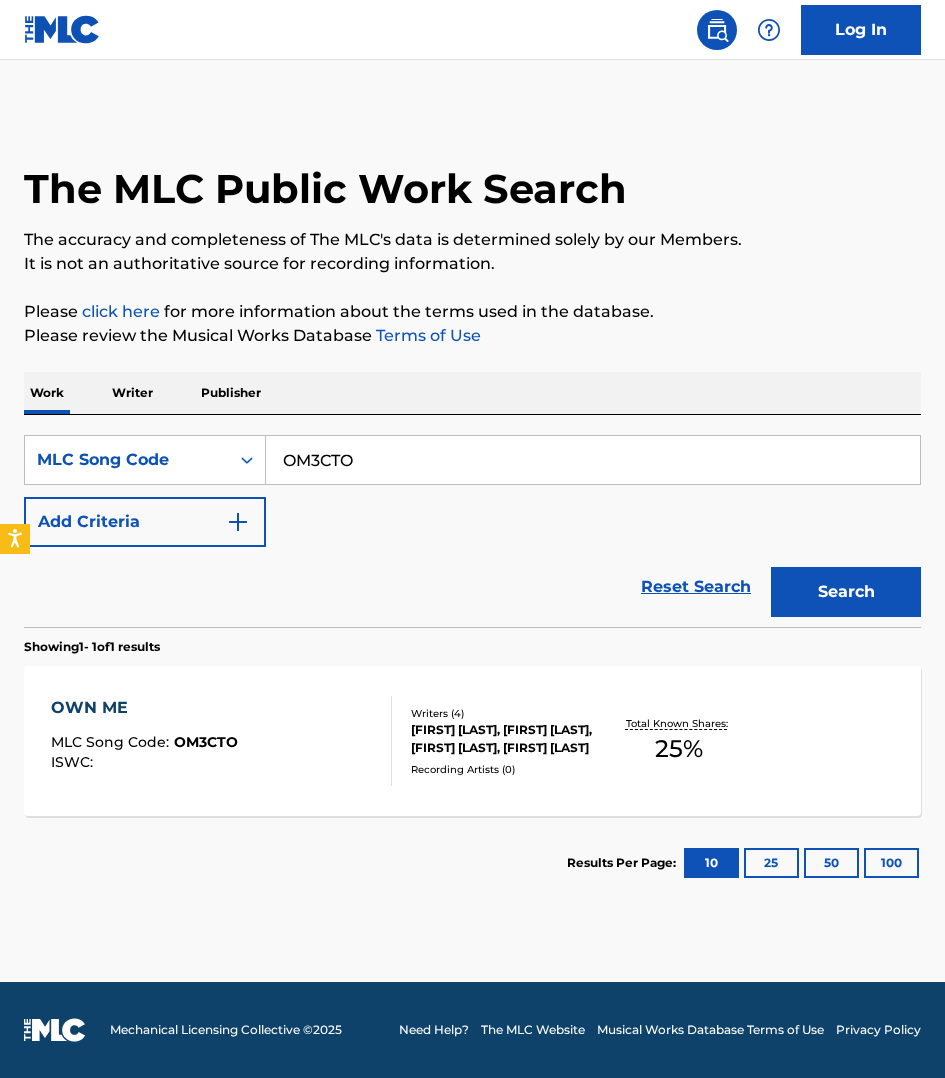scroll, scrollTop: 0, scrollLeft: 0, axis: both 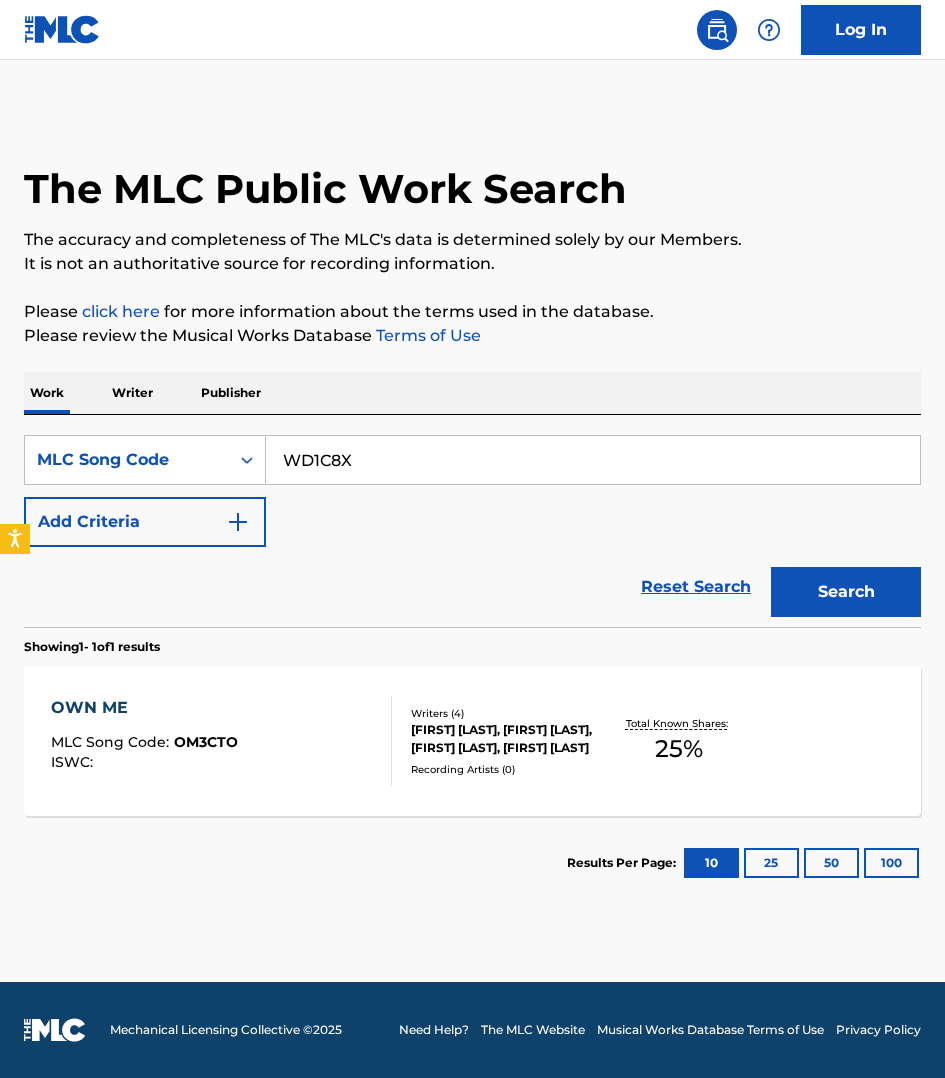 type on "WD1C8X" 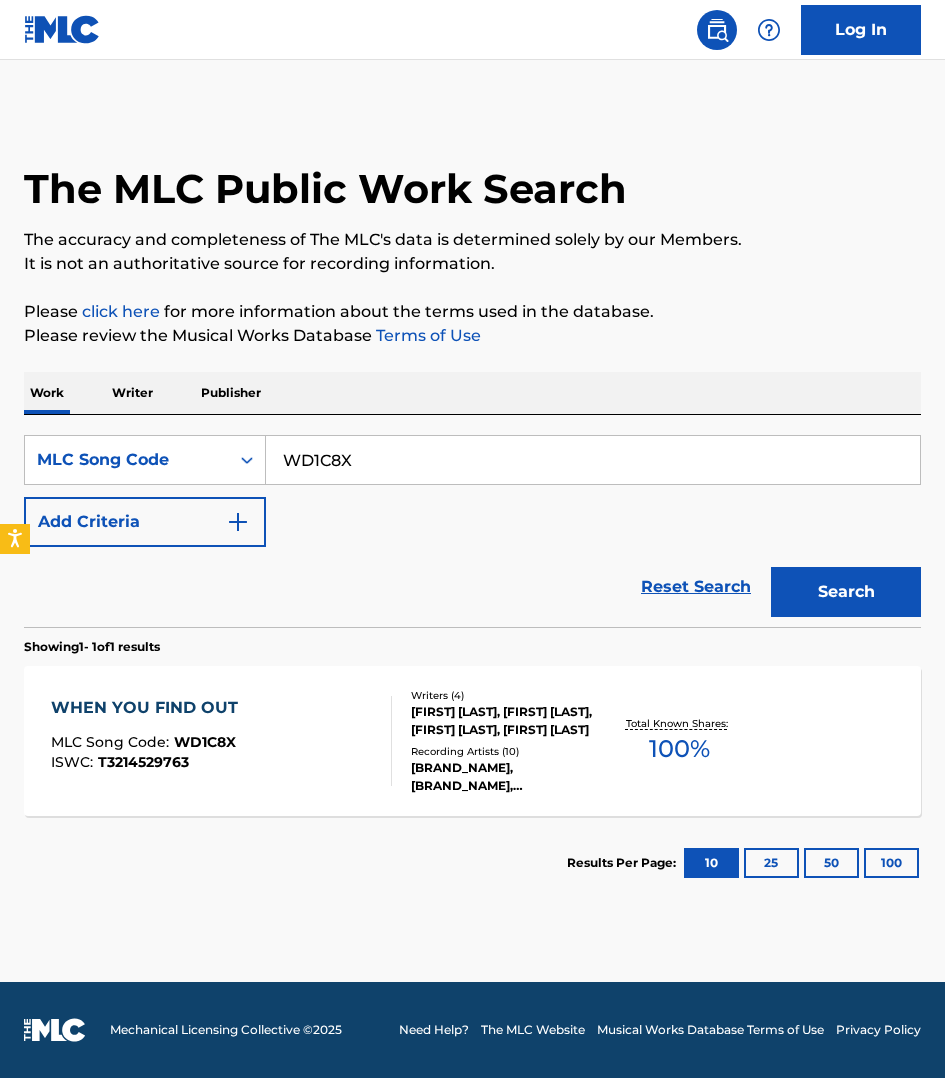 click on "[FIRST] [LAST], [FIRST] [LAST], [FIRST] [LAST], [FIRST] [LAST]" at bounding box center [472, 741] 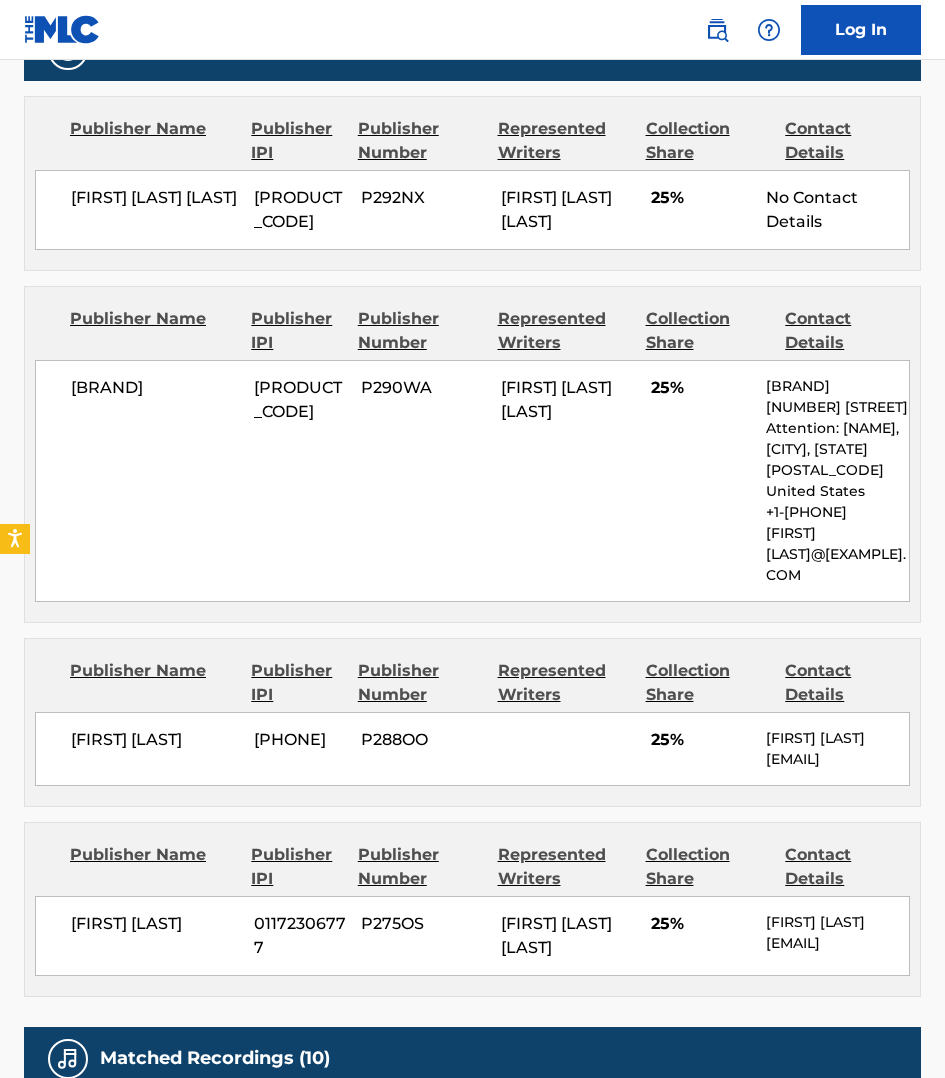 scroll, scrollTop: 968, scrollLeft: 0, axis: vertical 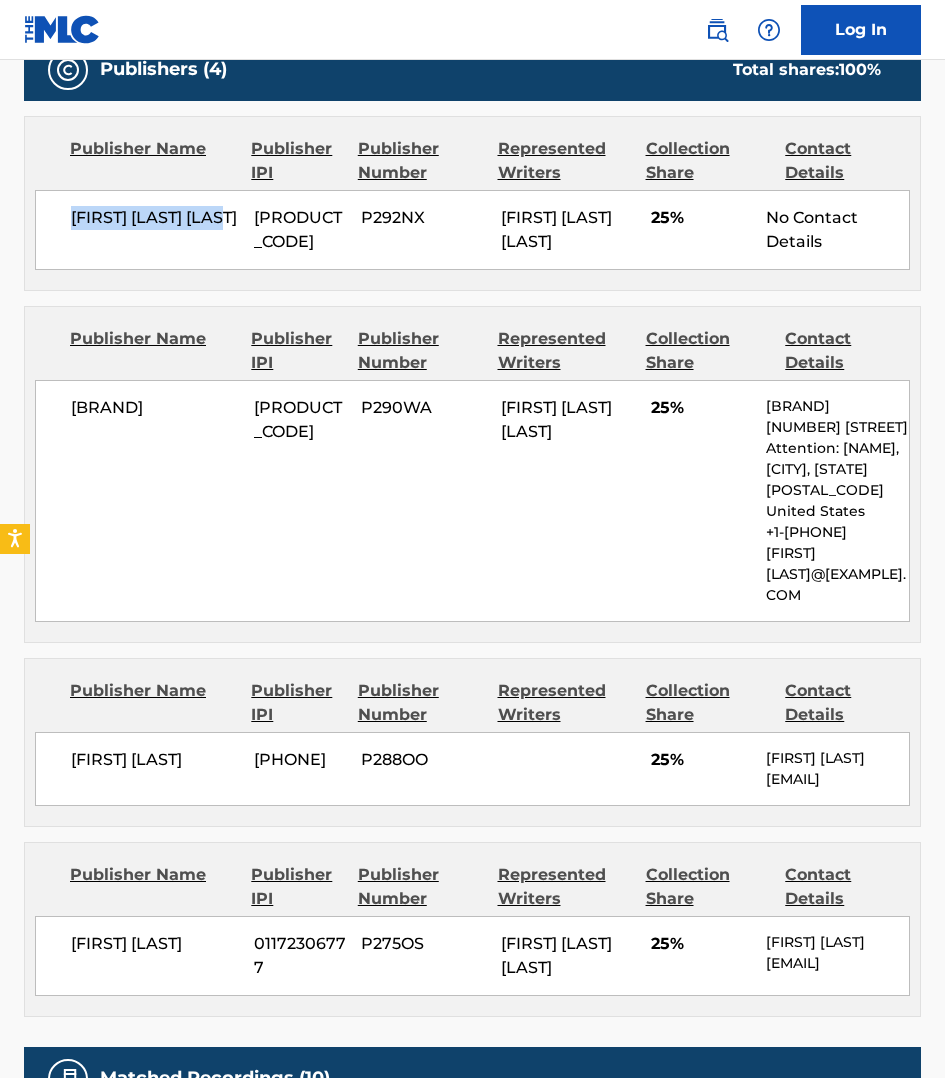 drag, startPoint x: 160, startPoint y: 243, endPoint x: 68, endPoint y: 220, distance: 94.83143 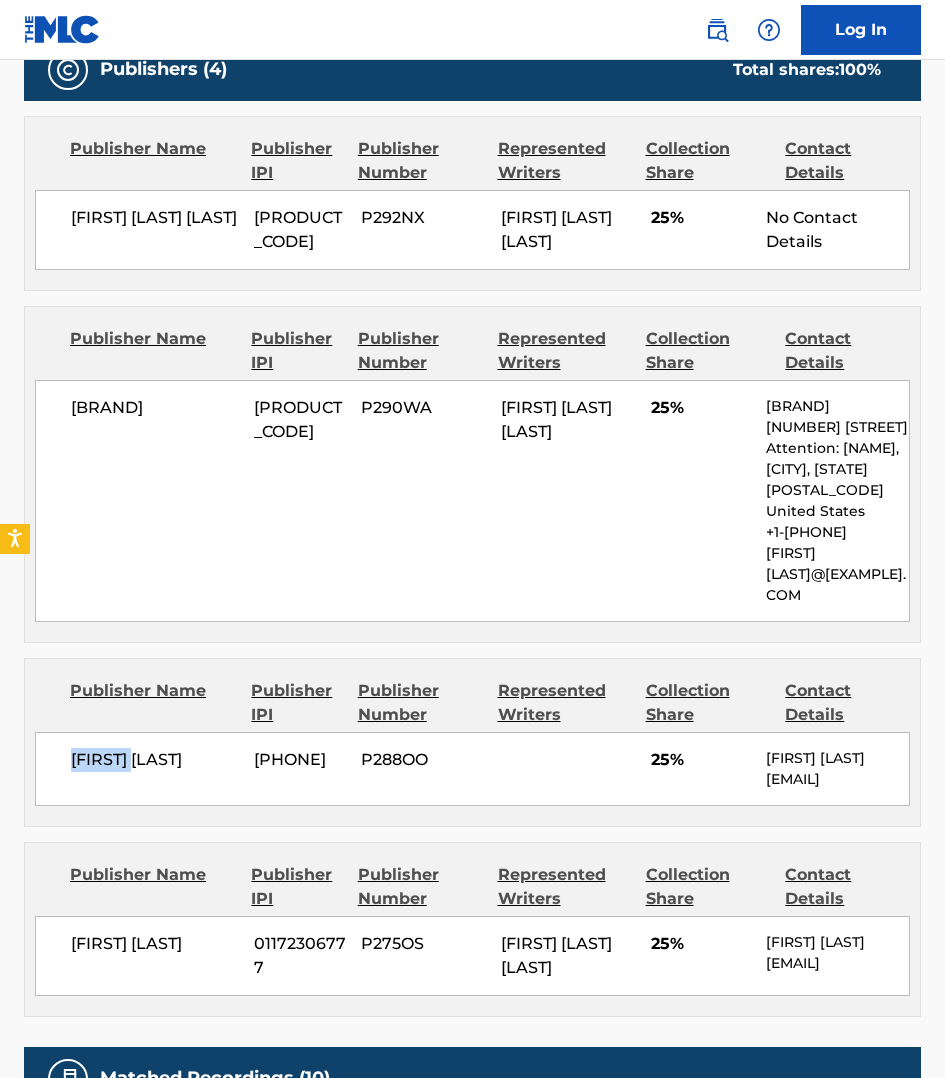drag, startPoint x: 158, startPoint y: 745, endPoint x: 71, endPoint y: 743, distance: 87.02299 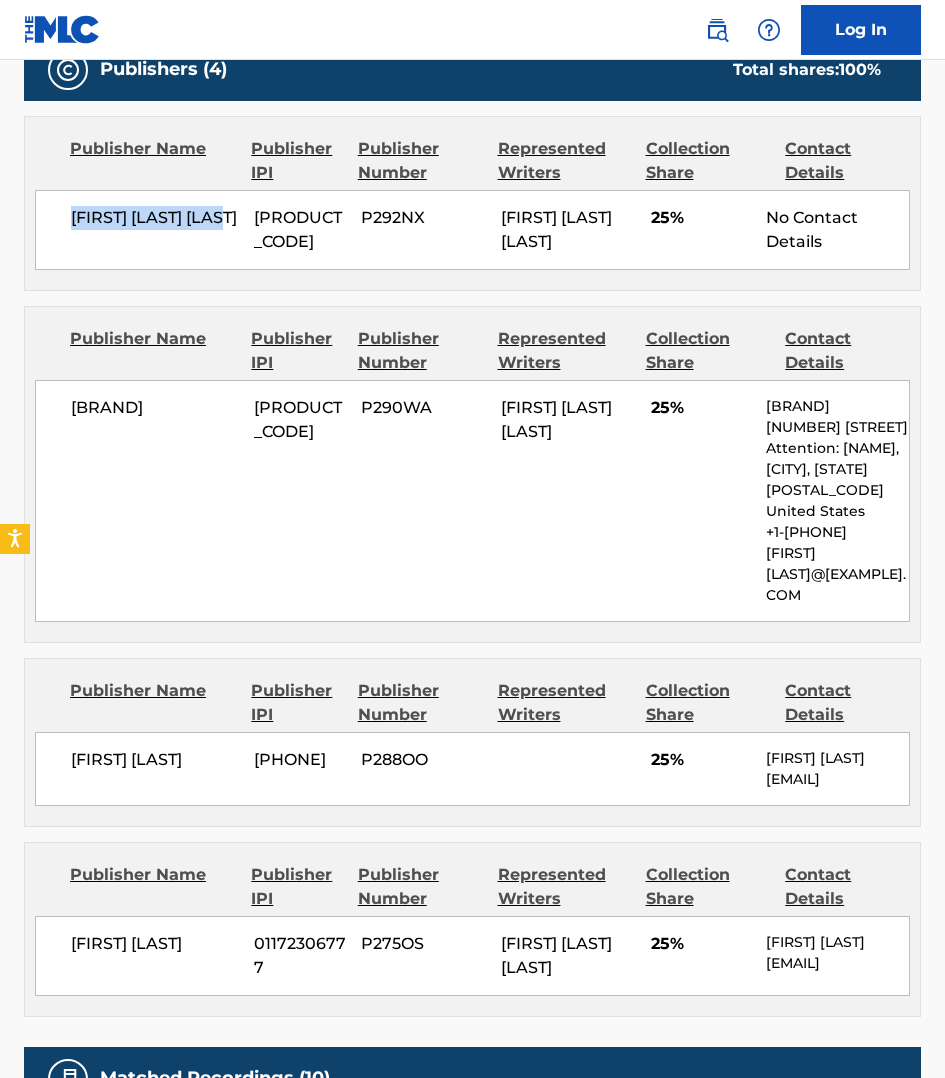 drag, startPoint x: 162, startPoint y: 245, endPoint x: 63, endPoint y: 218, distance: 102.61579 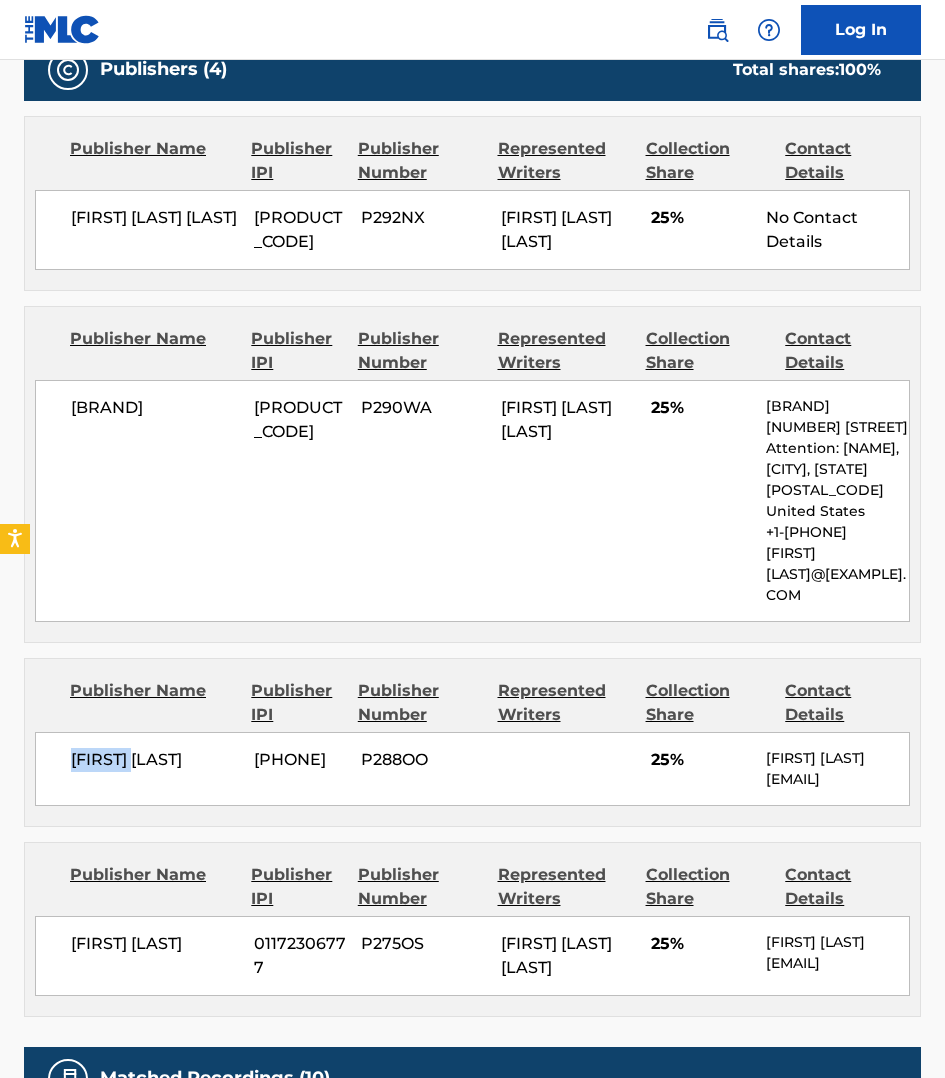 drag, startPoint x: 158, startPoint y: 742, endPoint x: 73, endPoint y: 743, distance: 85.00588 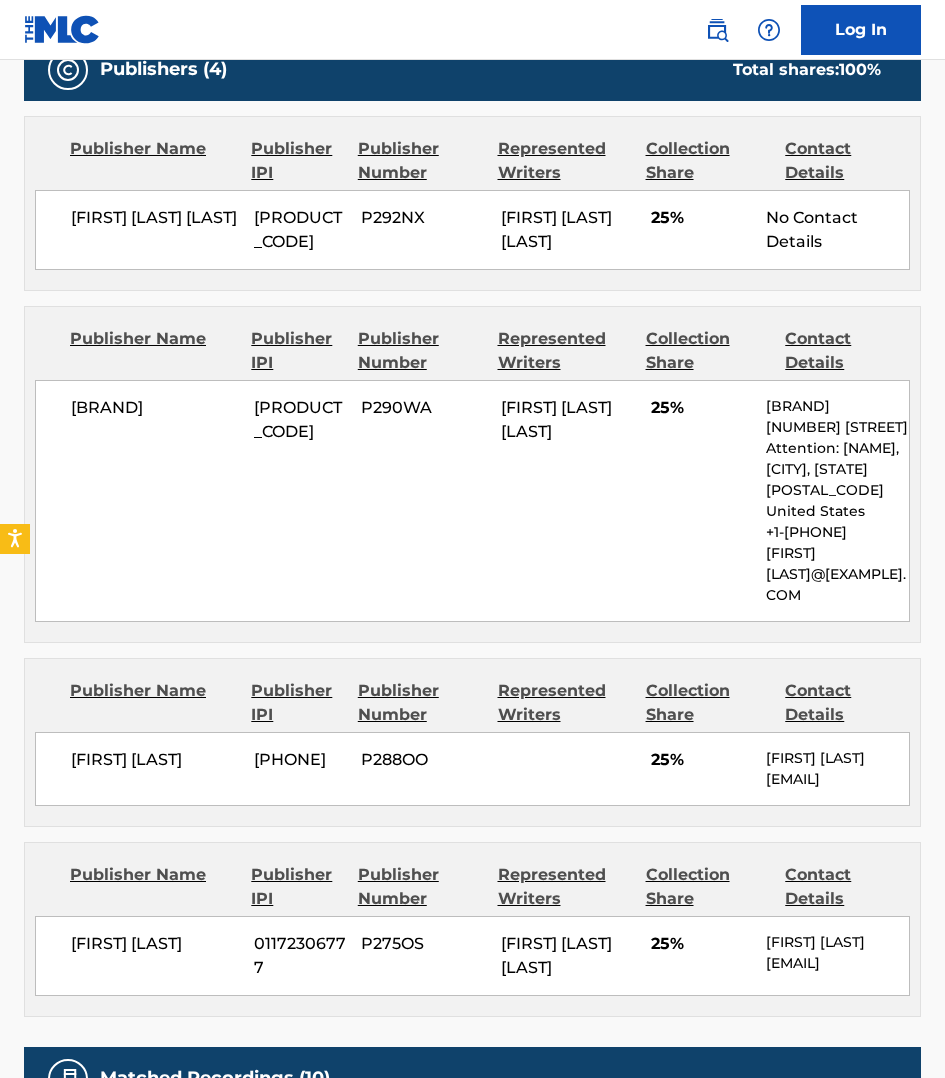 click on "[FIRST] [LAST] [NUMBER] [LAST] [FIRST] [LAST] 25% [FIRST] [LAST] [EMAIL]" at bounding box center (472, 956) 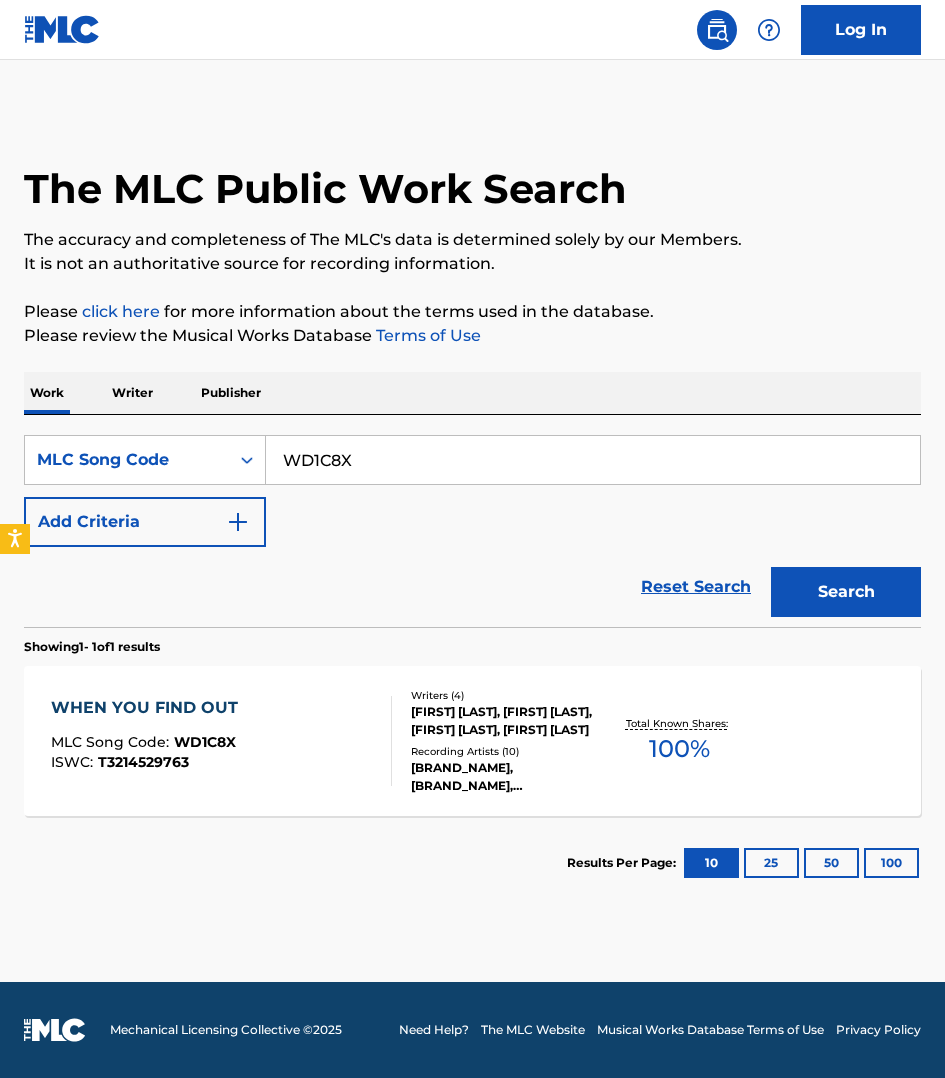 click on "WD1C8X" at bounding box center (593, 460) 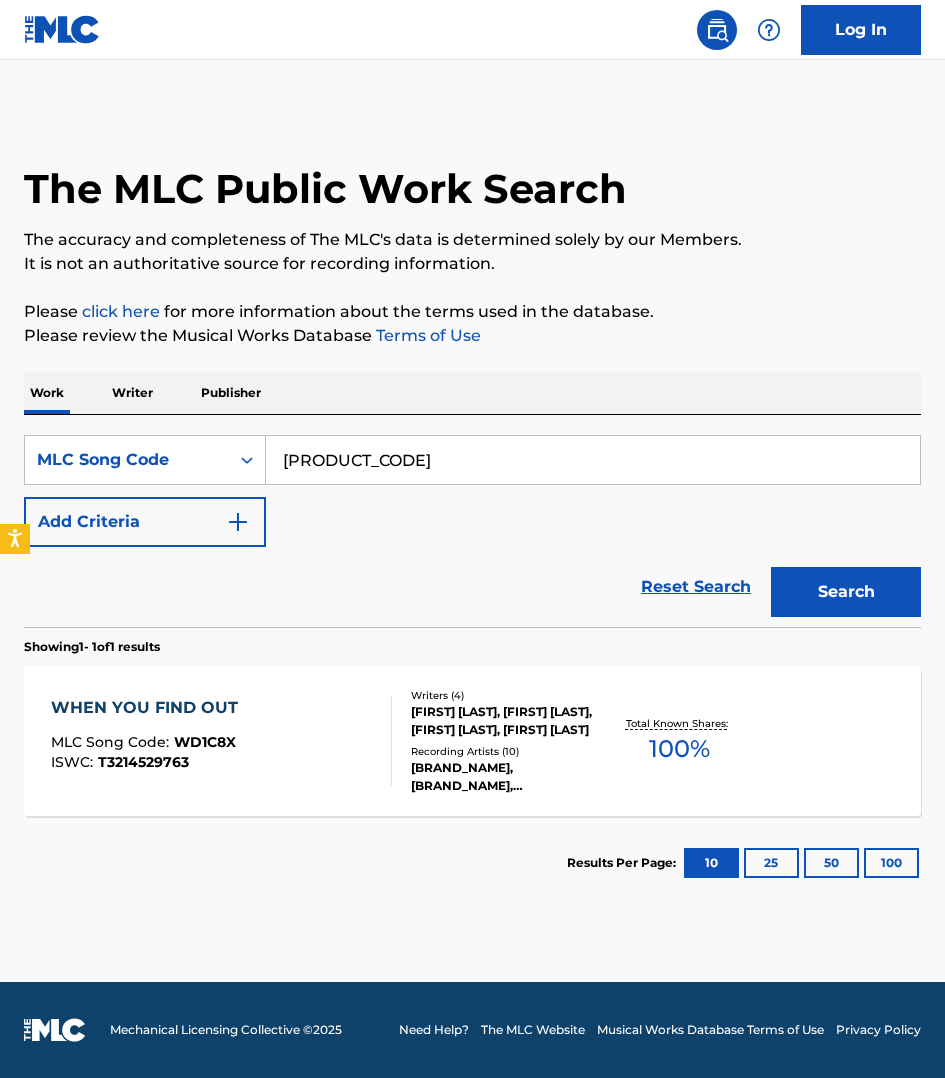 type on "[PRODUCT_CODE]" 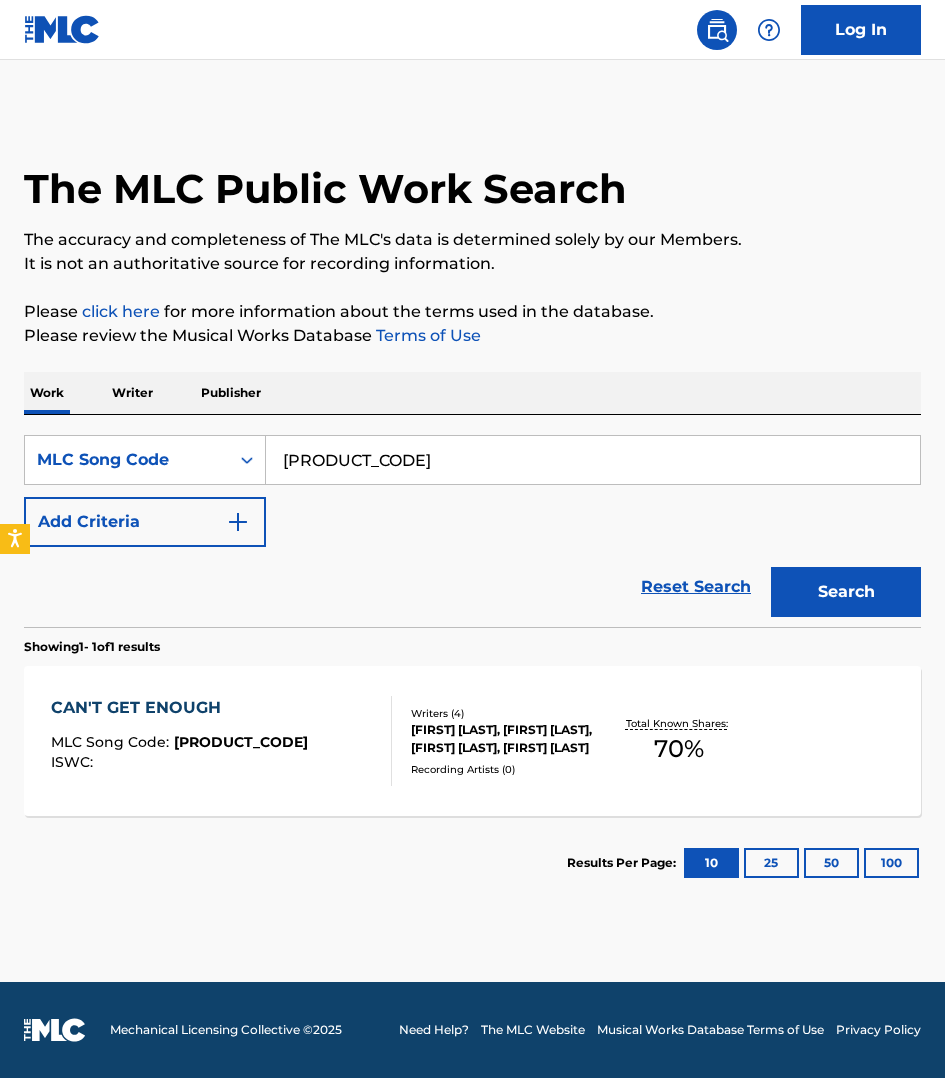 click on "CAN'T GET ENOUGH MLC Song Code : CK79BI ISWC : Writers ( 4 ) [FIRST] [LAST] AND [FIRST] [LAST], [FIRST] [LAST], [FIRST] [LAST] Recording Artists ( 0 ) Total Known Shares: 70 %" at bounding box center [472, 741] 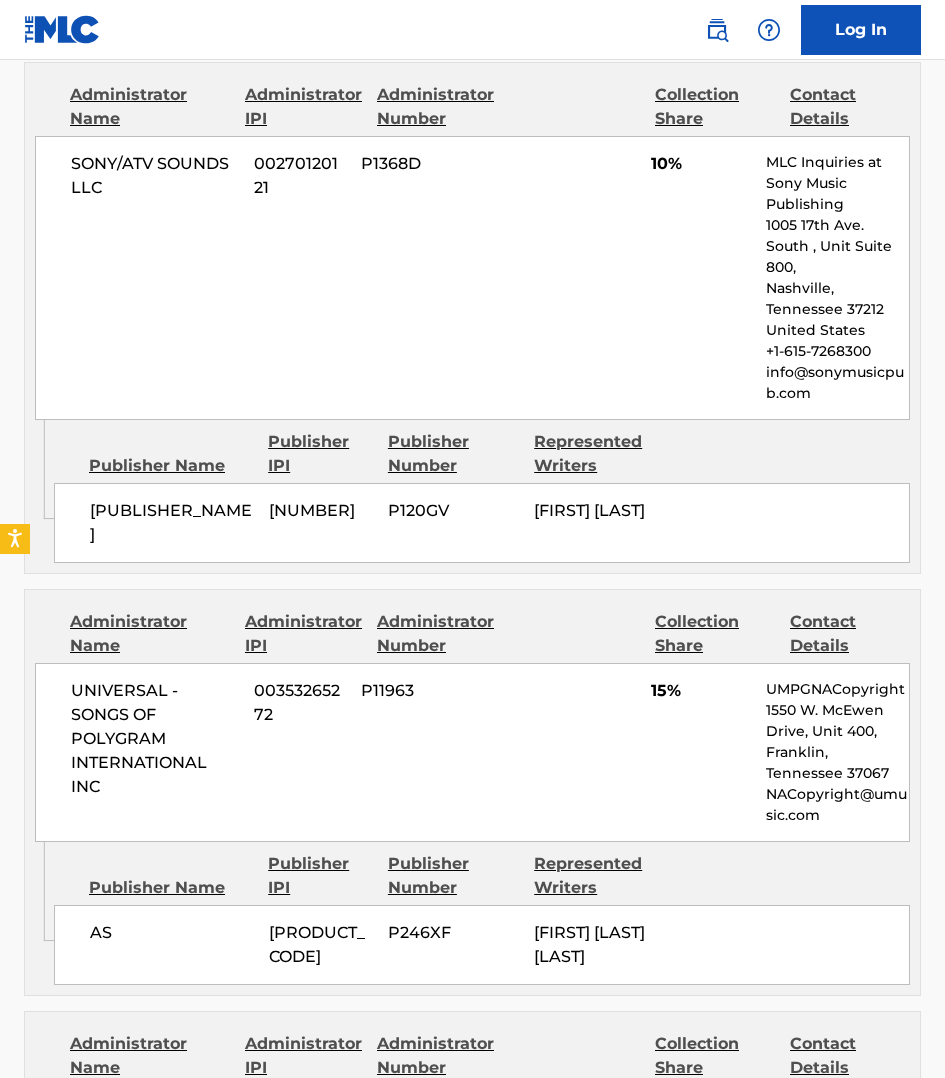 scroll, scrollTop: 966, scrollLeft: 0, axis: vertical 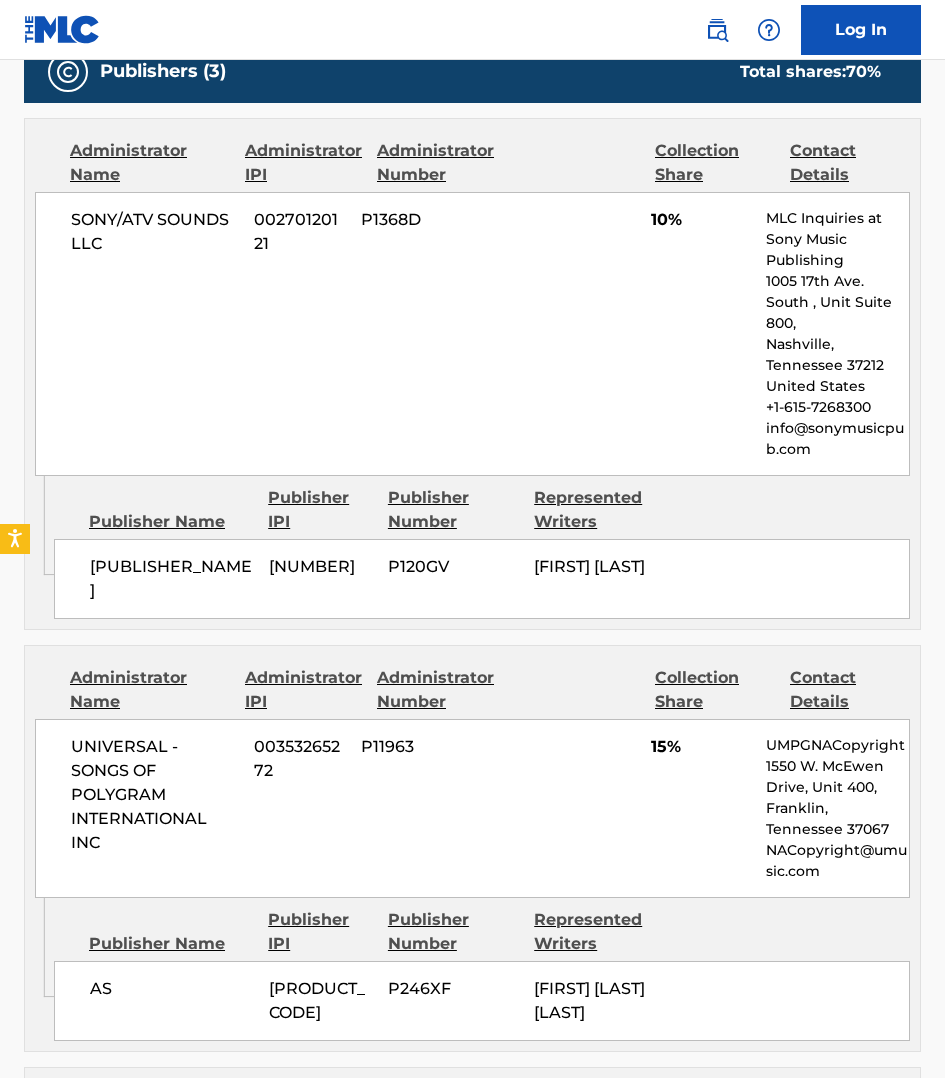 drag, startPoint x: 813, startPoint y: 1005, endPoint x: 791, endPoint y: 961, distance: 49.193497 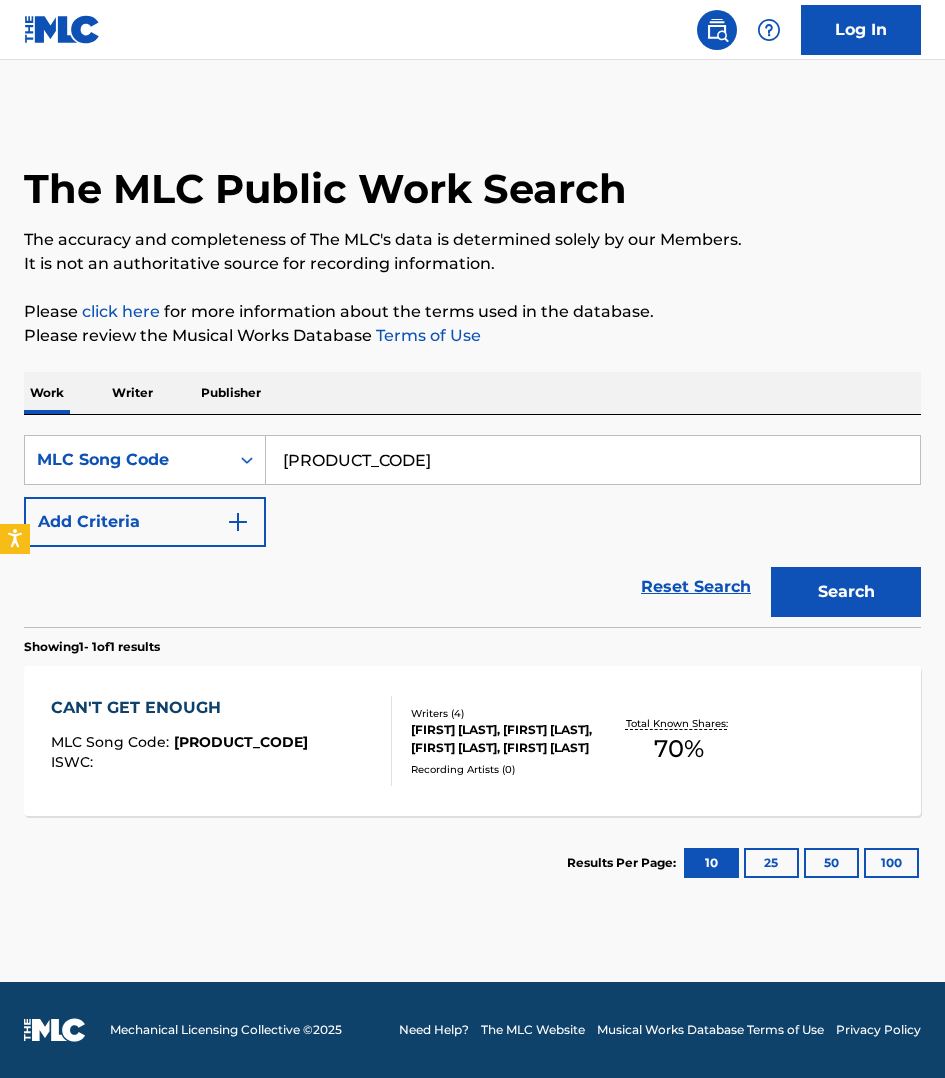 scroll, scrollTop: 0, scrollLeft: 0, axis: both 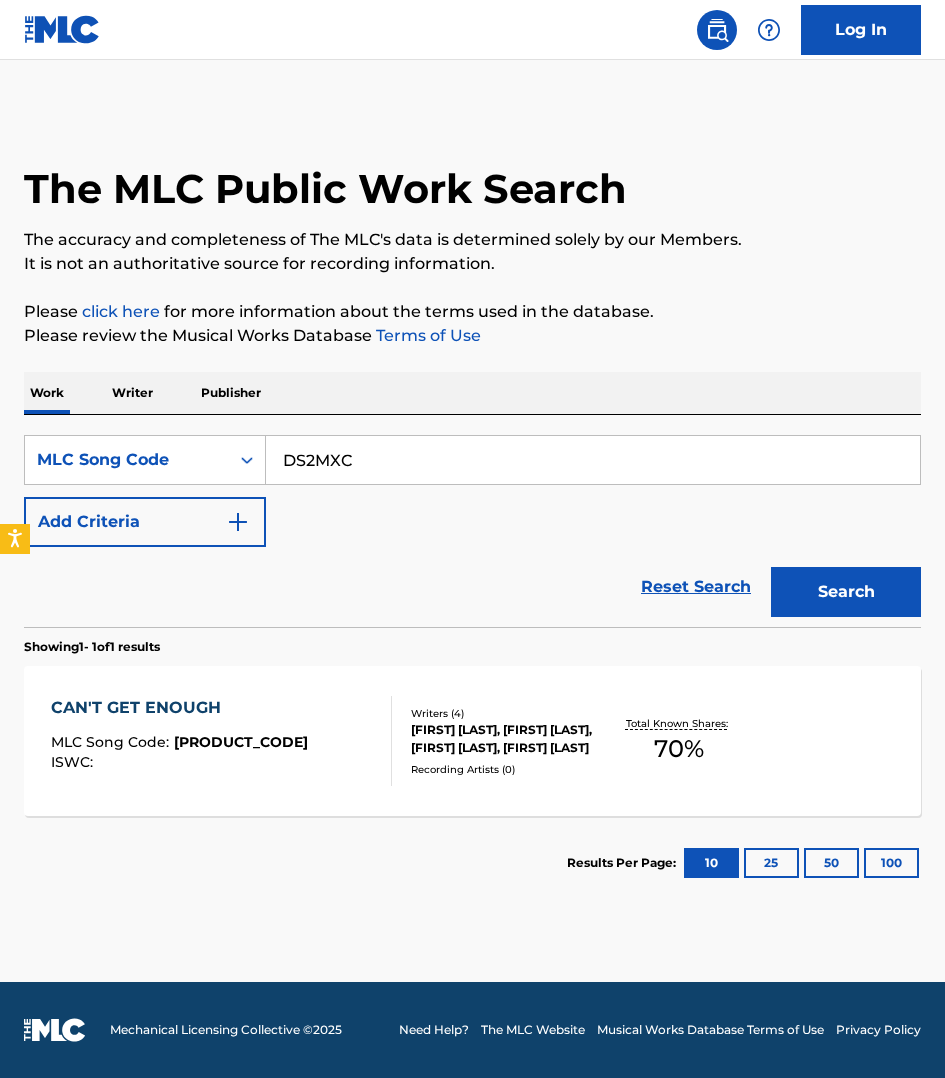 click on "Search" at bounding box center (846, 592) 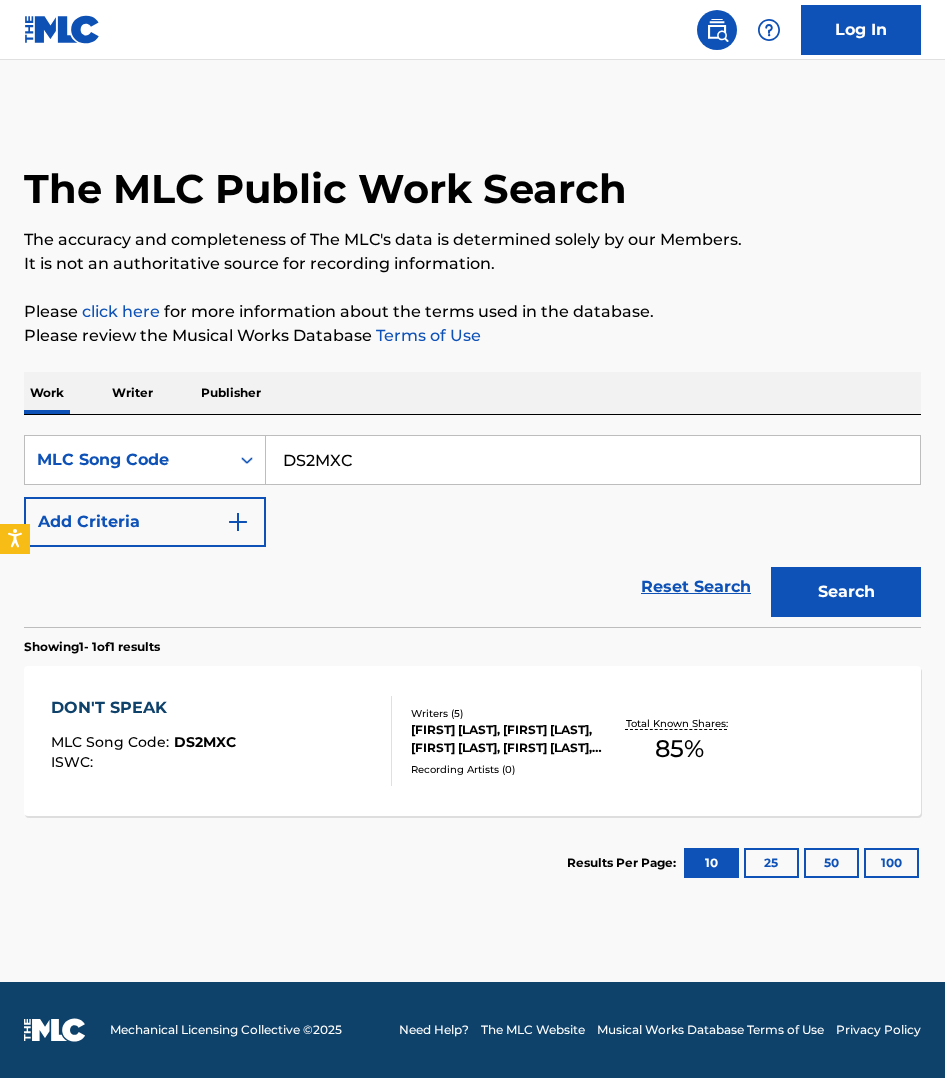 click on "The MLC Public Work Search The accuracy and completeness of The MLC's data is determined solely by our Members. It is not an authoritative source for recording information. Please   click here   for more information about the terms used in the database. Please review the Musical Works Database   Terms of Use Work Writer Publisher SearchWithCriteriaddf08156-bfca-4690-9a05-ec4fa895e37d MLC Song Code DS2MXC Add Criteria Reset Search Search Showing  1  -   1  of  1   results   DON'T SPEAK MLC Song Code : DS2MXC ISWC : Writers ( 5 ) [FIRST] [LAST], [FIRST] [LAST], [FIRST] [LAST], [FIRST] [LAST], [FIRST] [LAST] Recording Artists ( 0 ) Total Known Shares: 85 % Results Per Page: 10 25 50 100" at bounding box center [472, 510] 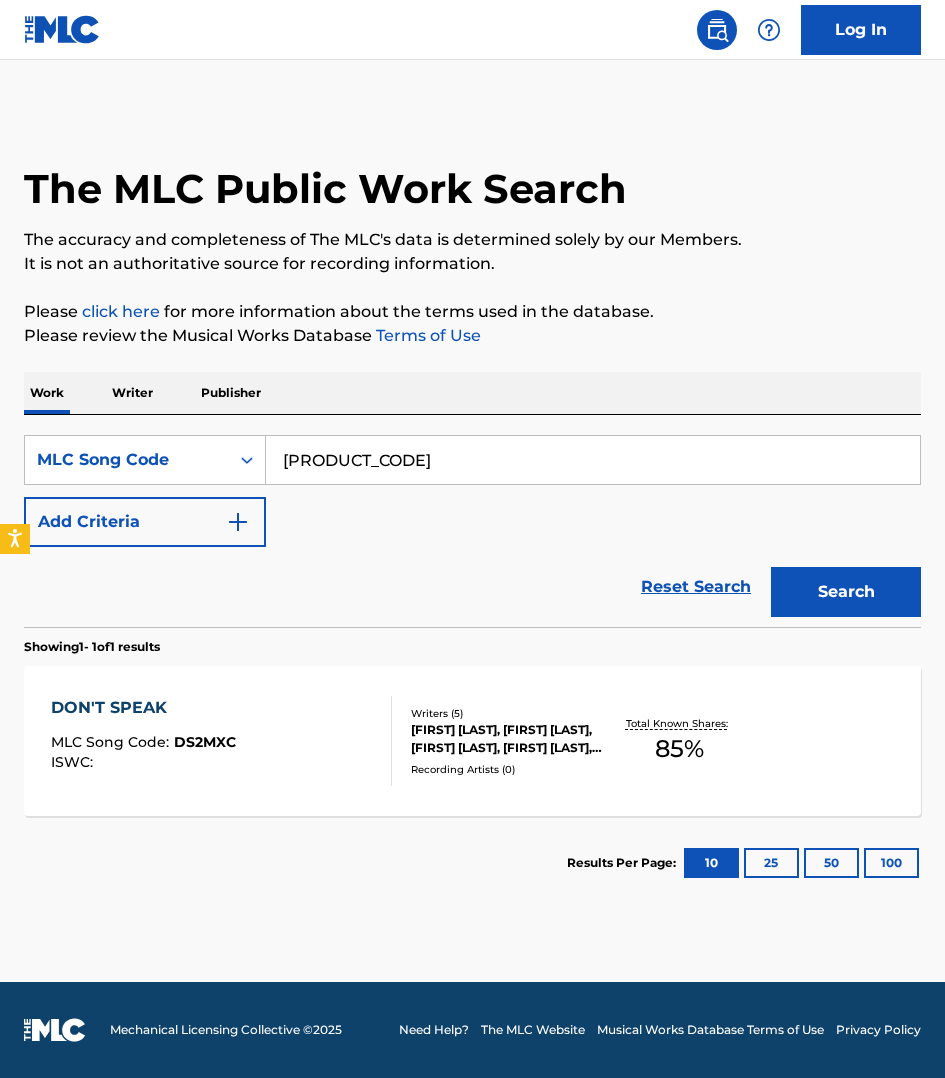 type on "[PRODUCT_CODE]" 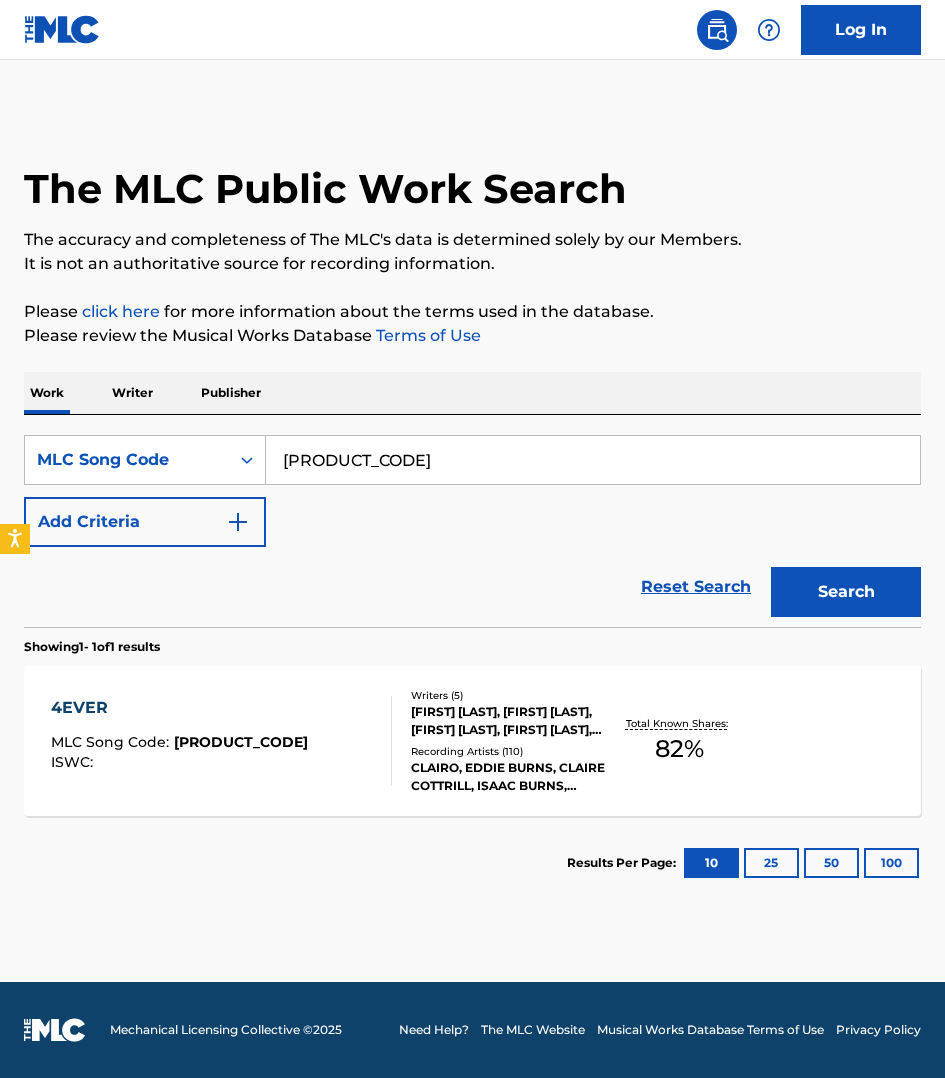 click on "4EVER MLC Song Code : FVBTEZ ISWC :" at bounding box center [221, 741] 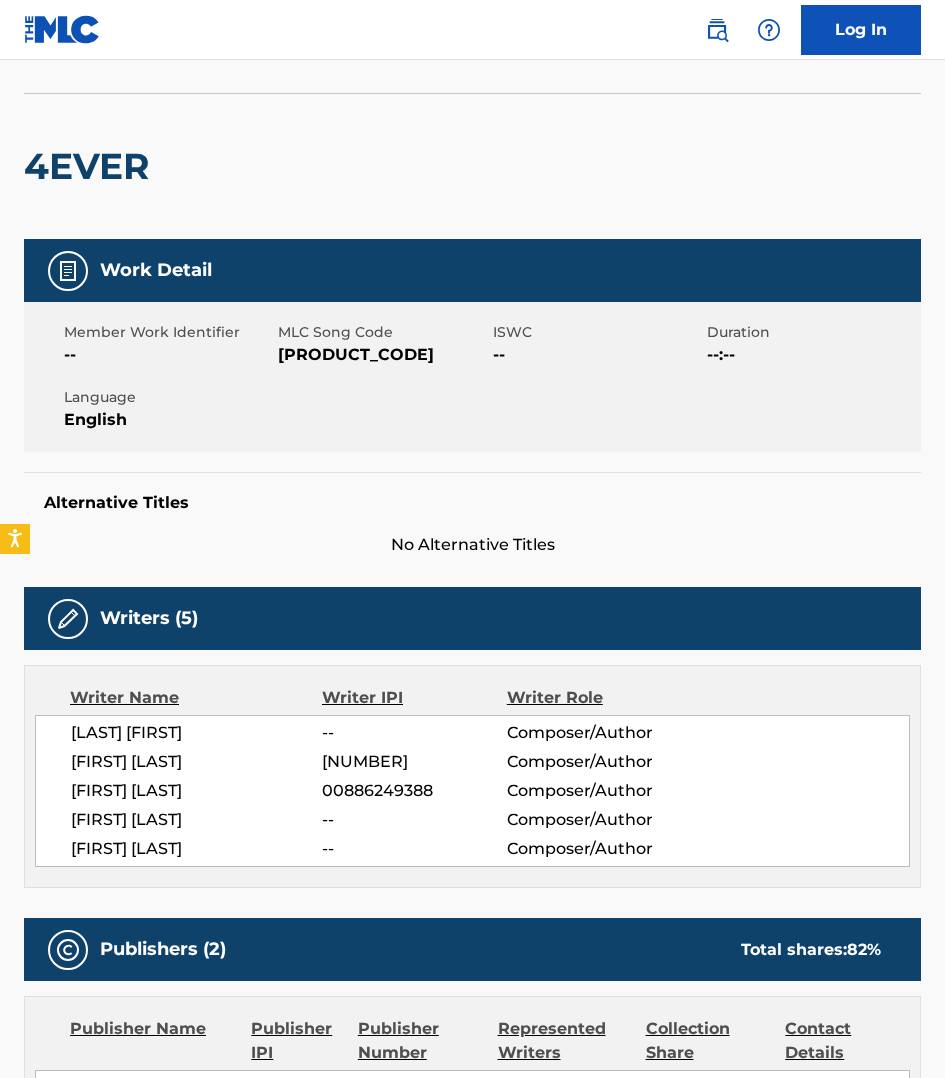 scroll, scrollTop: 0, scrollLeft: 0, axis: both 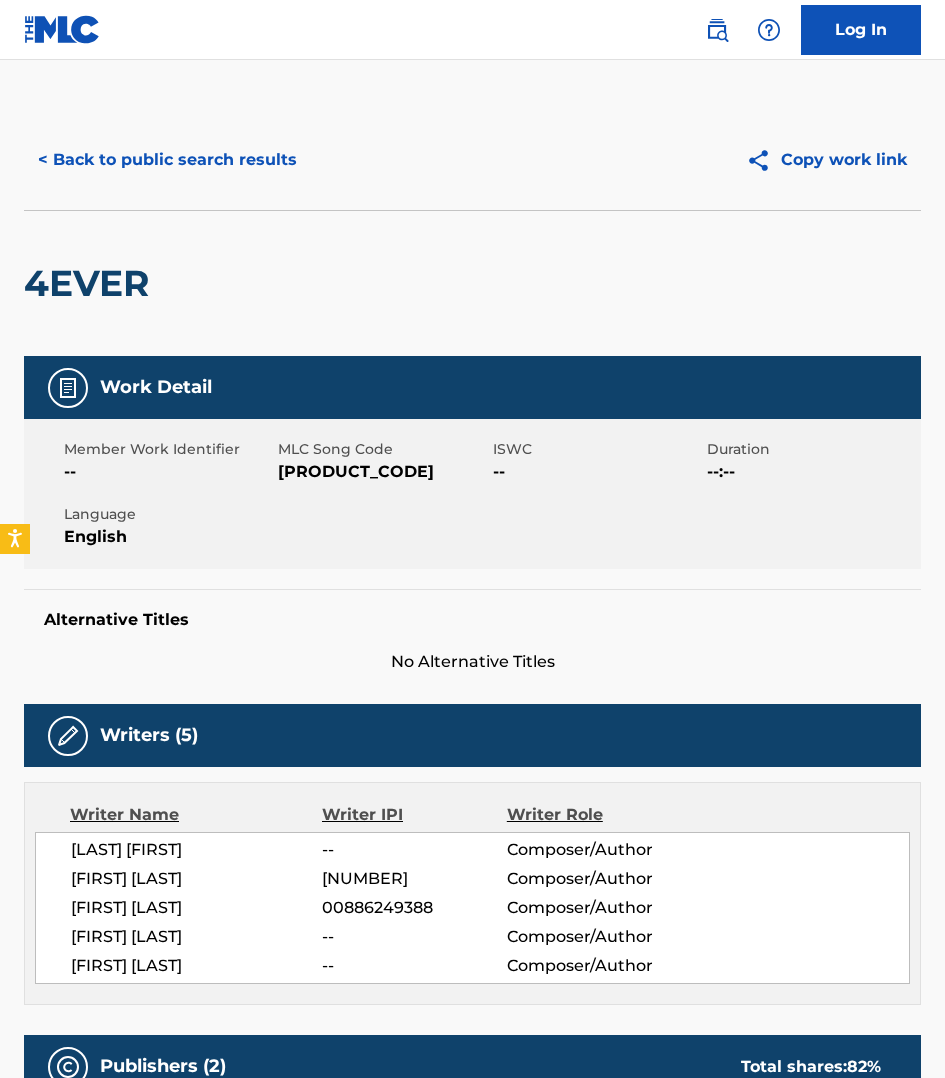 click on "[PRODUCT_CODE]" at bounding box center (382, 472) 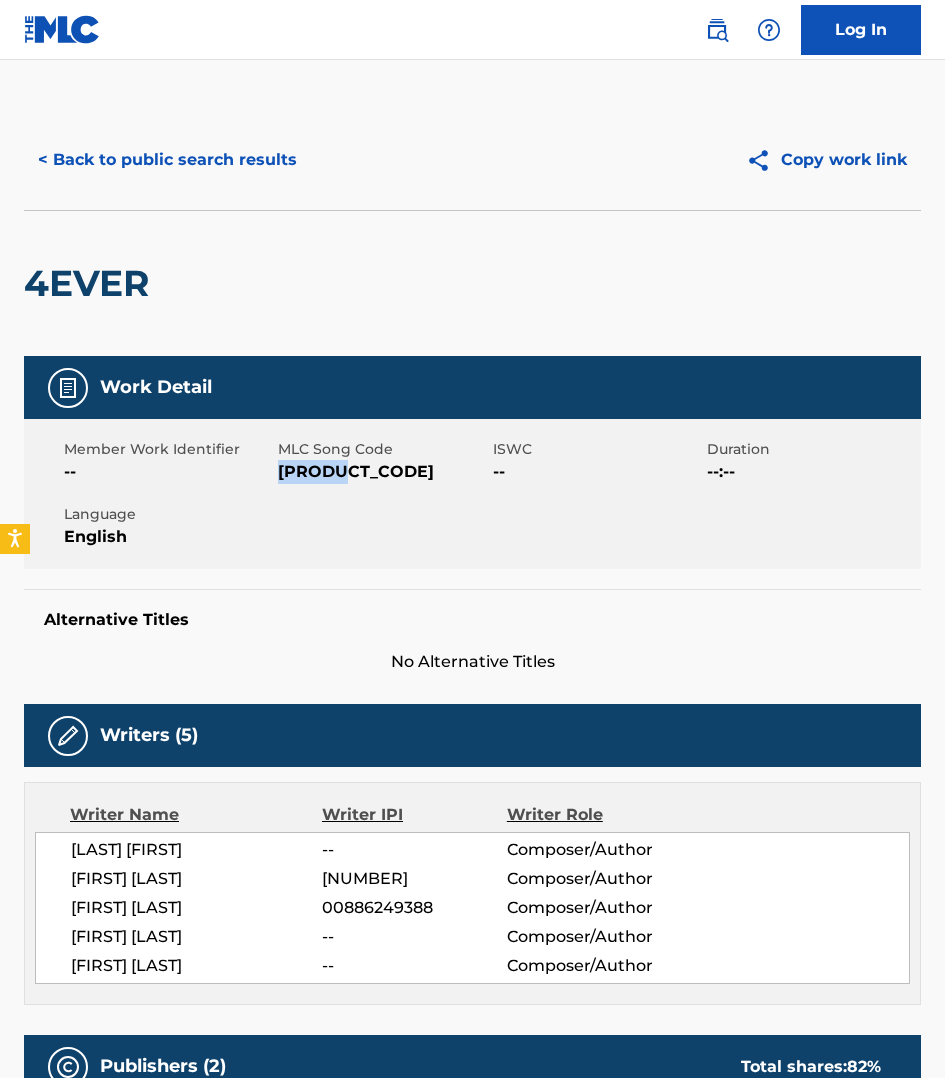 click on "[PRODUCT_CODE]" at bounding box center (382, 472) 